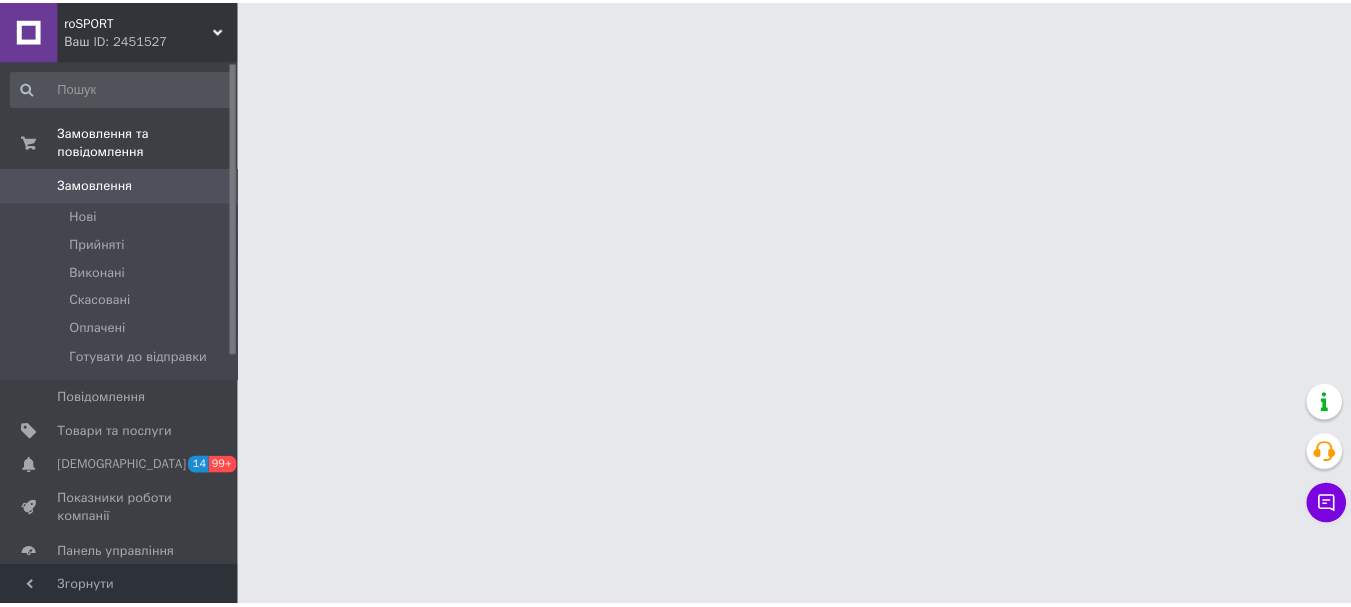 scroll, scrollTop: 0, scrollLeft: 0, axis: both 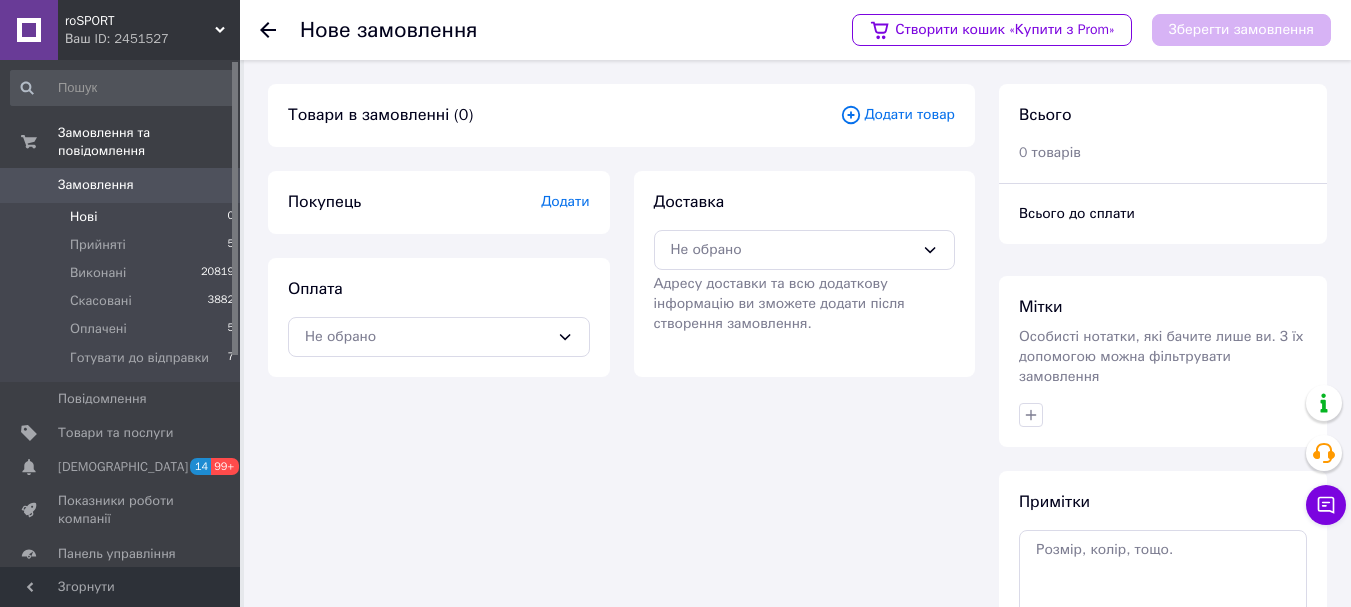 click on "Нові 0" at bounding box center [123, 217] 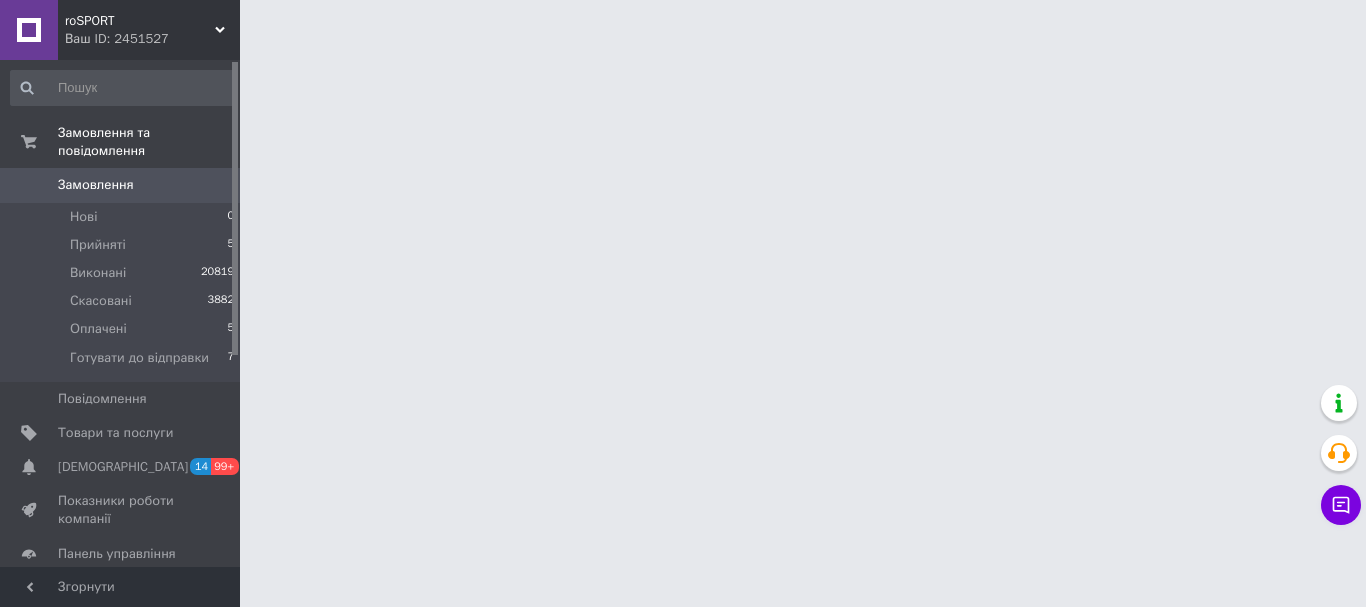 click on "0" at bounding box center (212, 185) 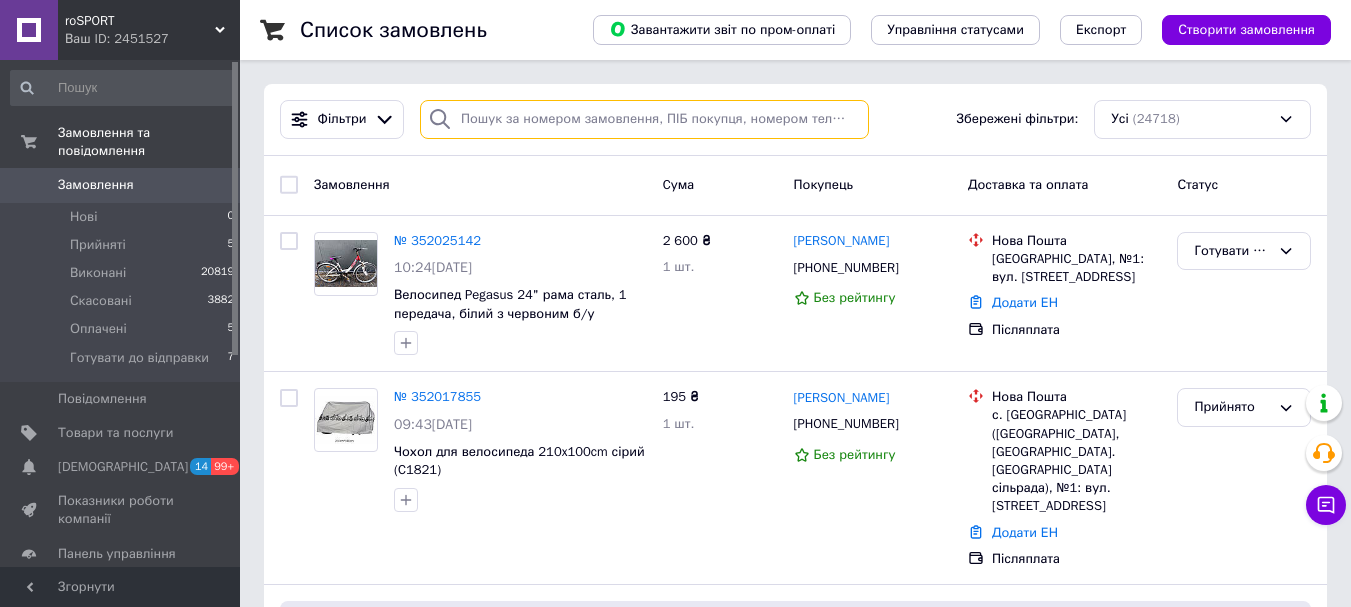 click at bounding box center (644, 119) 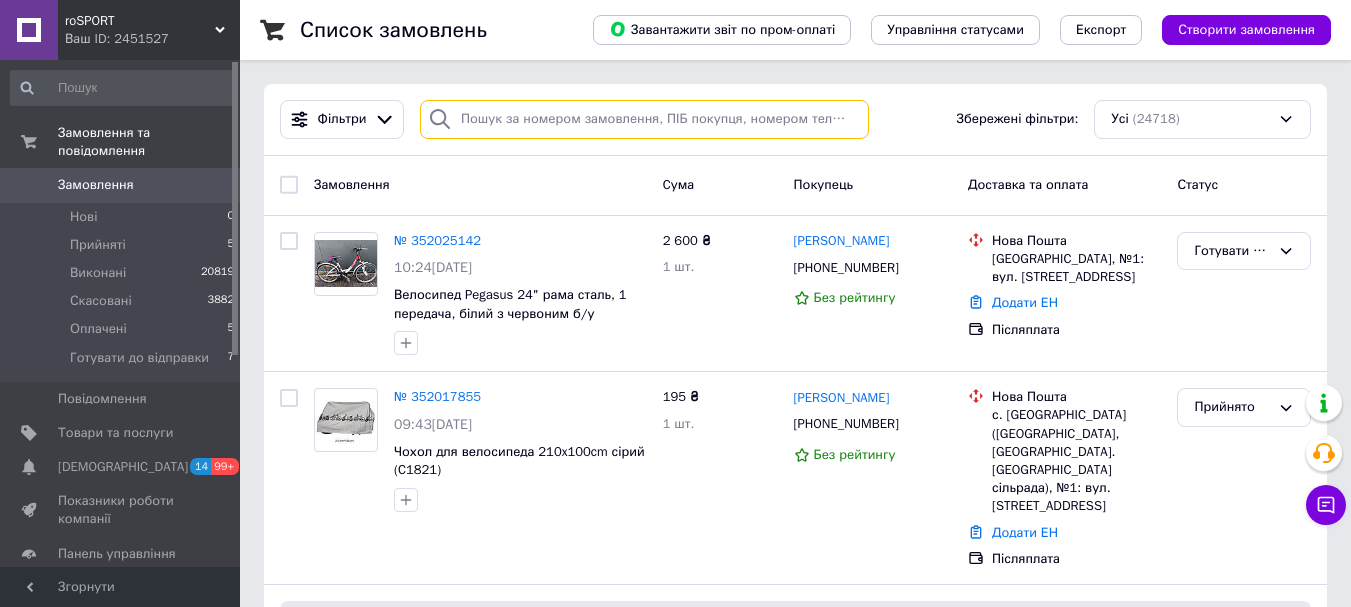 paste on "349327243" 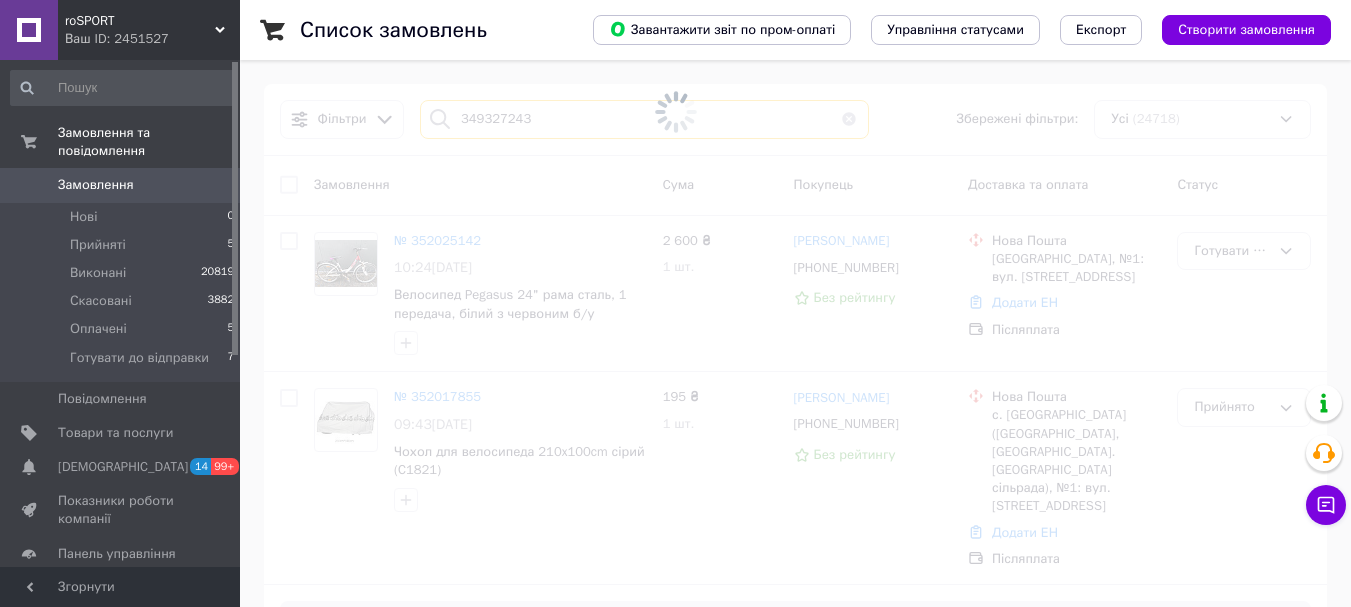 type on "349327243" 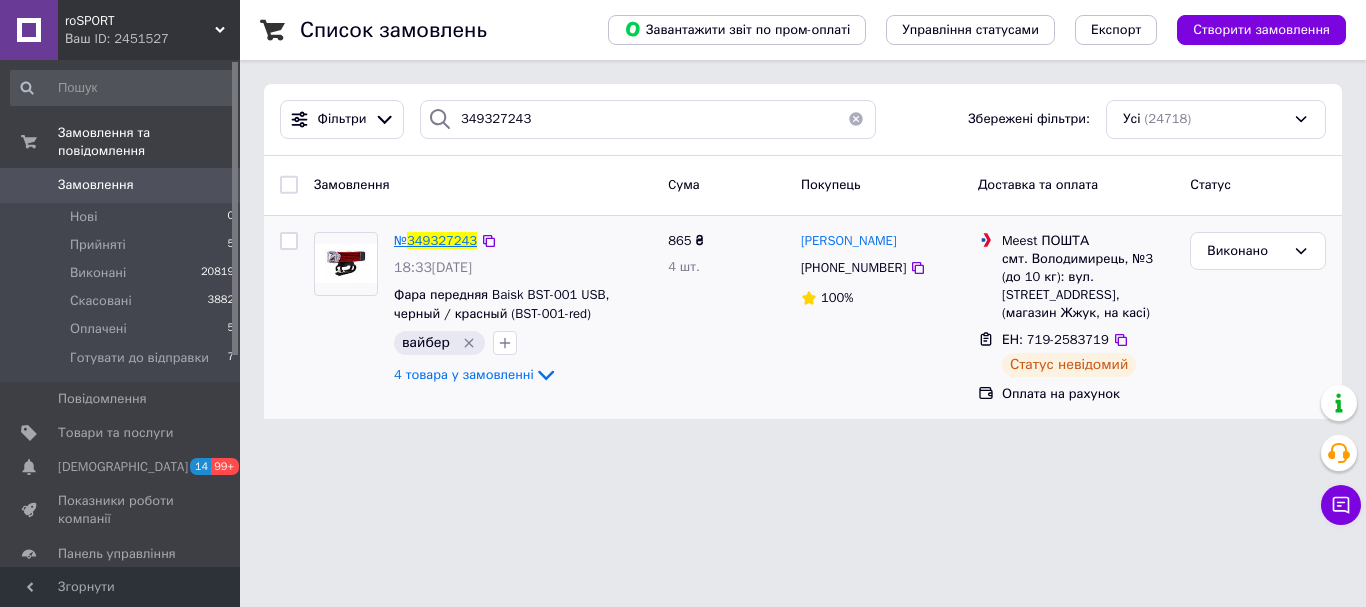 click on "349327243" at bounding box center [442, 240] 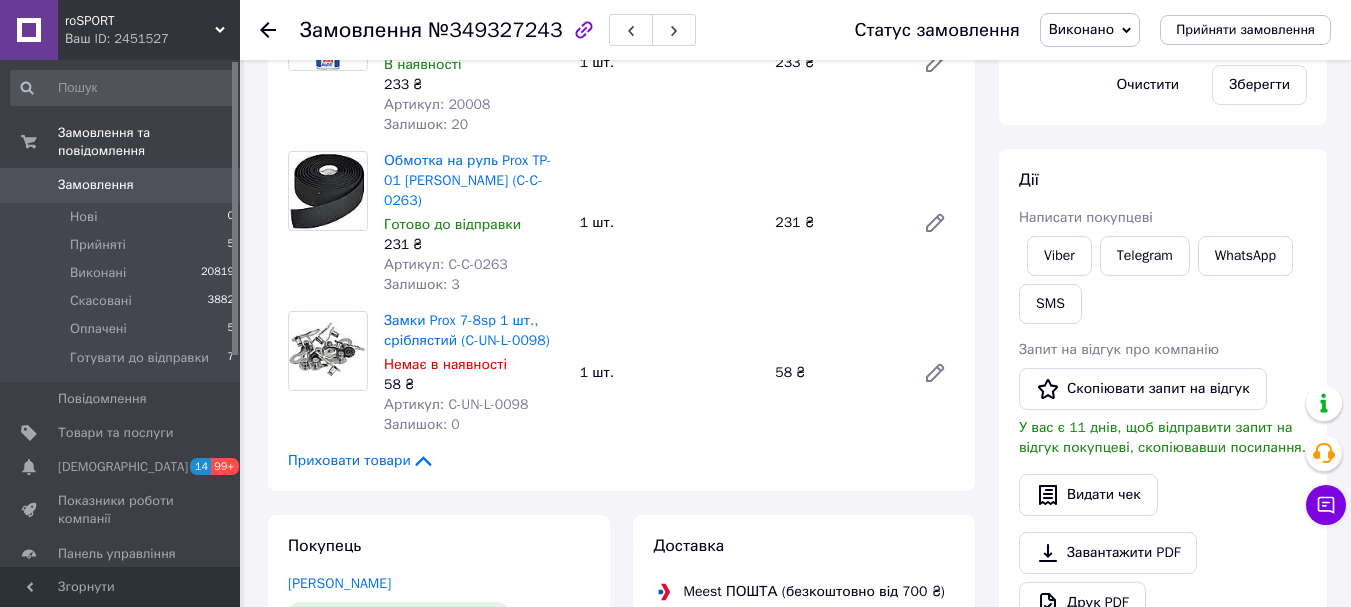 scroll, scrollTop: 700, scrollLeft: 0, axis: vertical 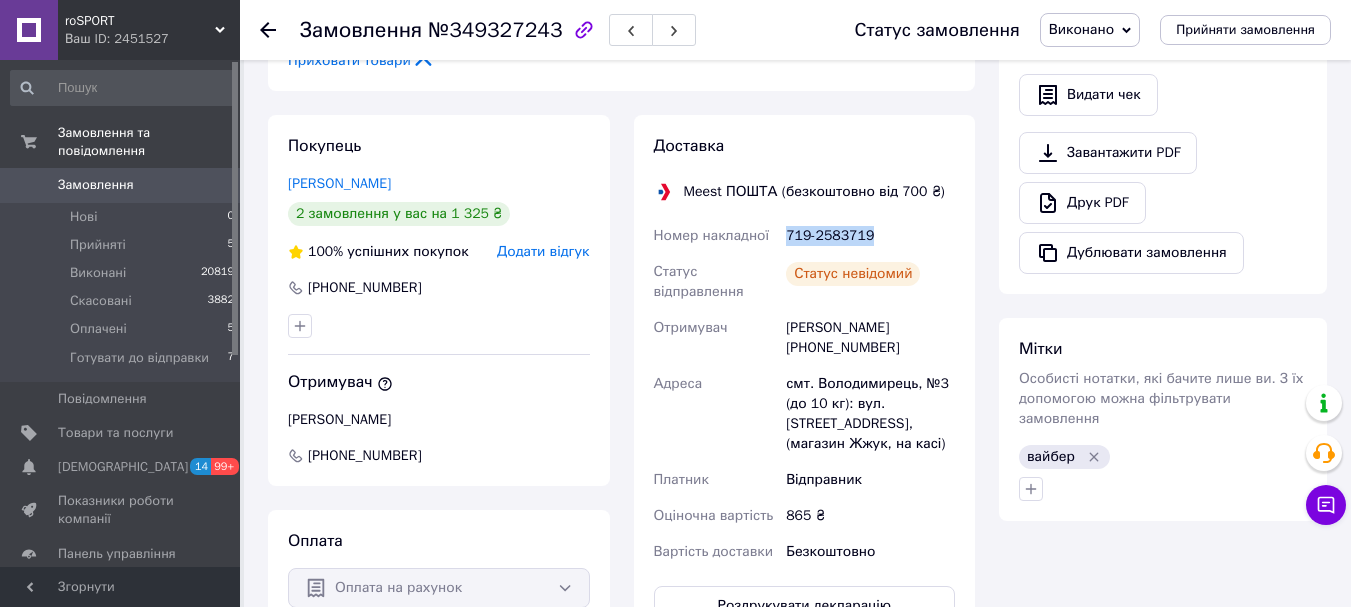 drag, startPoint x: 771, startPoint y: 217, endPoint x: 888, endPoint y: 219, distance: 117.01709 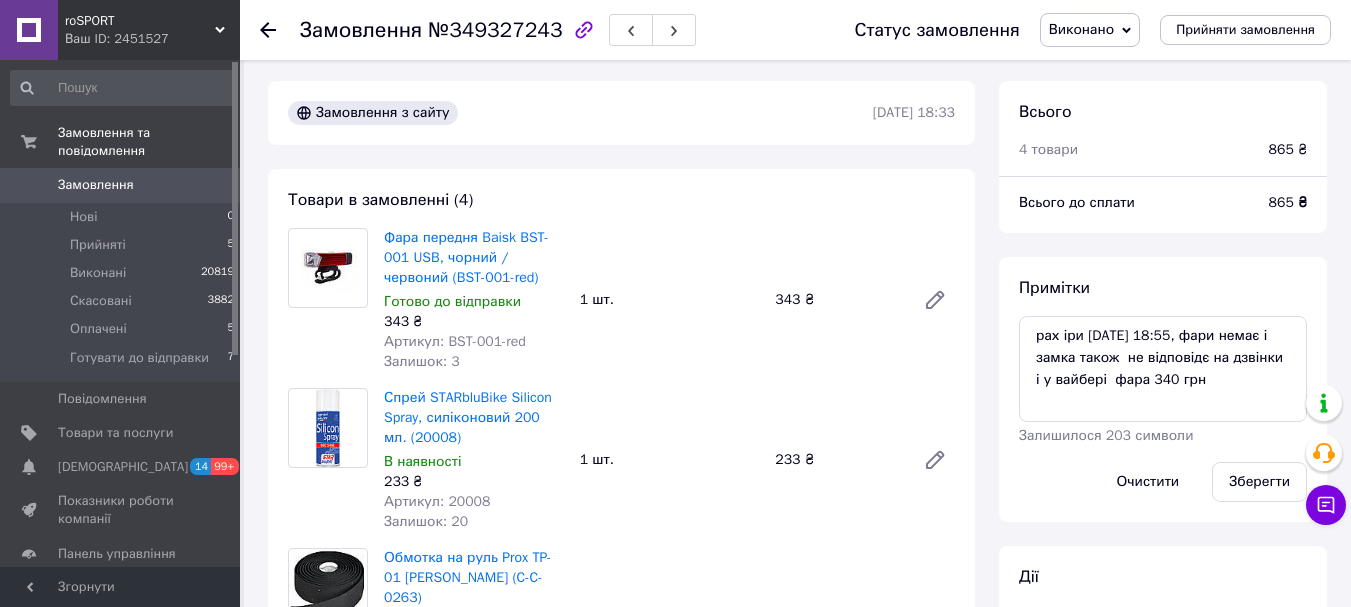 scroll, scrollTop: 0, scrollLeft: 0, axis: both 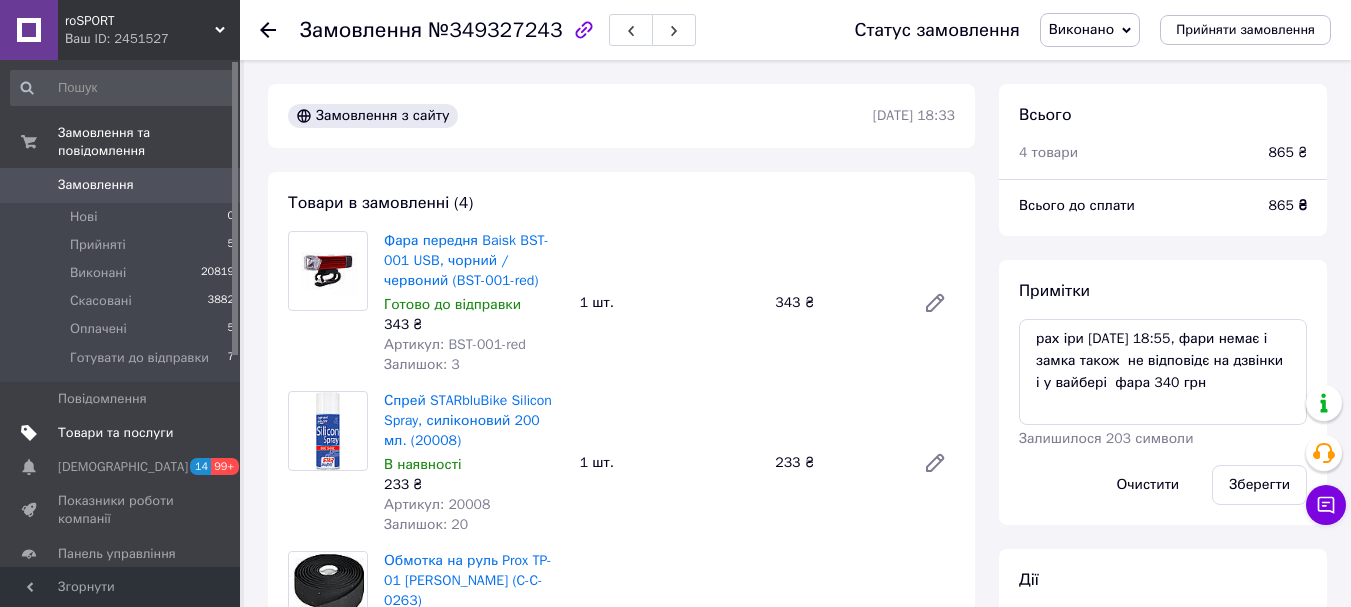 click on "Товари та послуги" at bounding box center [115, 433] 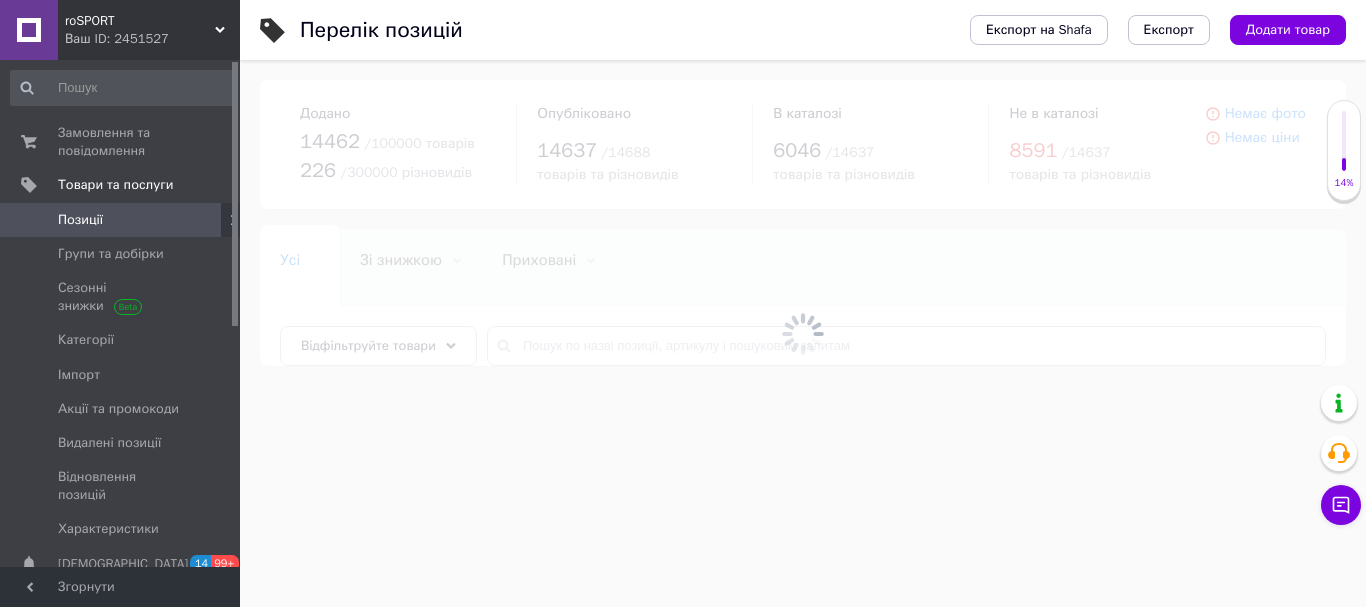 click at bounding box center [803, 333] 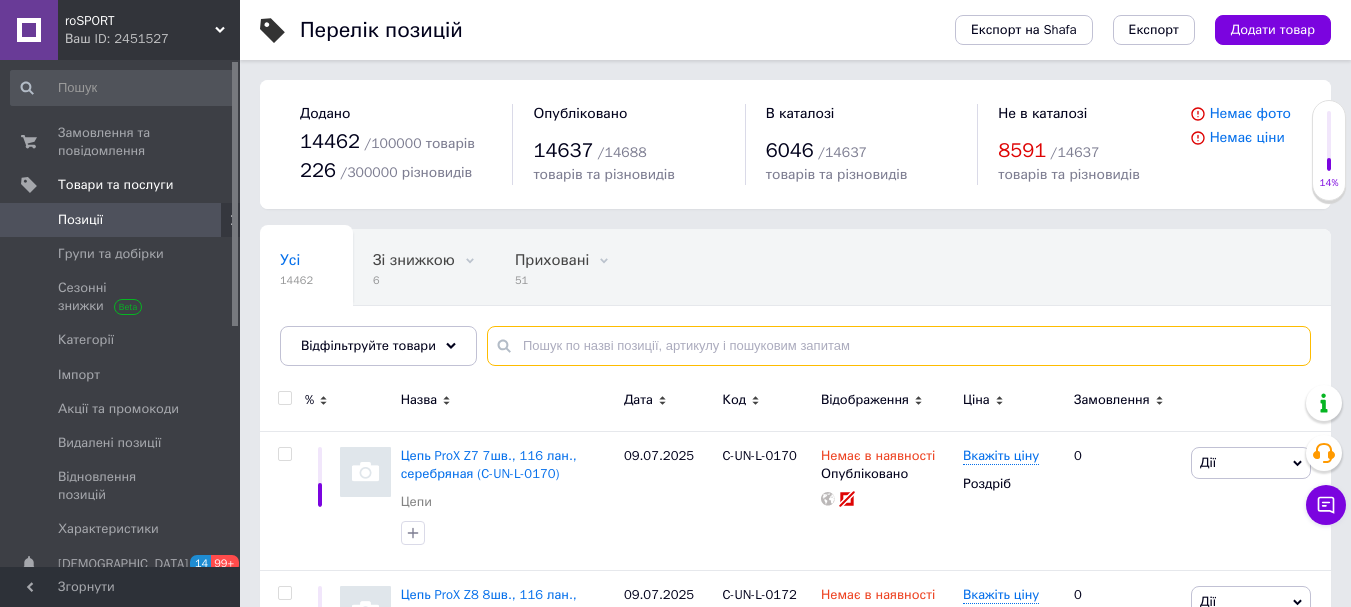click at bounding box center [899, 346] 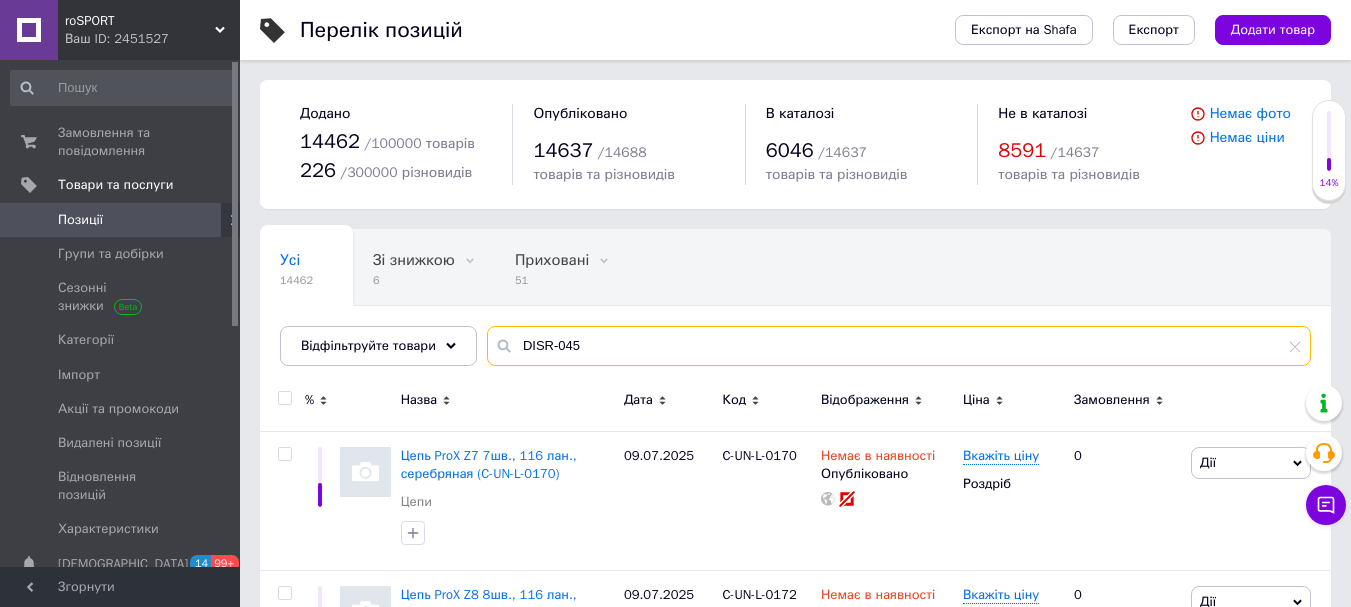 type on "DISR-045" 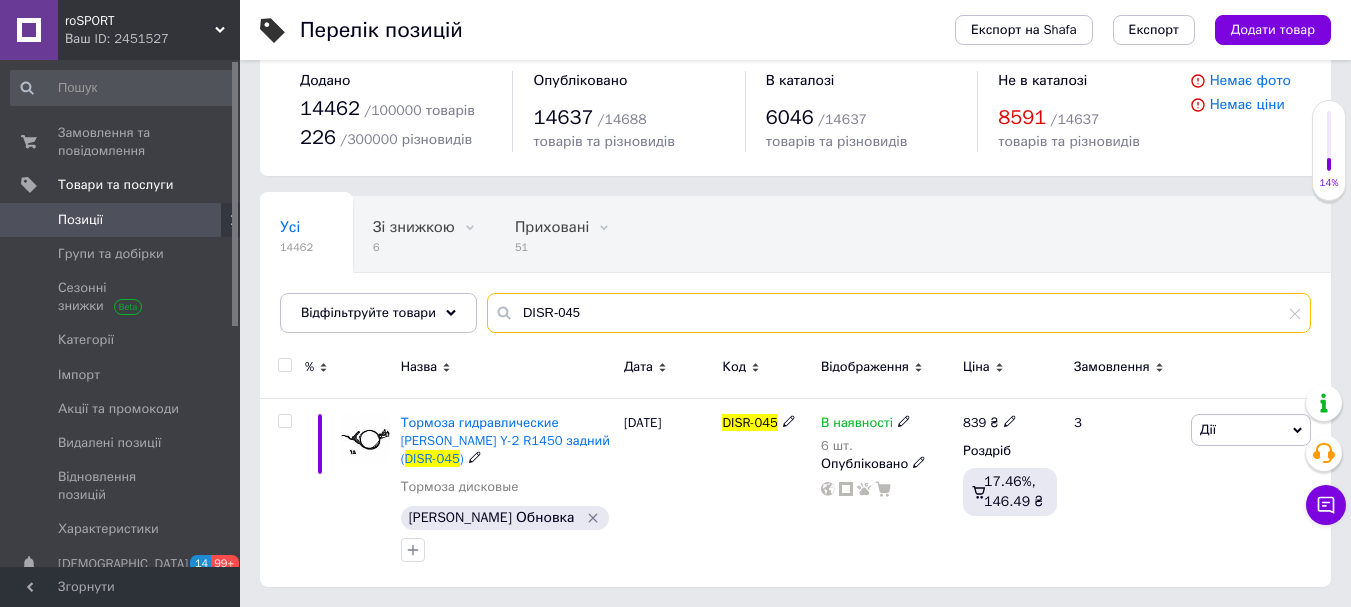 scroll, scrollTop: 0, scrollLeft: 0, axis: both 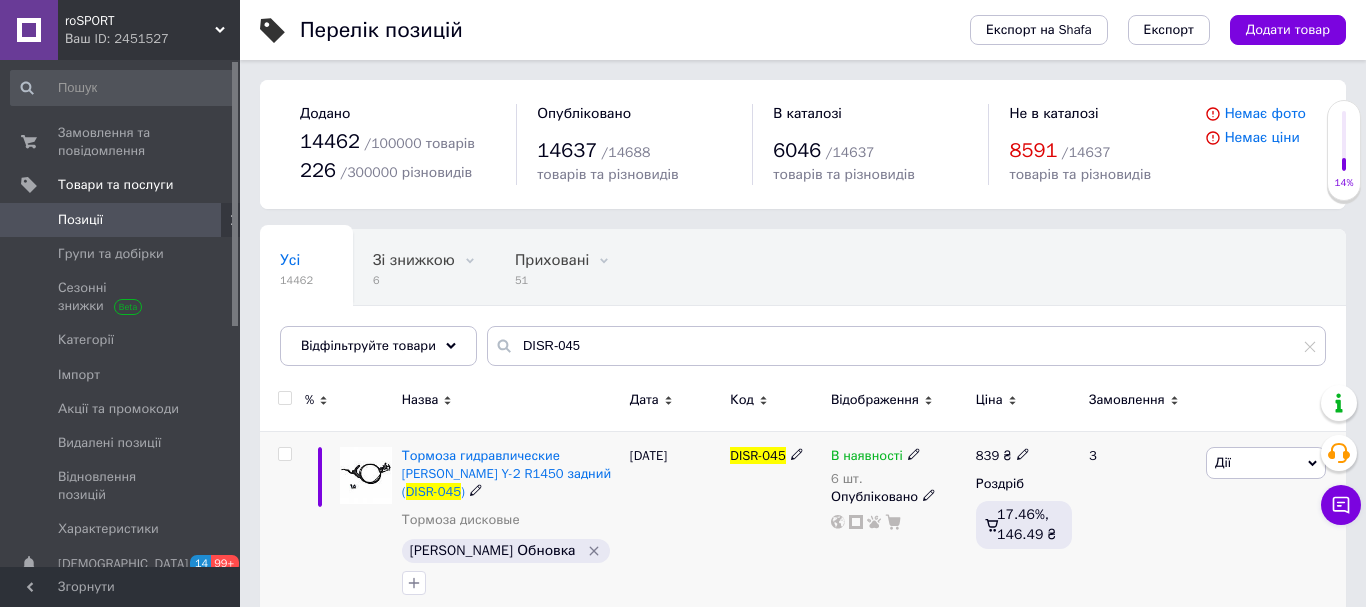 click on "В наявності" at bounding box center (876, 456) 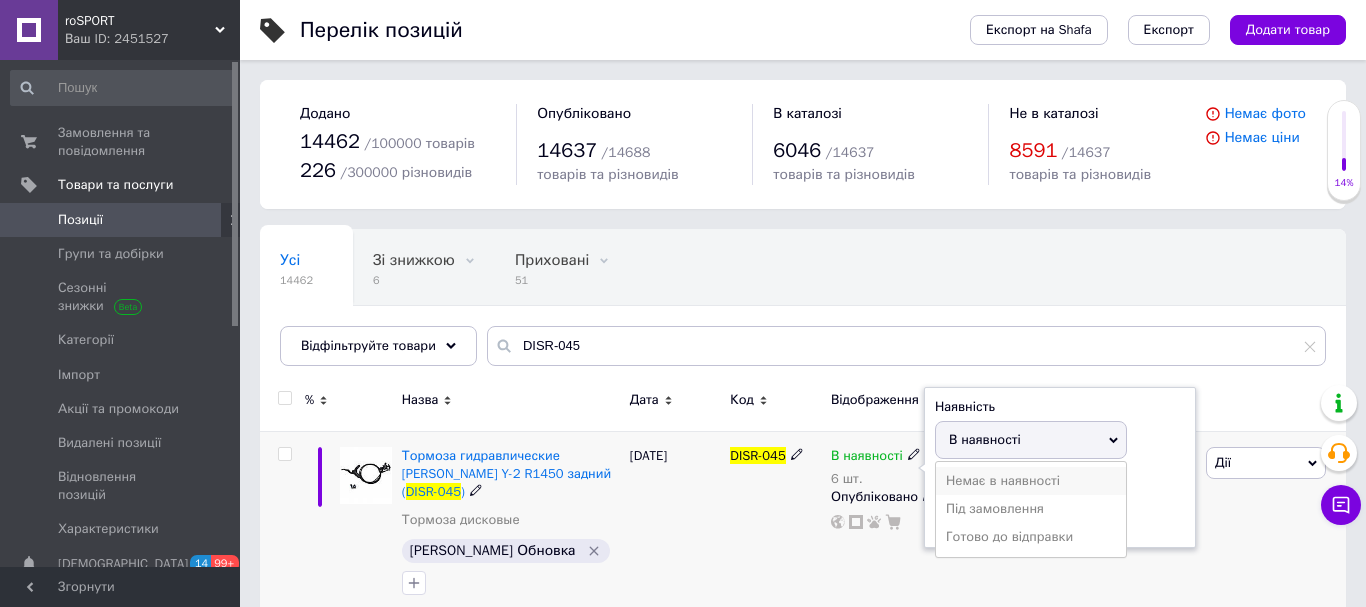 click on "Немає в наявності" at bounding box center [1031, 481] 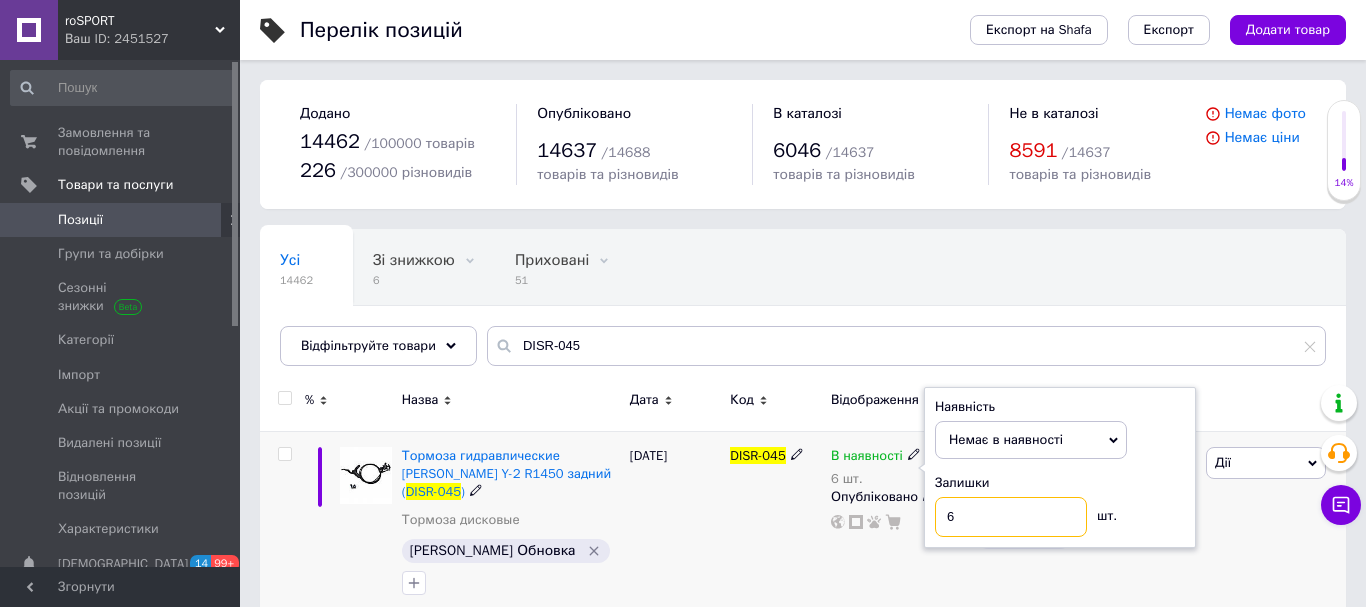 click on "6" at bounding box center [1011, 517] 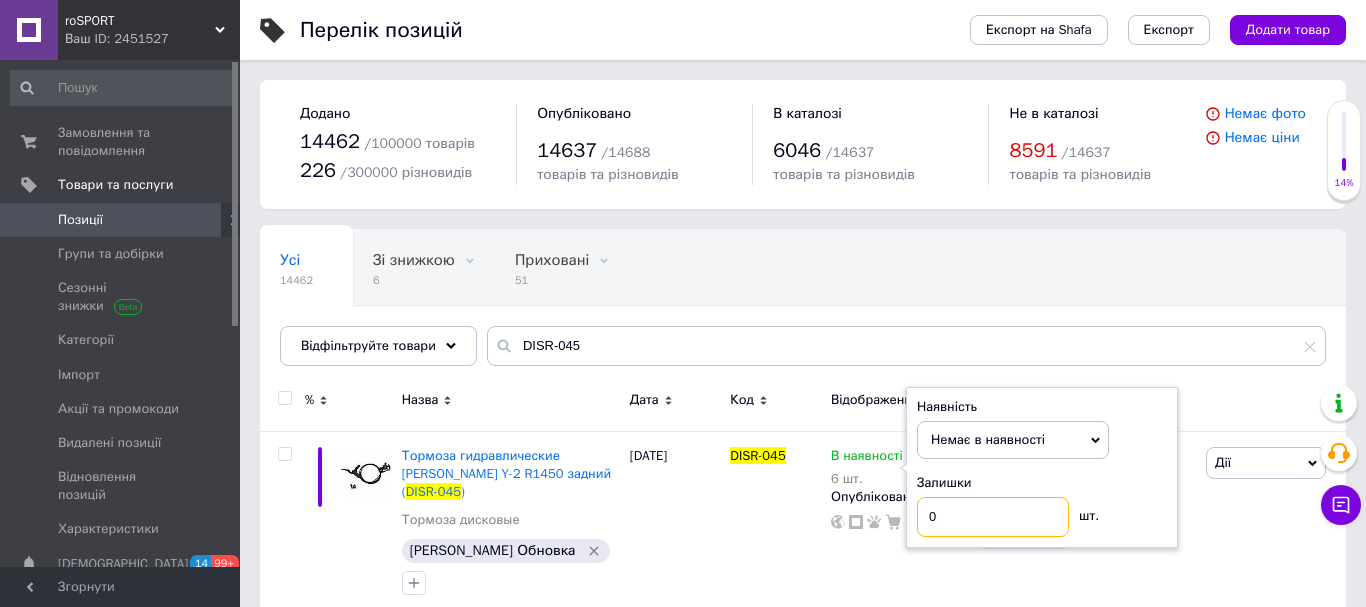 type on "0" 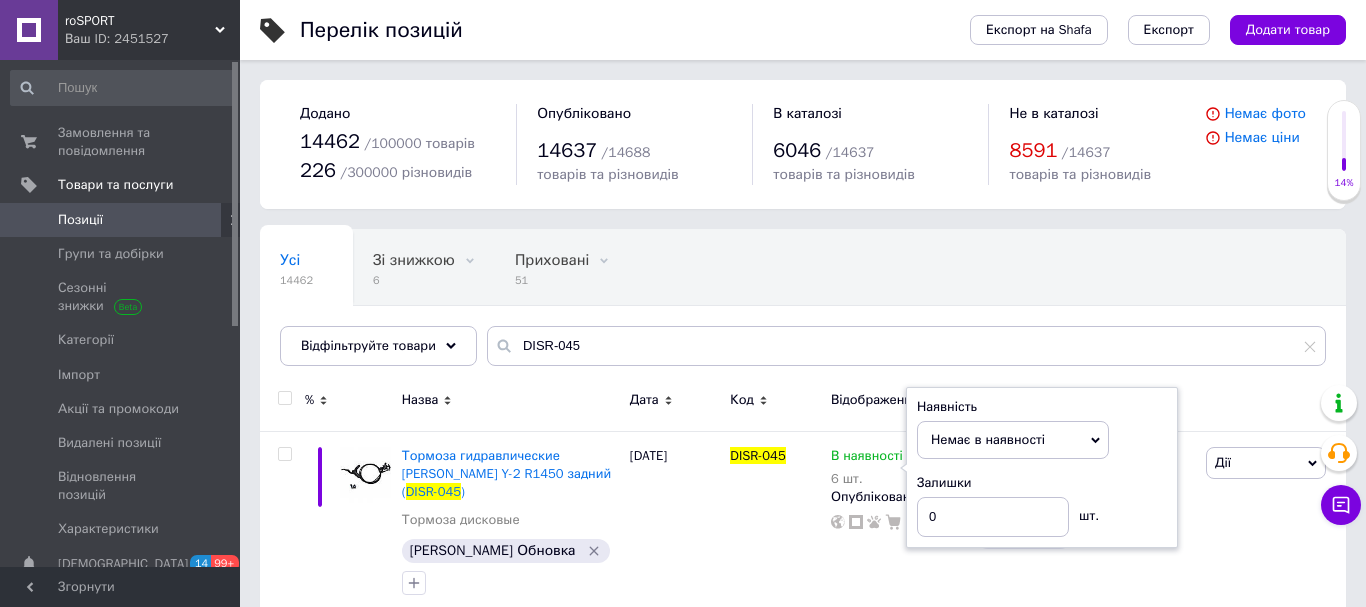 click on "Усі 14462 Зі знижкою 6 Видалити Редагувати Приховані 51 Видалити Редагувати [DOMAIN_NAME] 14154 Видалити Редагувати Ok Відфільтровано...  Зберегти" at bounding box center (803, 307) 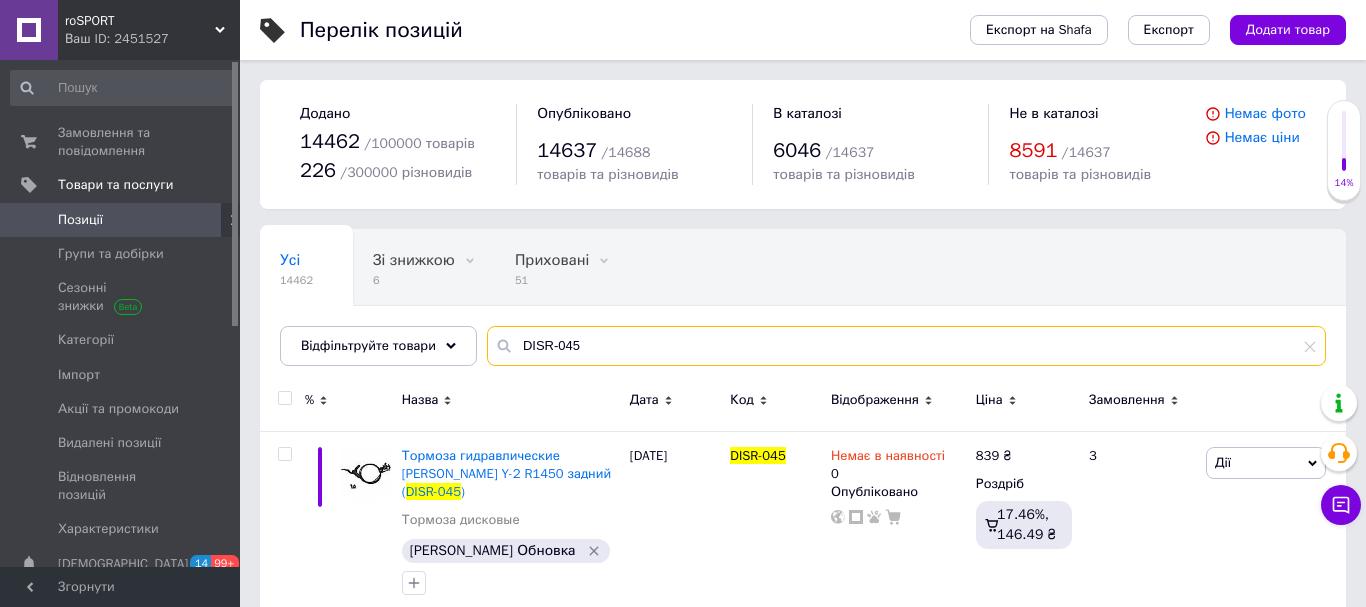 click on "DISR-045" at bounding box center [906, 346] 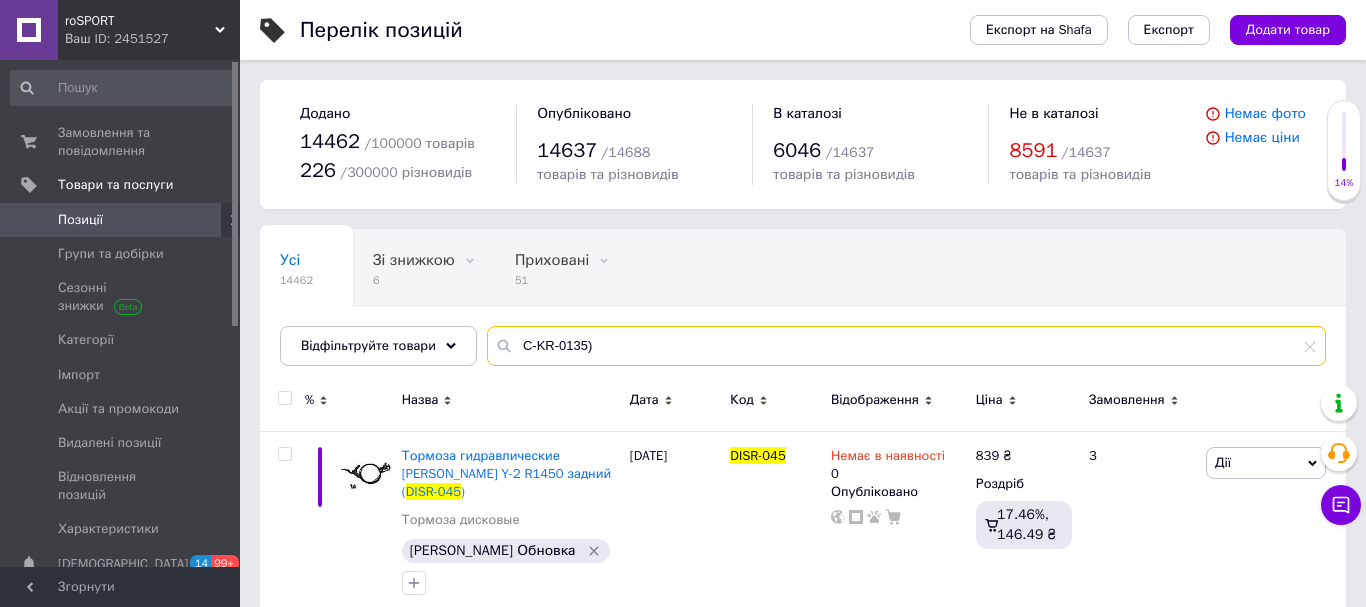 type on "C-KR-0135)" 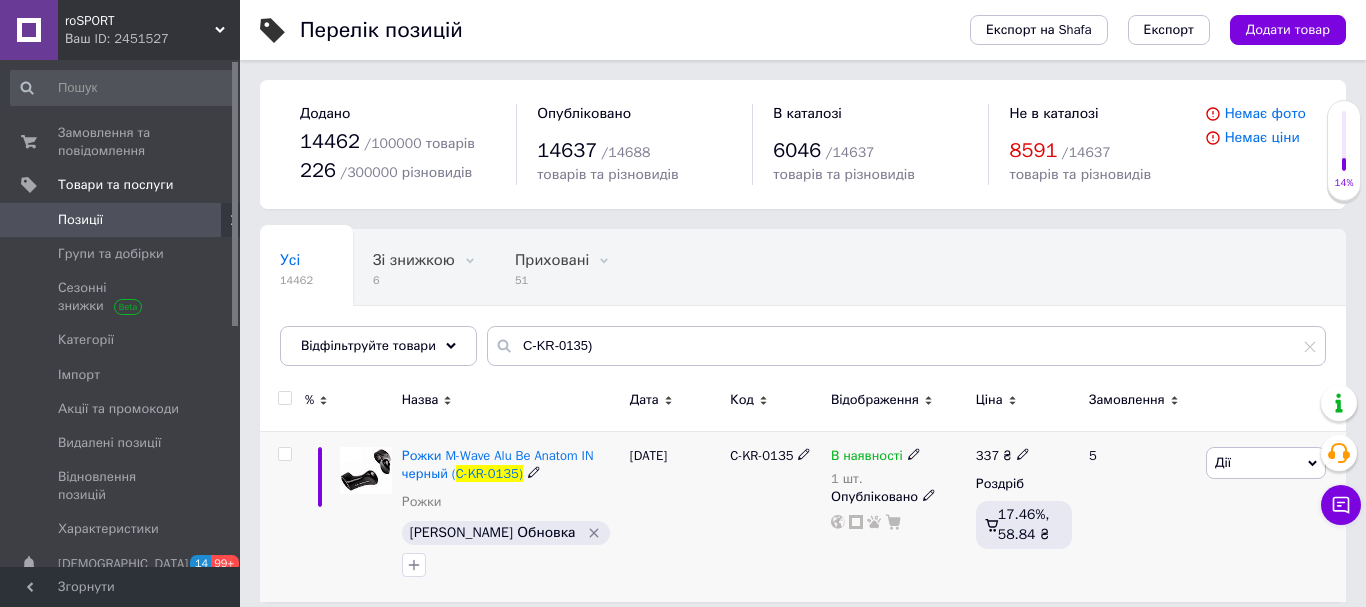 click 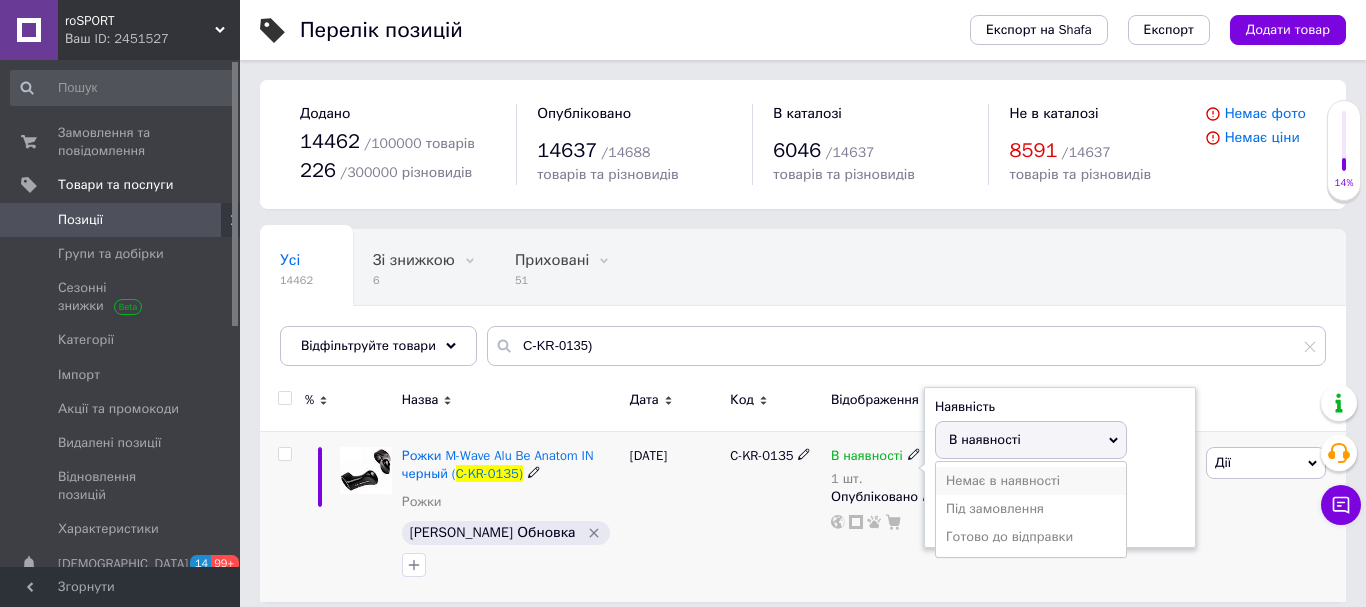 click on "Немає в наявності" at bounding box center [1031, 481] 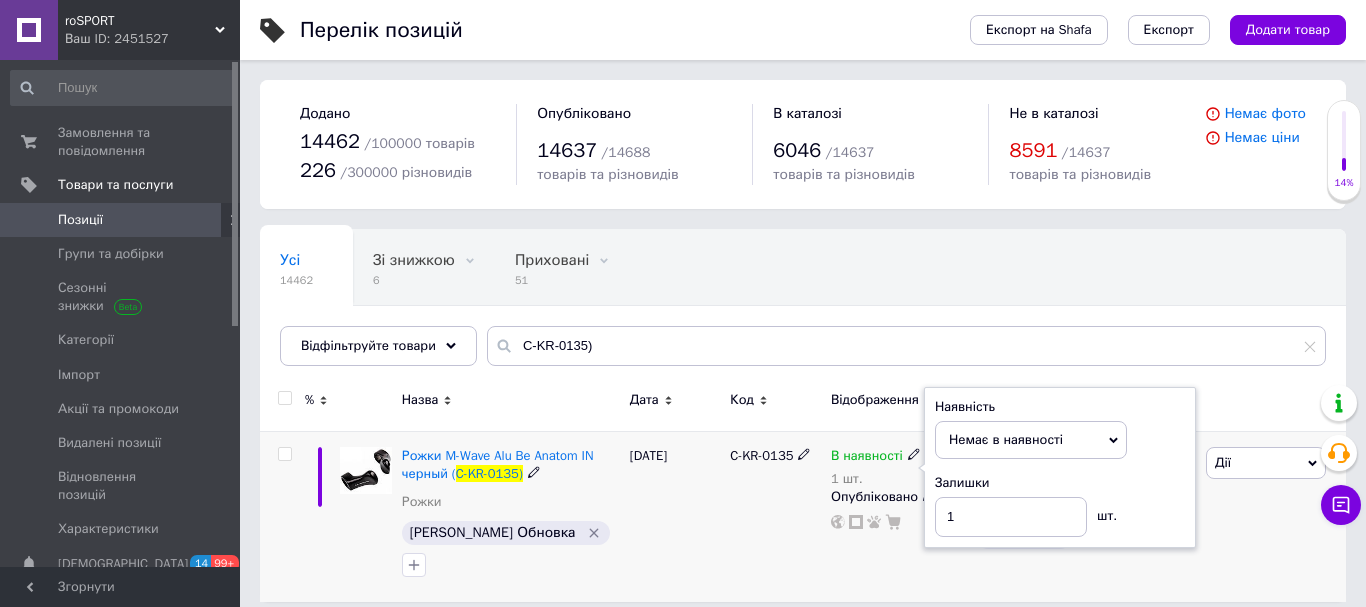 click on "Залишки 1 шт." at bounding box center [1060, 505] 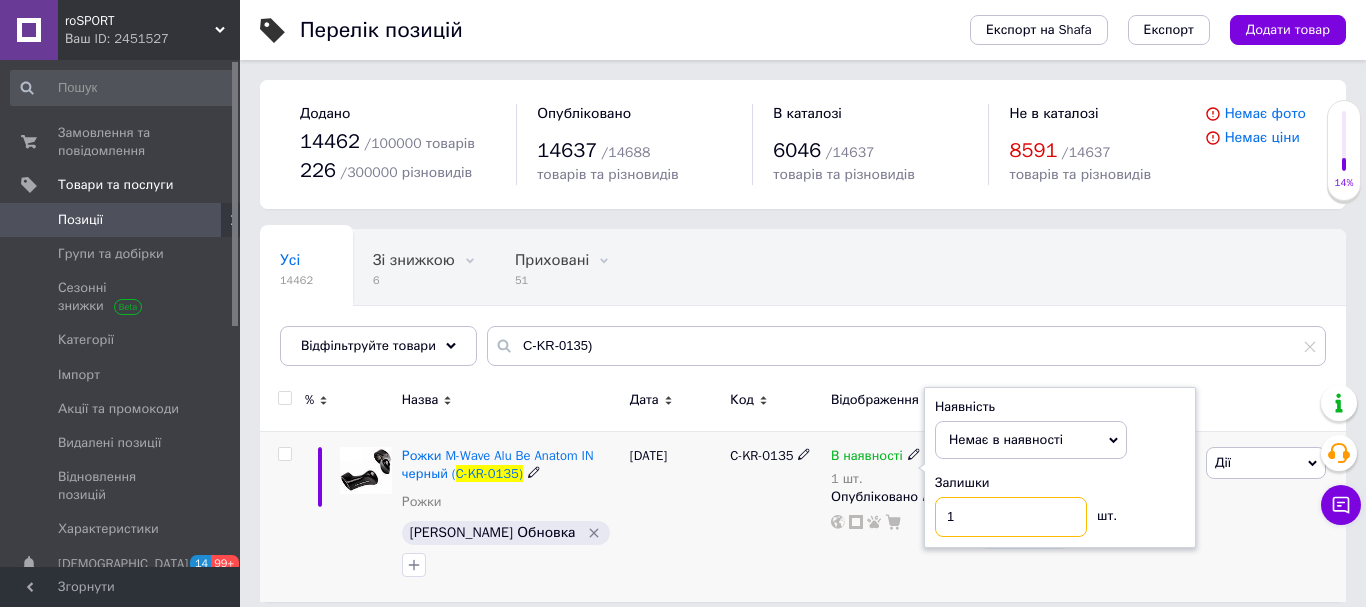click on "1" at bounding box center [1011, 517] 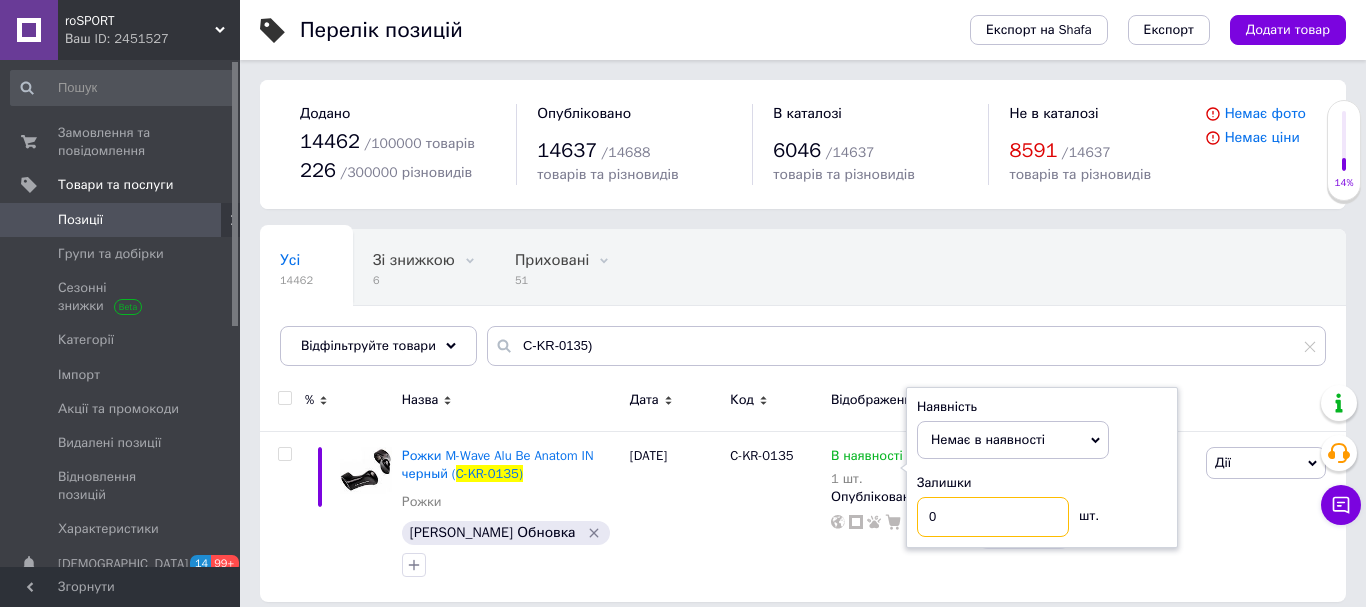 type on "0" 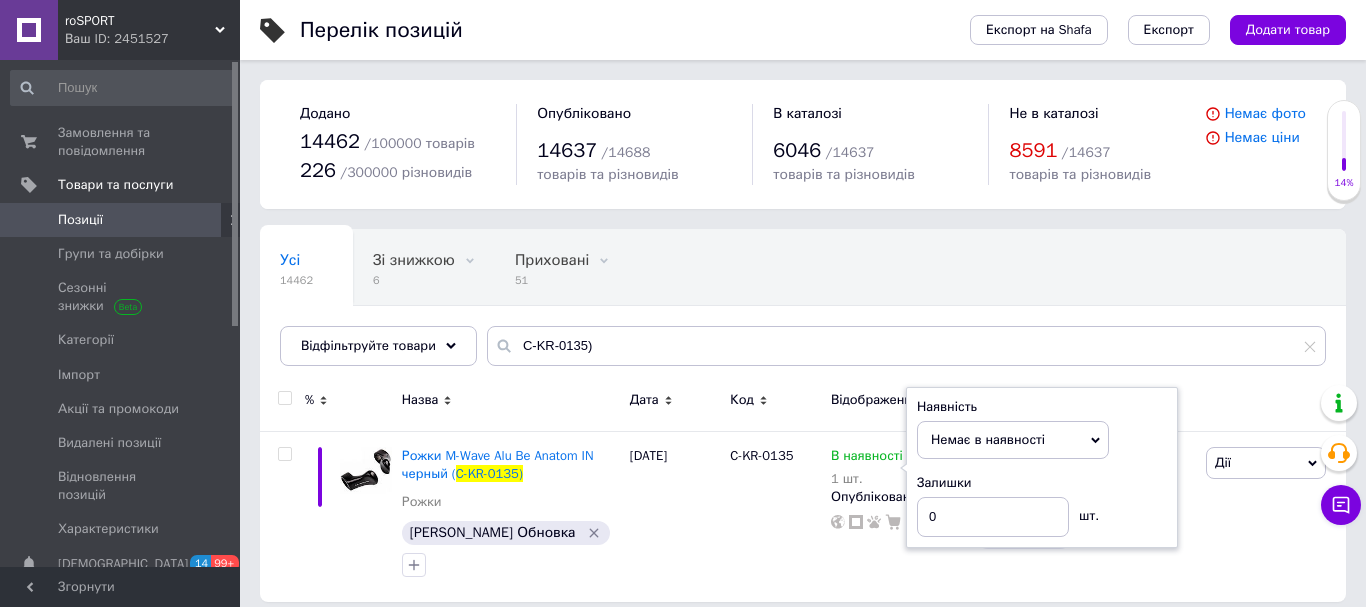 click on "Усі 14462 Зі знижкою 6 Видалити Редагувати Приховані 51 Видалити Редагувати [DOMAIN_NAME] 14154 Видалити Редагувати Ok Відфільтровано...  Зберегти" at bounding box center [583, 306] 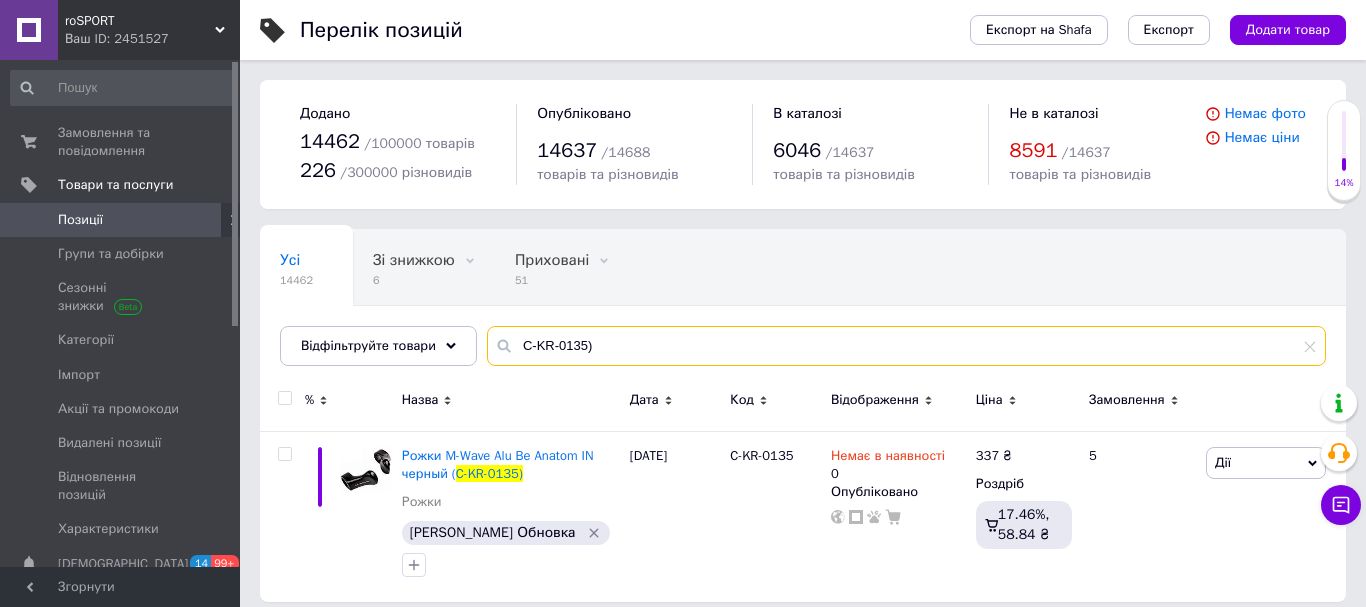 click on "C-KR-0135)" at bounding box center [906, 346] 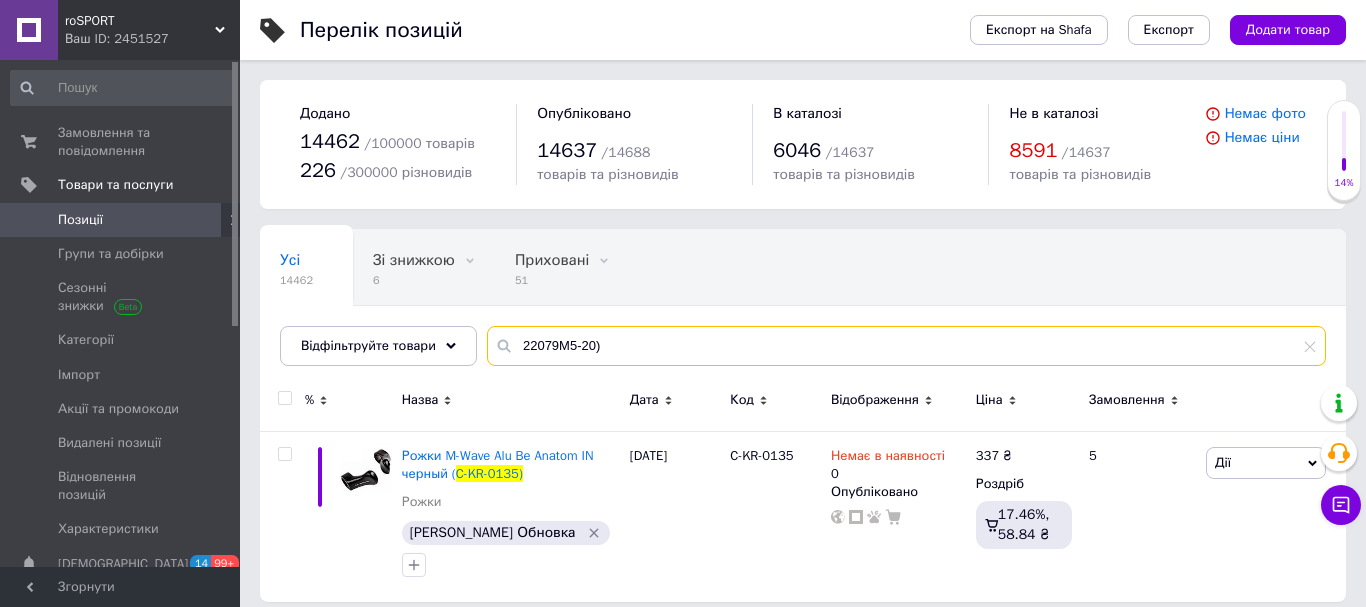 type on "22079M5-20)" 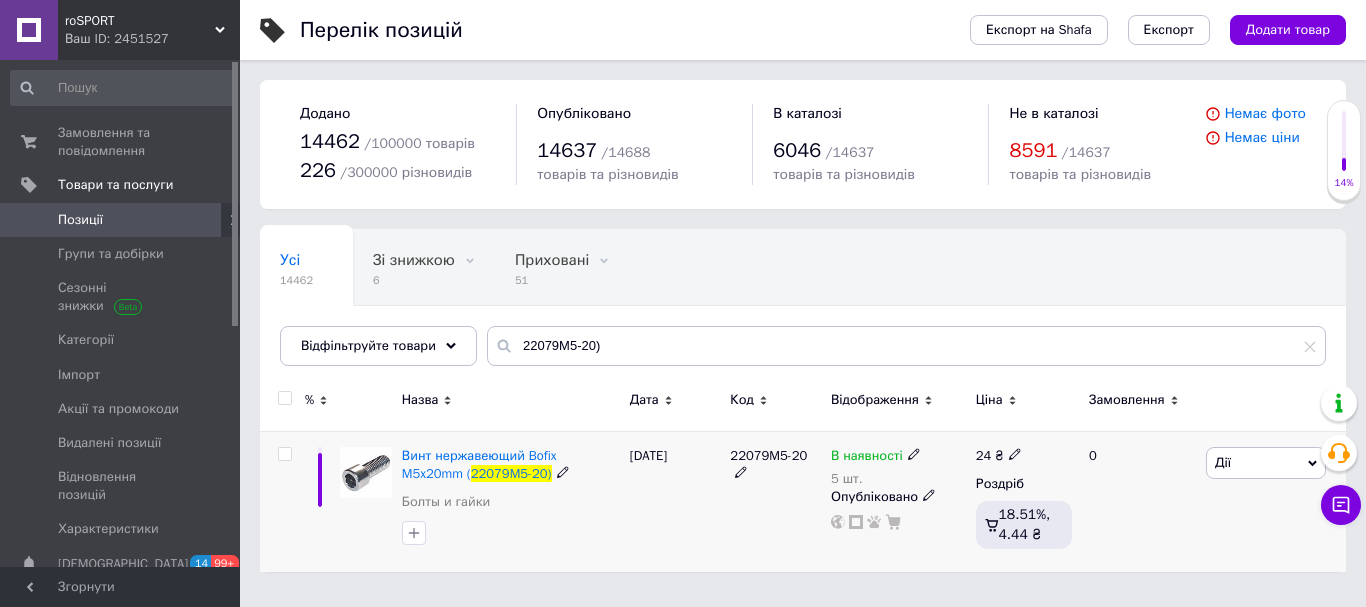 click 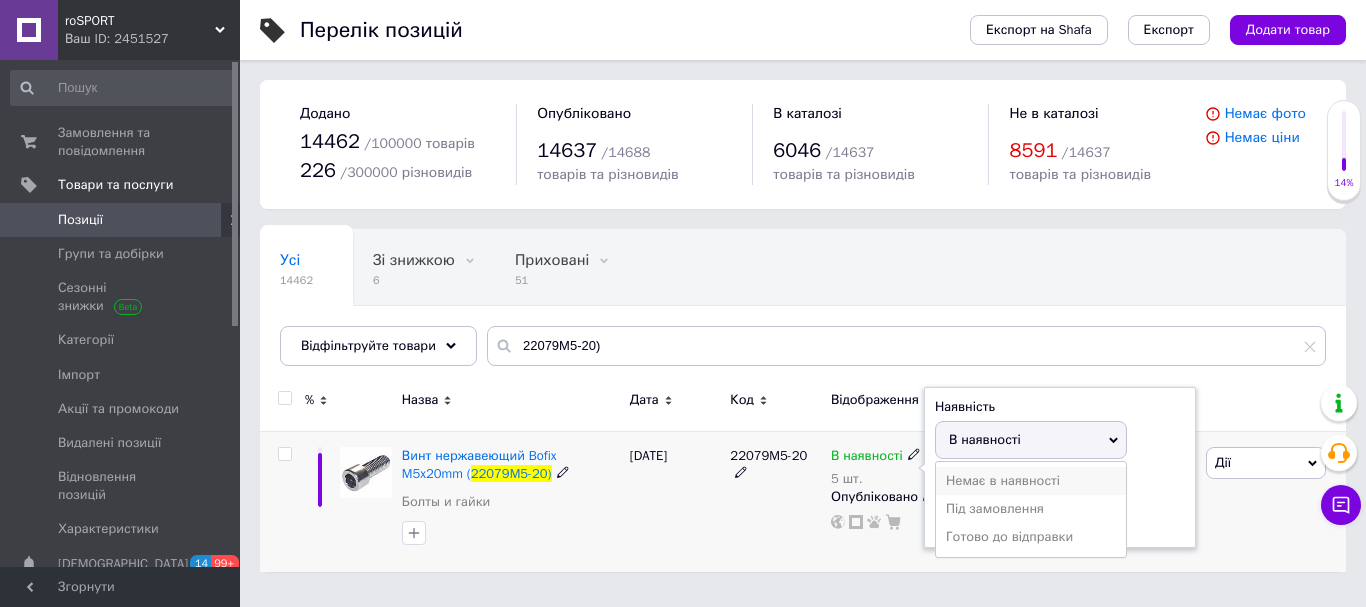 click on "Немає в наявності" at bounding box center [1031, 481] 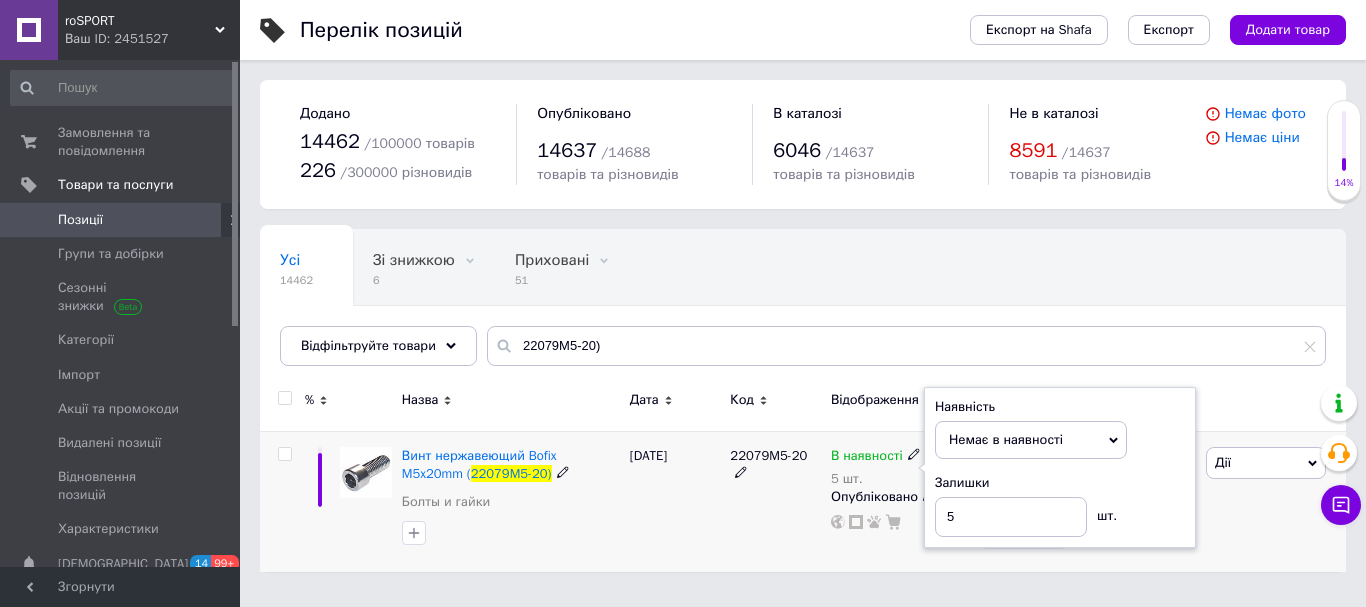 click on "Залишки 5 шт." at bounding box center (1060, 505) 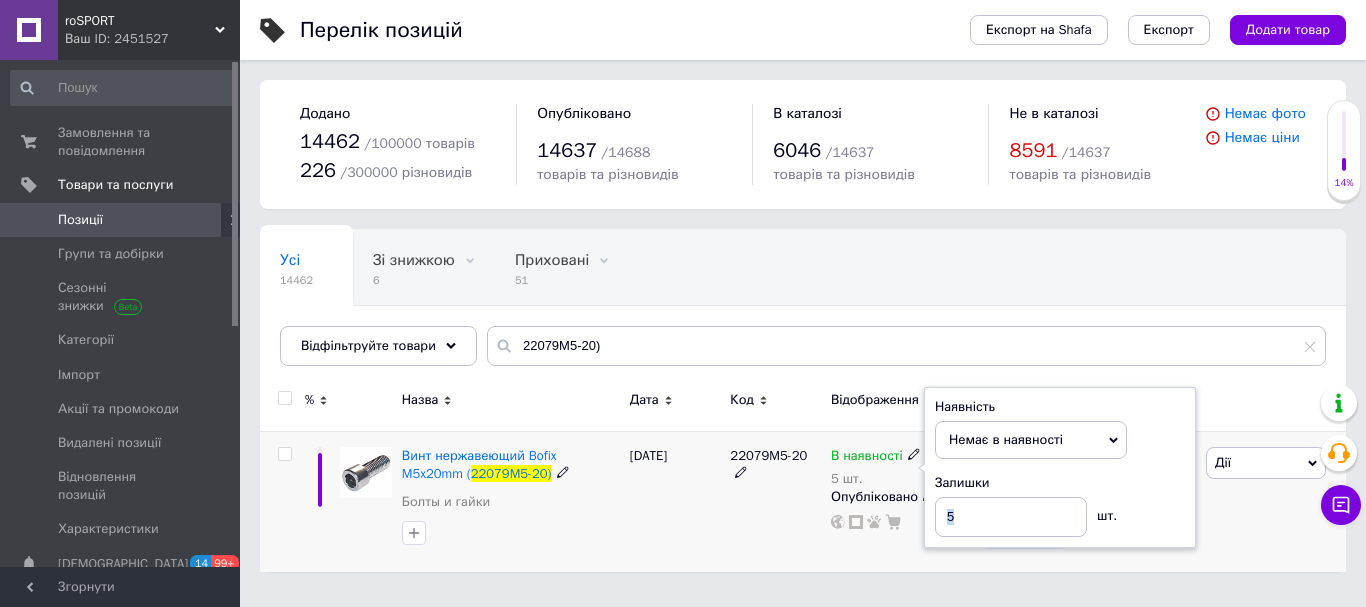 click on "Залишки 5 шт." at bounding box center [1060, 505] 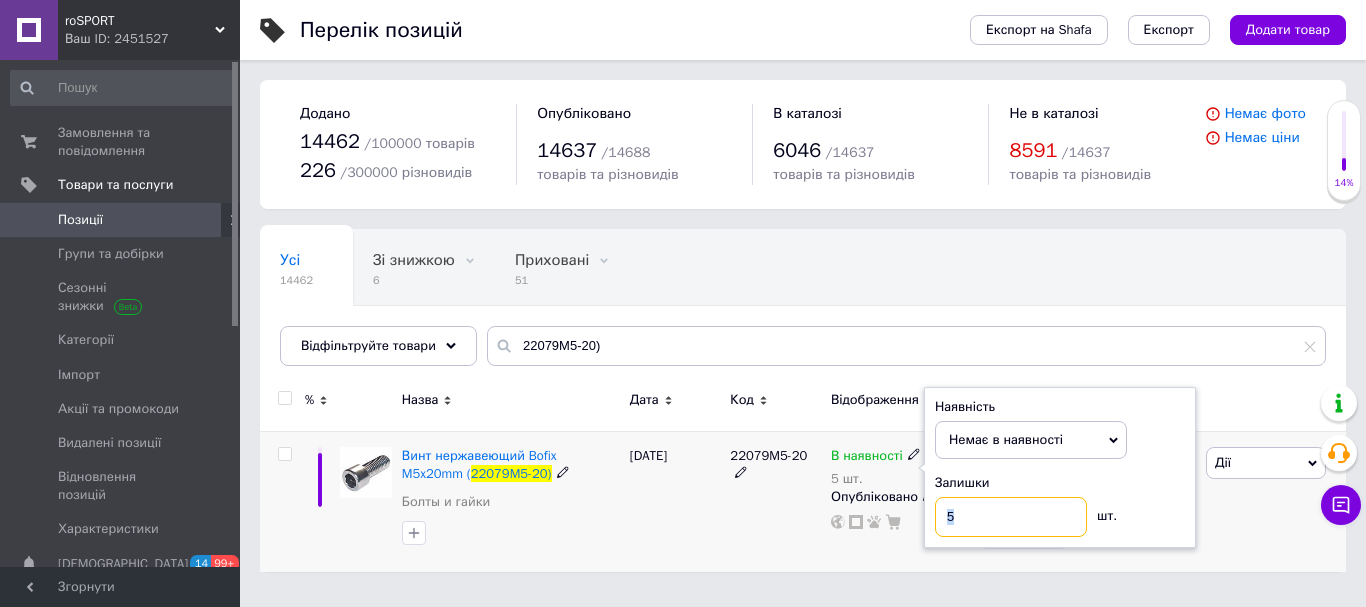 click on "5" at bounding box center [1011, 517] 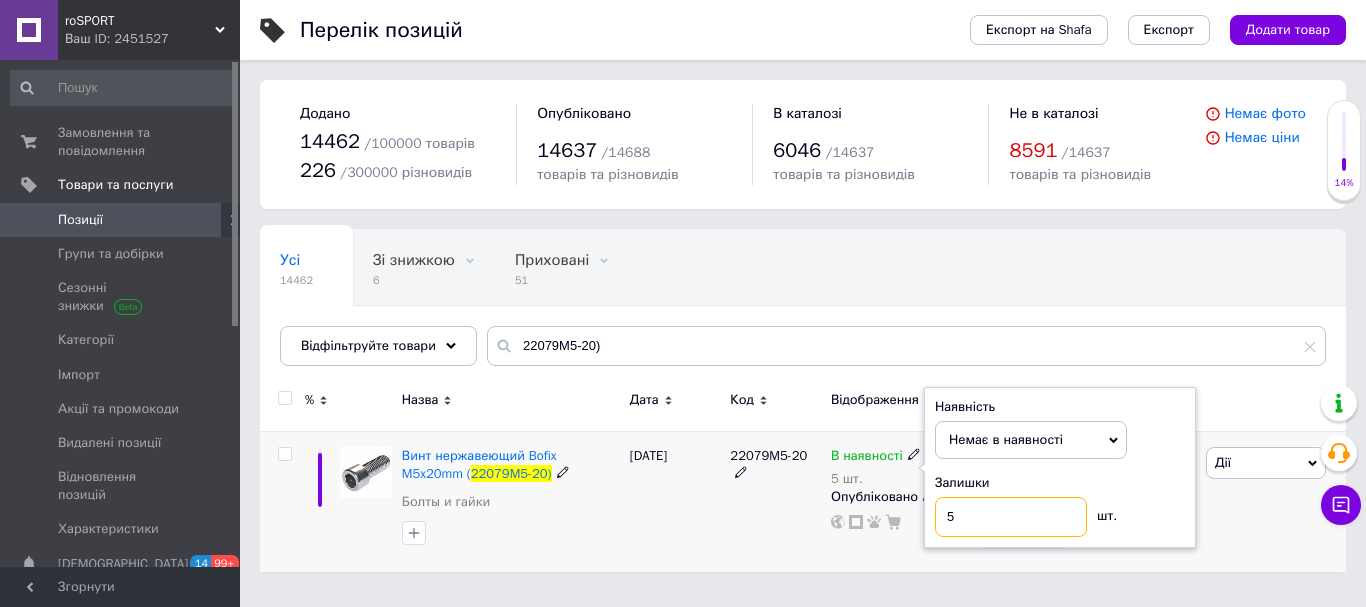 click on "5" at bounding box center (1011, 517) 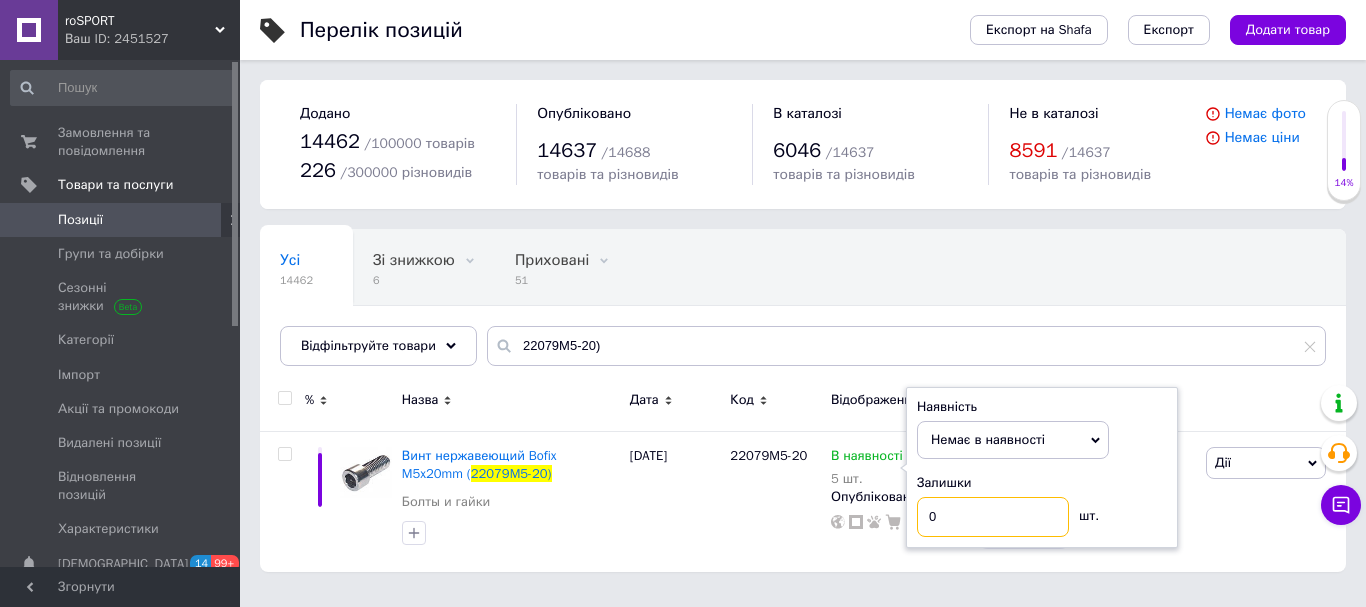 type on "0" 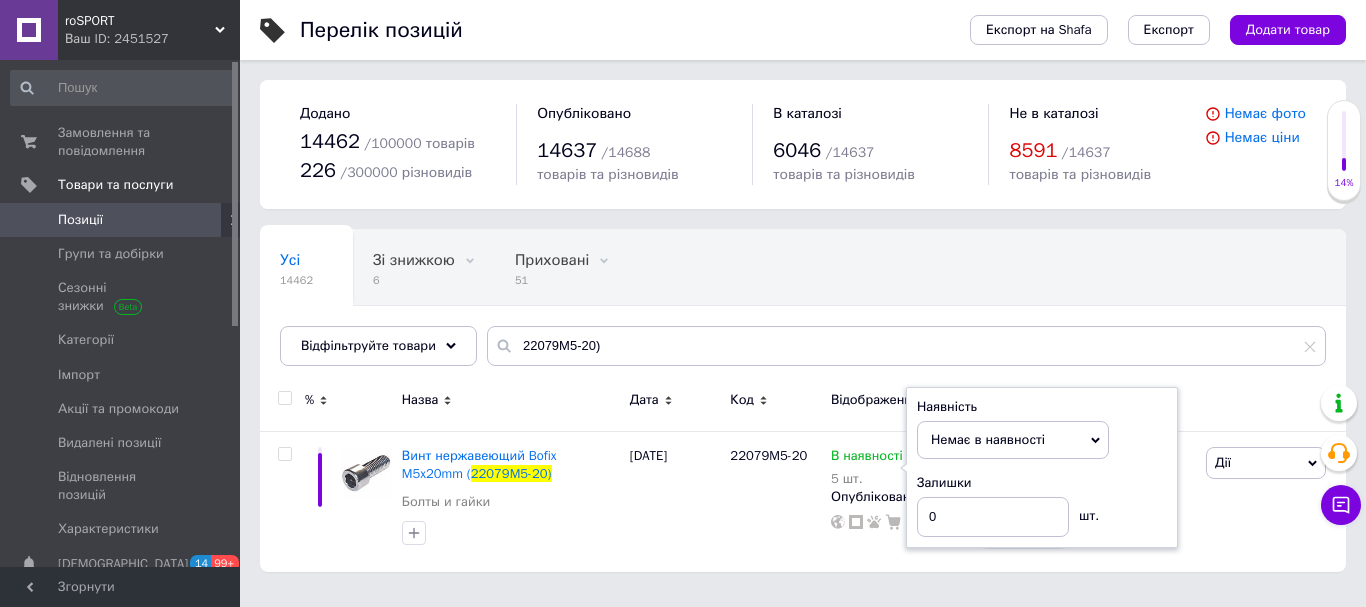 click on "Усі 14462 Зі знижкою 6 Видалити Редагувати Приховані 51 Видалити Редагувати [DOMAIN_NAME] 14154 Видалити Редагувати Ok Відфільтровано...  Зберегти" at bounding box center [803, 307] 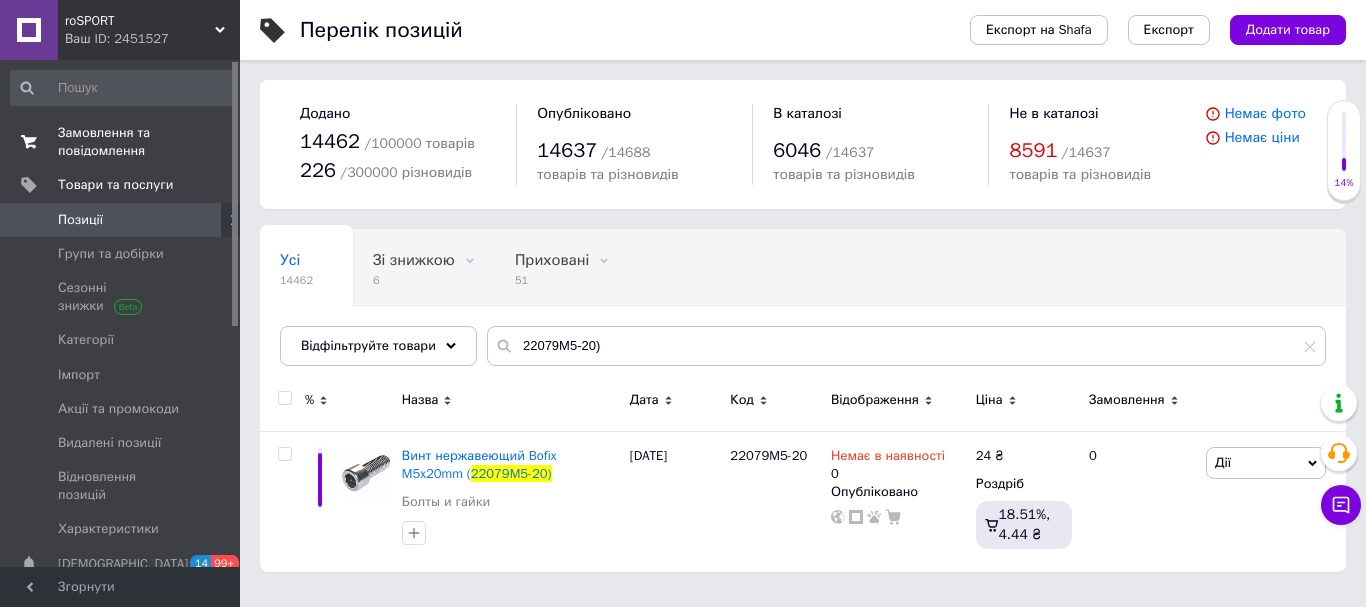 click on "Замовлення та повідомлення" at bounding box center [121, 142] 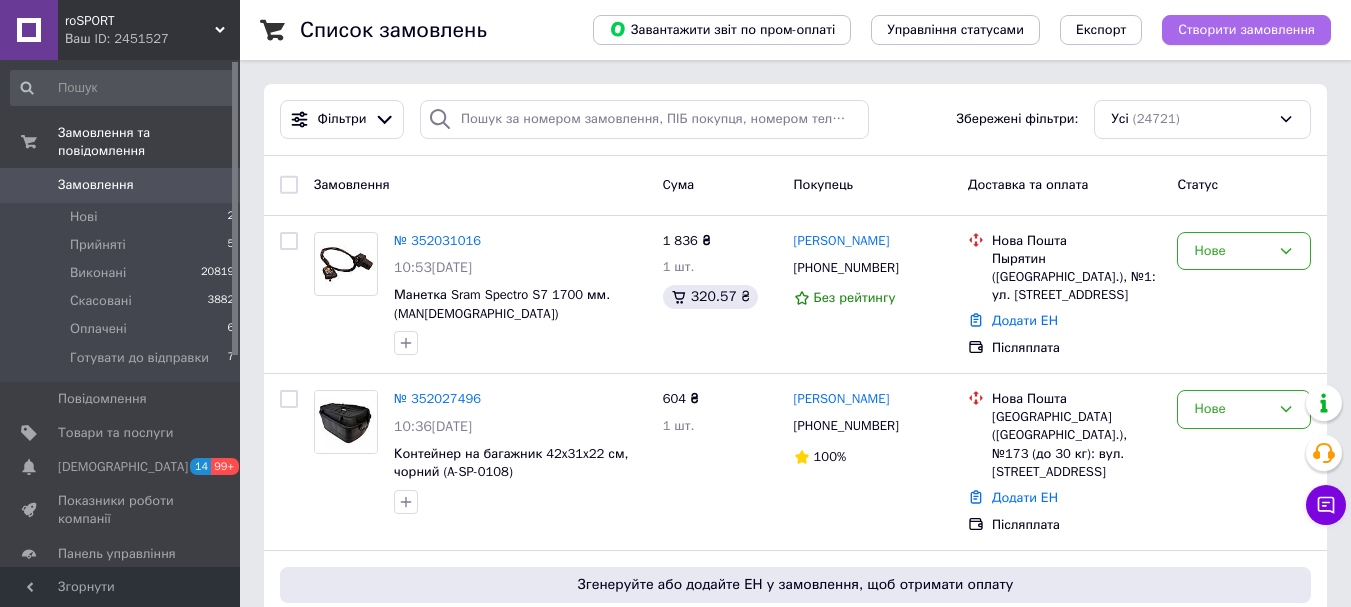 click on "Створити замовлення" at bounding box center (1246, 30) 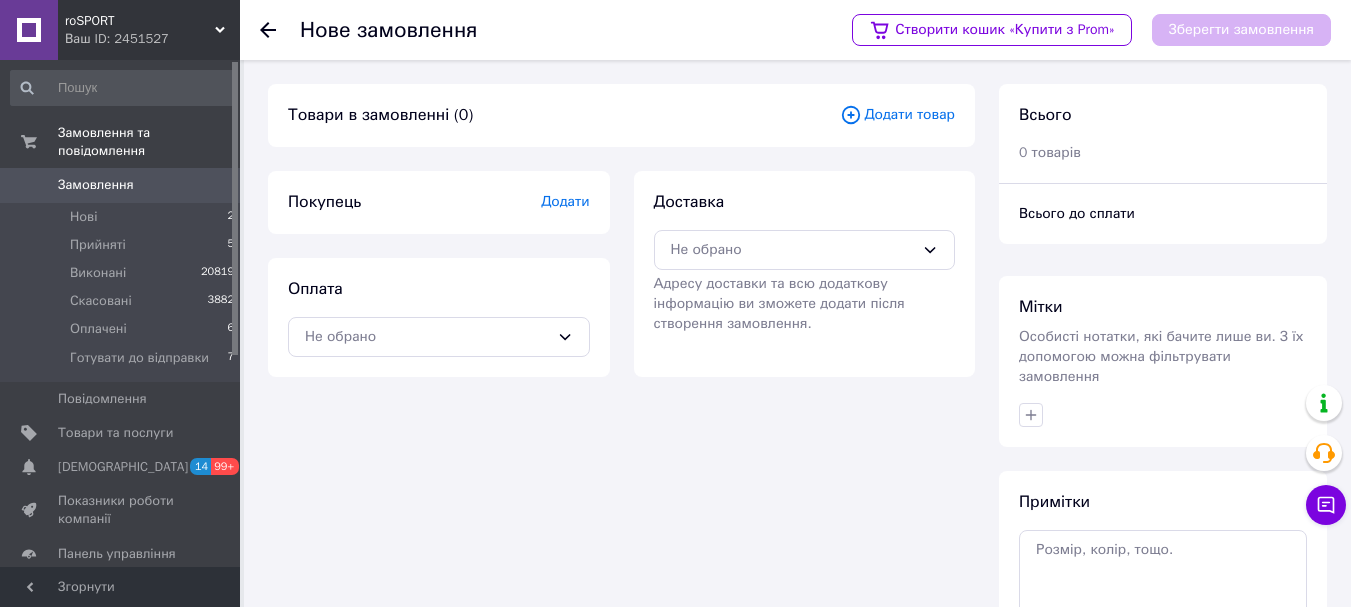 click on "Товари в замовленні (0) Додати товар" at bounding box center (621, 115) 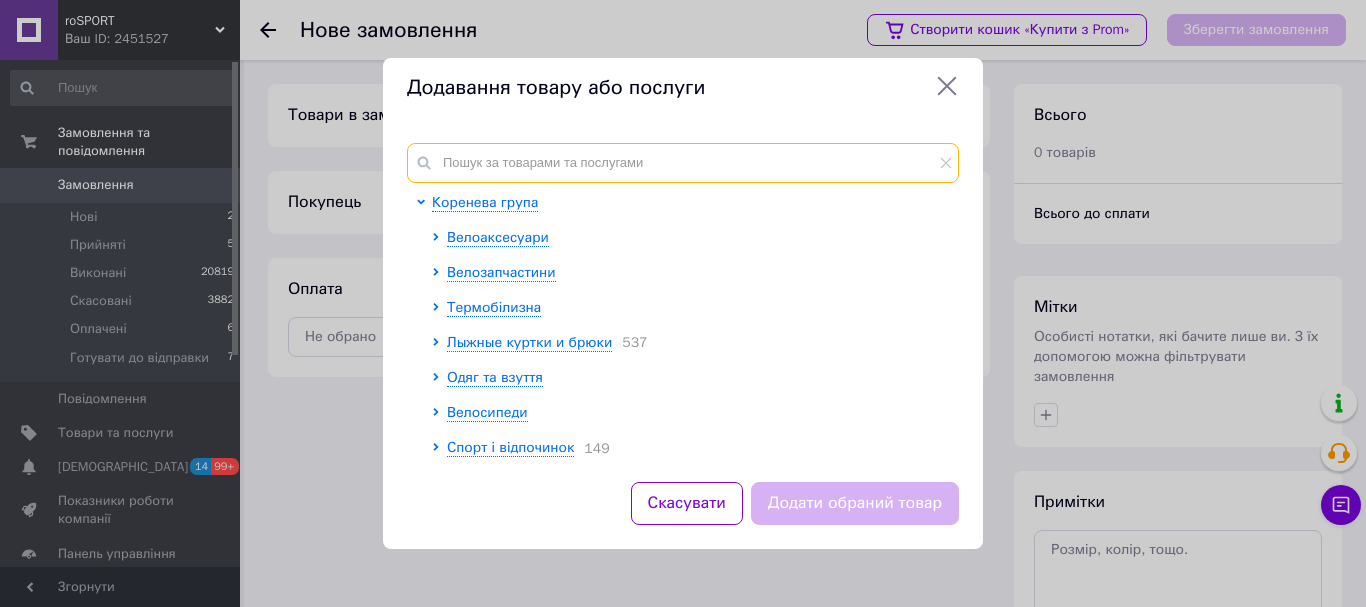 click at bounding box center (683, 163) 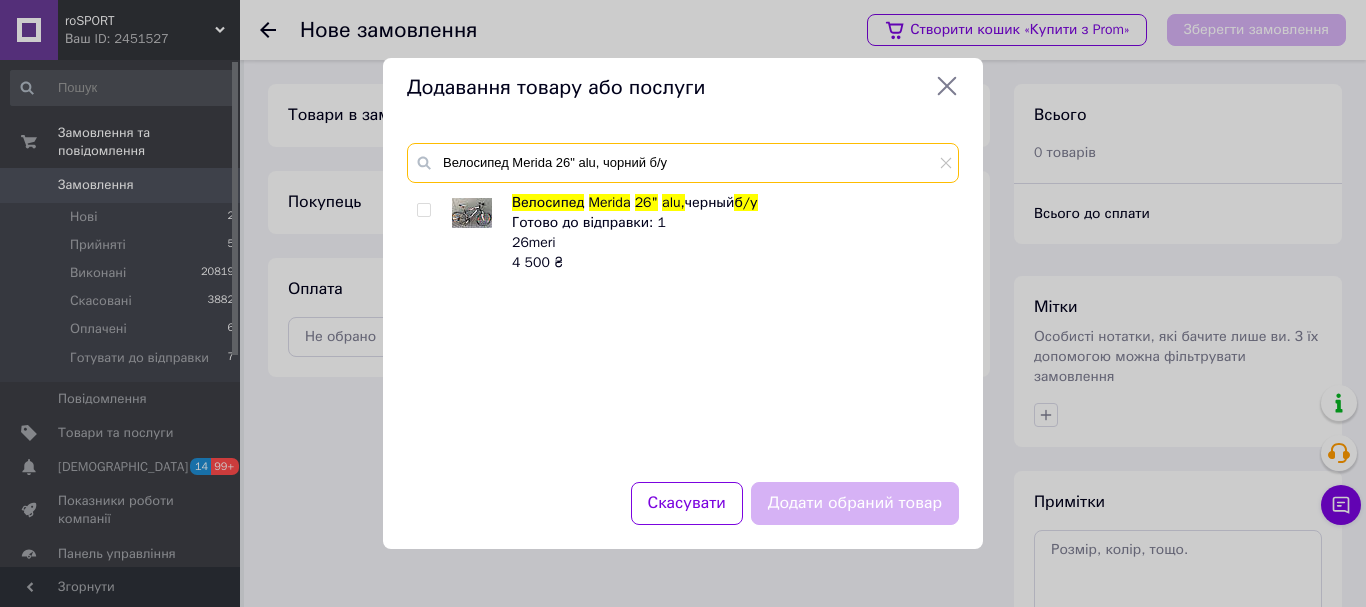 type on "Велосипед Merida 26" alu, чорний б/у" 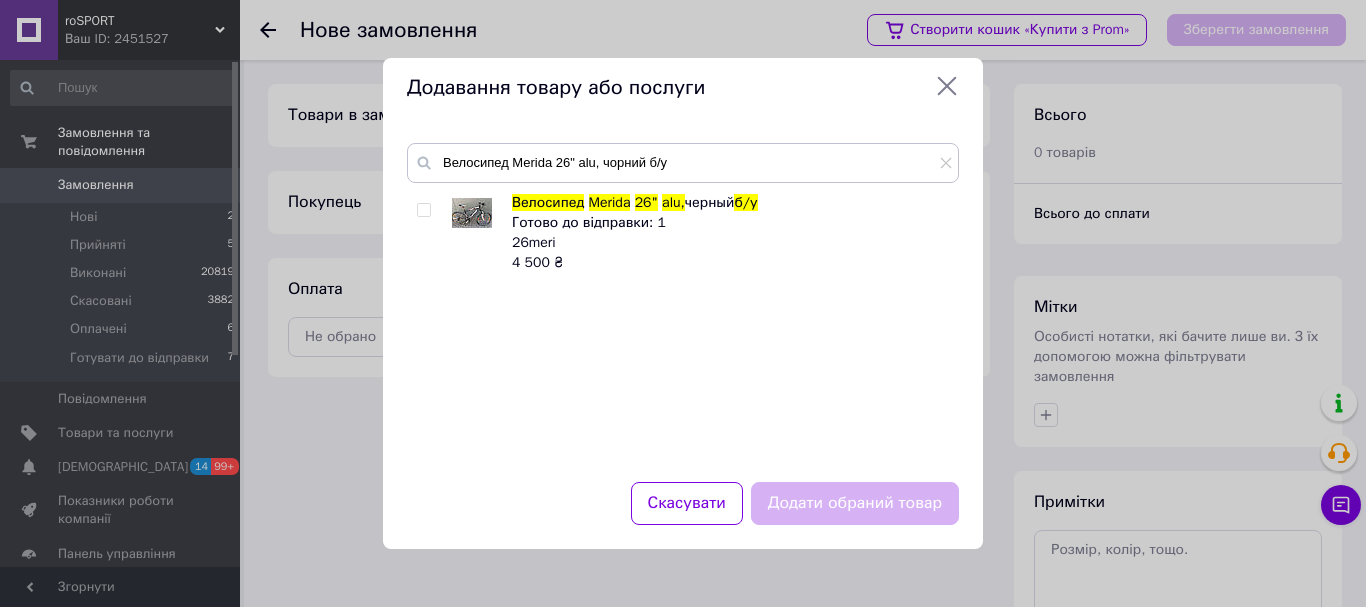 click at bounding box center (423, 210) 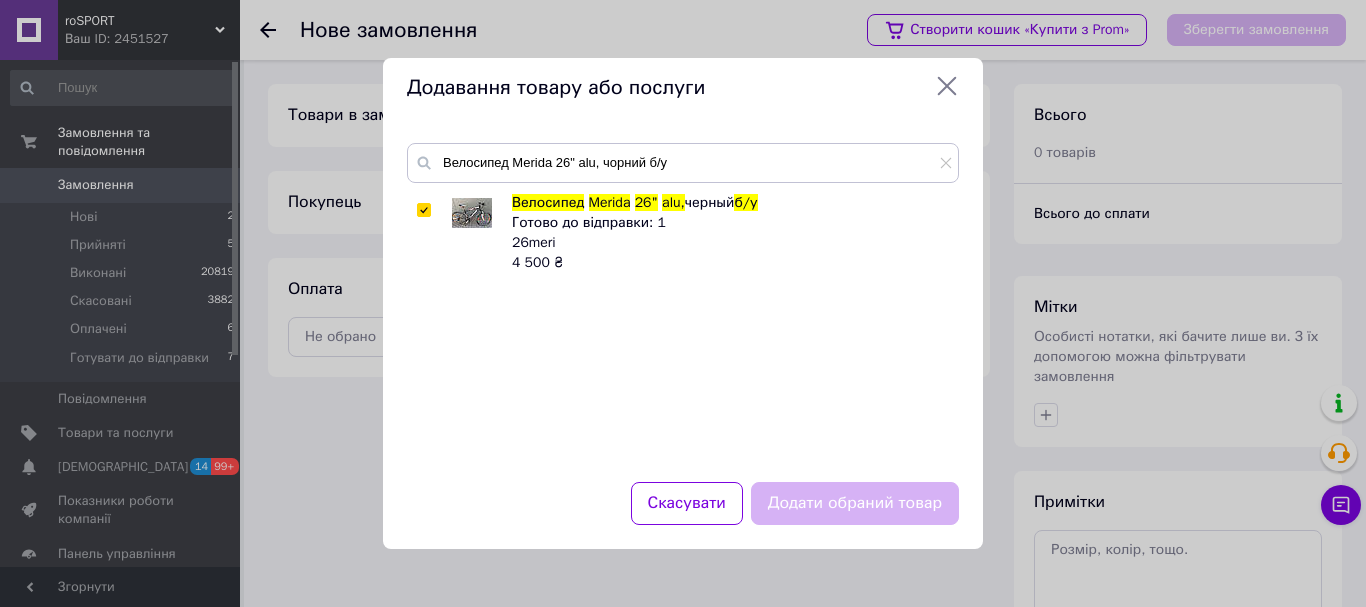 checkbox on "true" 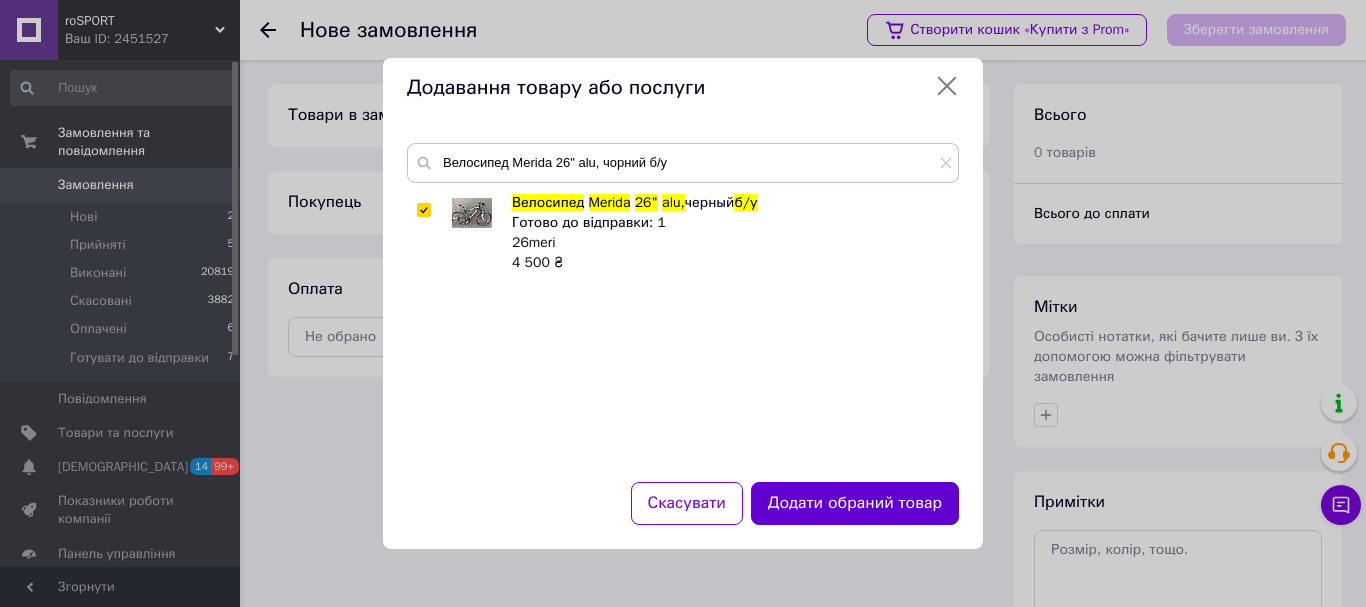 click on "Додати обраний товар" at bounding box center (855, 503) 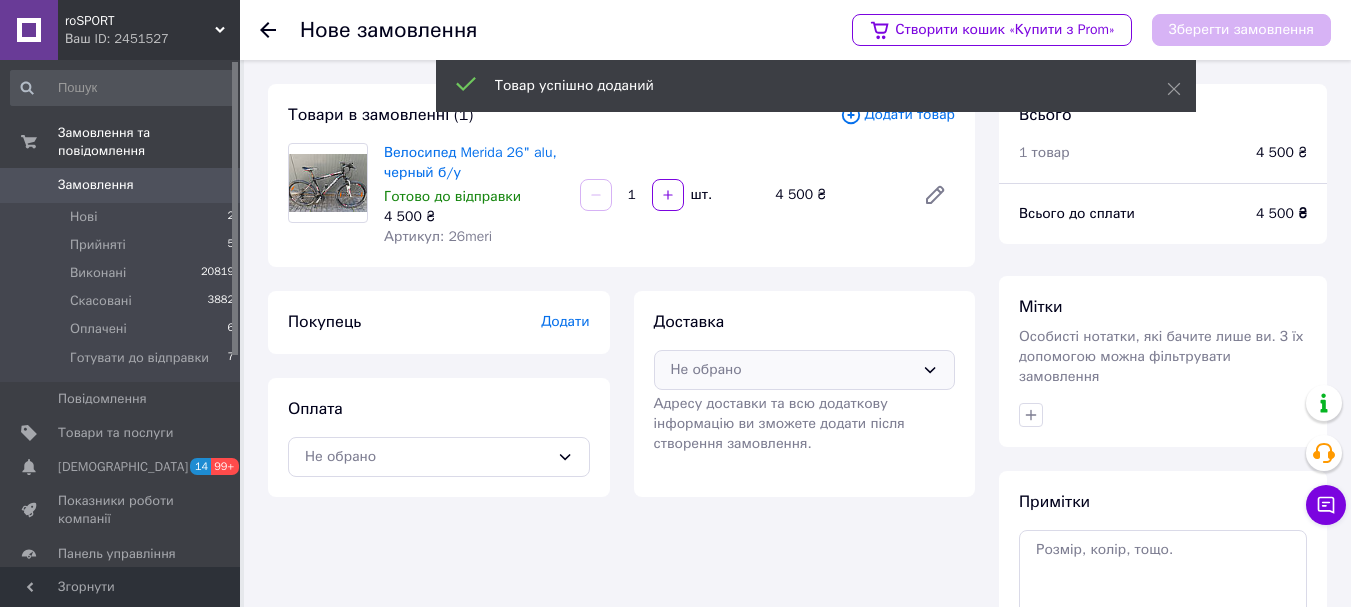 click on "Не обрано" at bounding box center (793, 370) 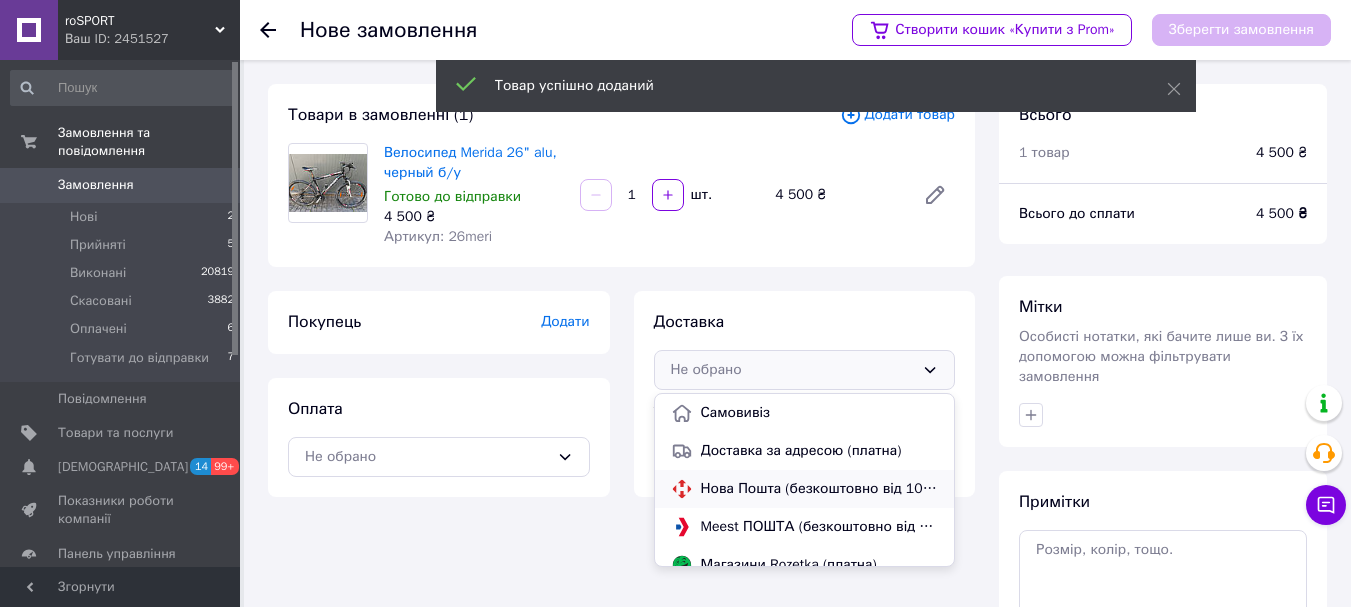 click on "Нова Пошта (безкоштовно від 1000 ₴)" at bounding box center [820, 489] 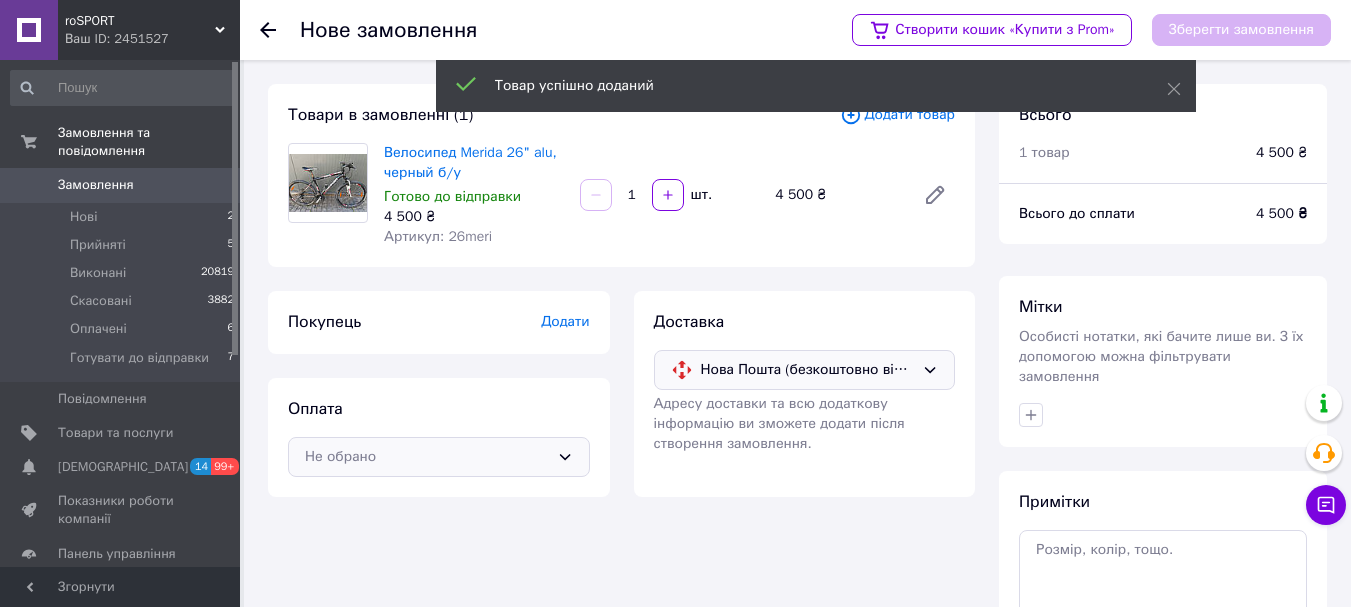 click on "Не обрано" at bounding box center [427, 457] 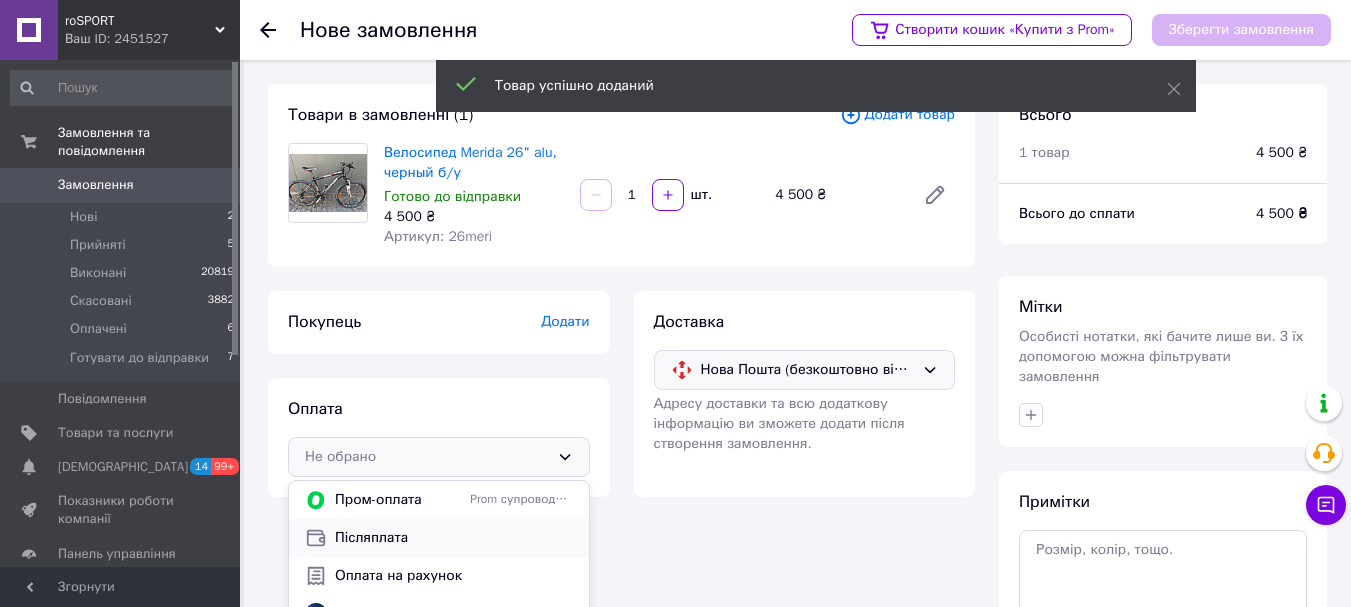 click on "Післяплата" at bounding box center [454, 538] 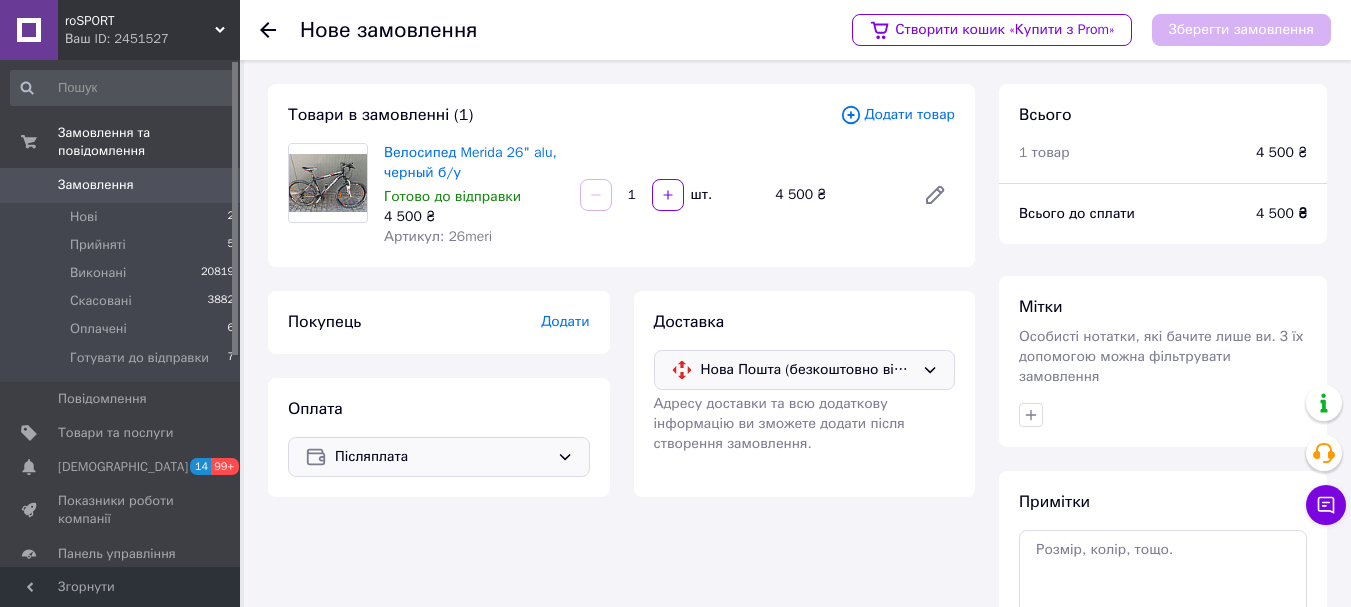 click on "Додати" at bounding box center (565, 321) 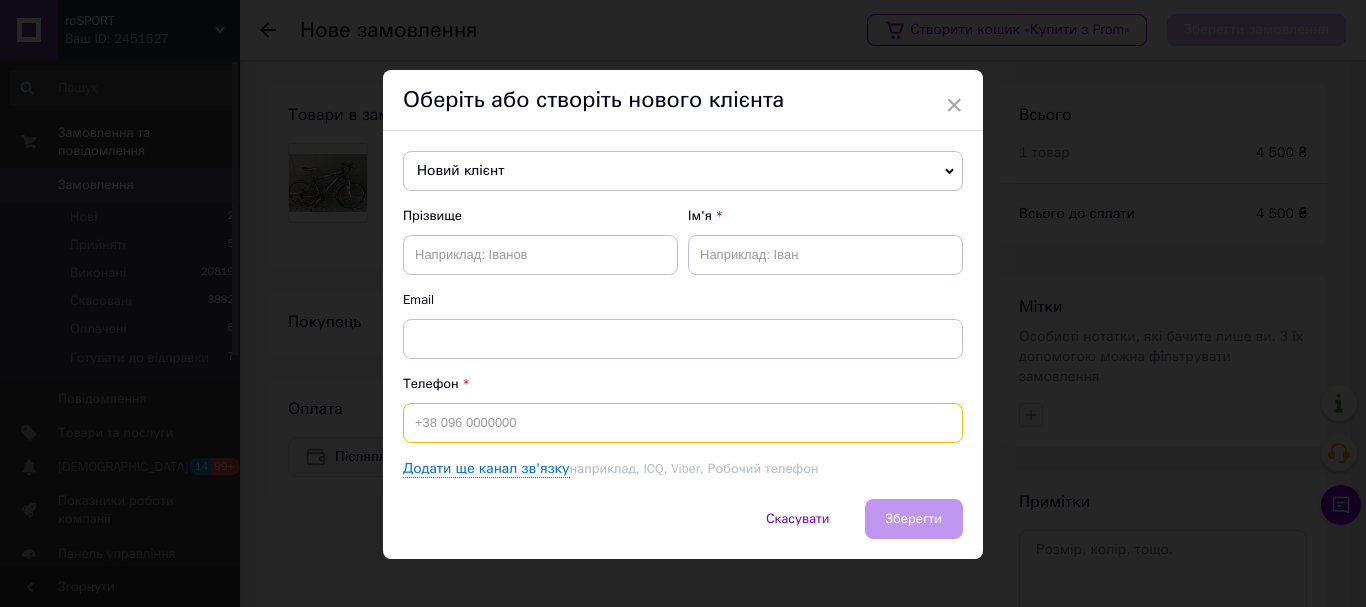 click at bounding box center (683, 423) 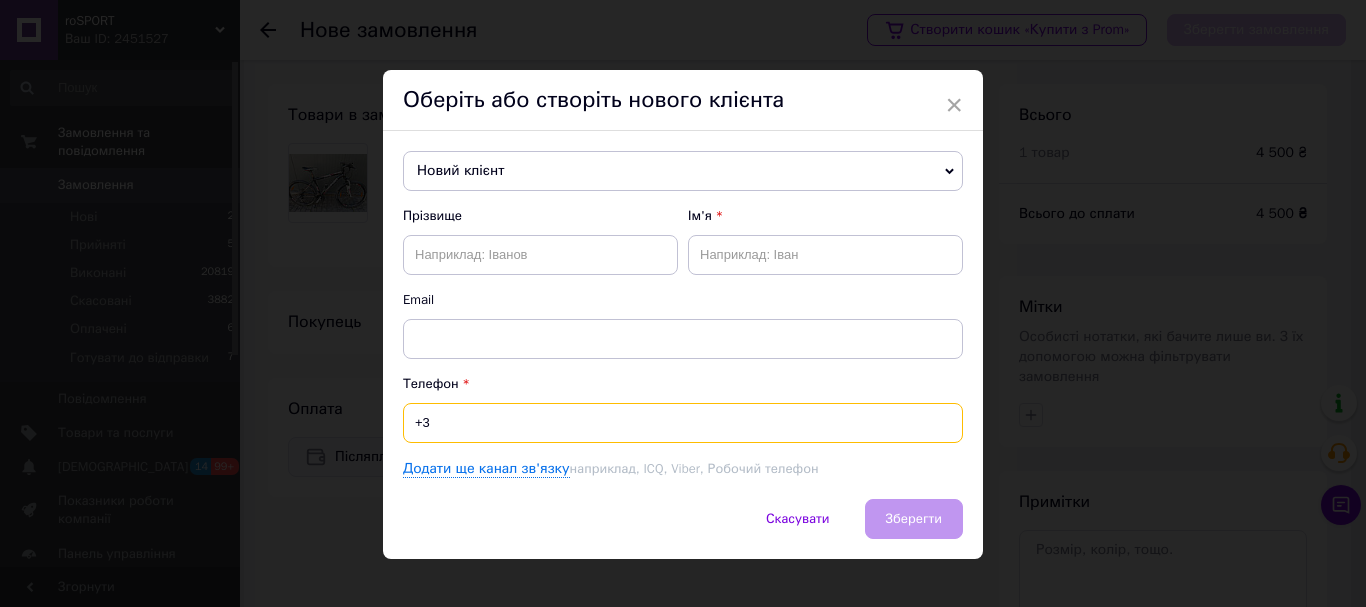 paste on "80635939878" 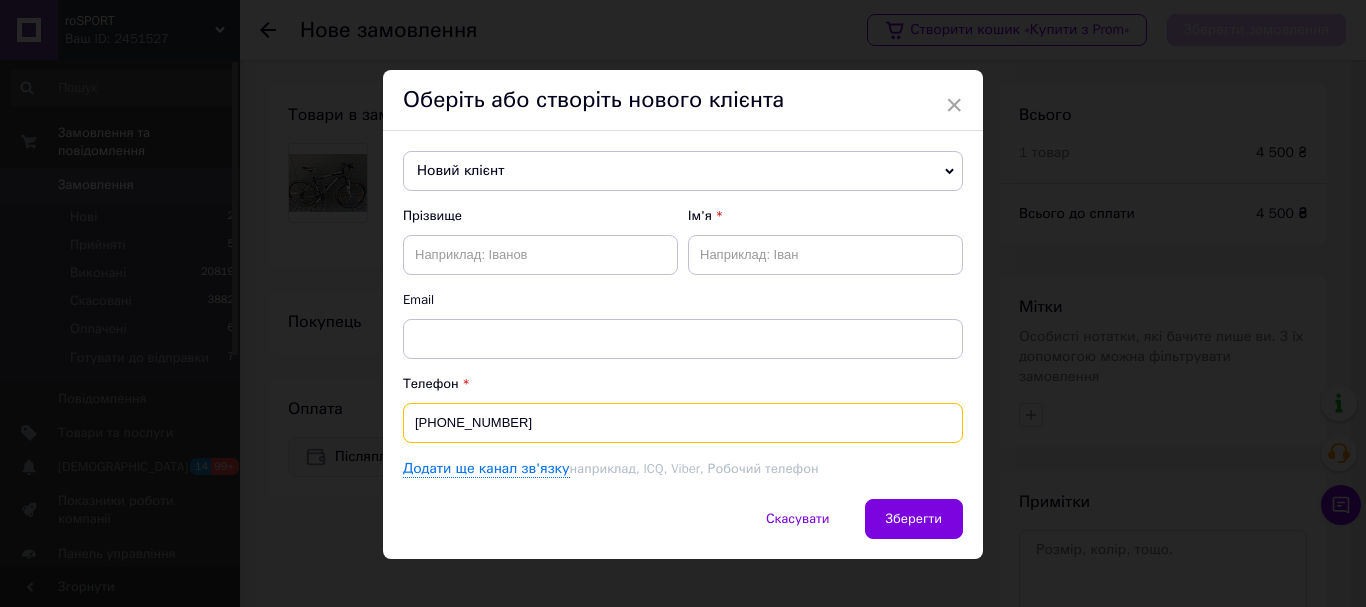type on "[PHONE_NUMBER]" 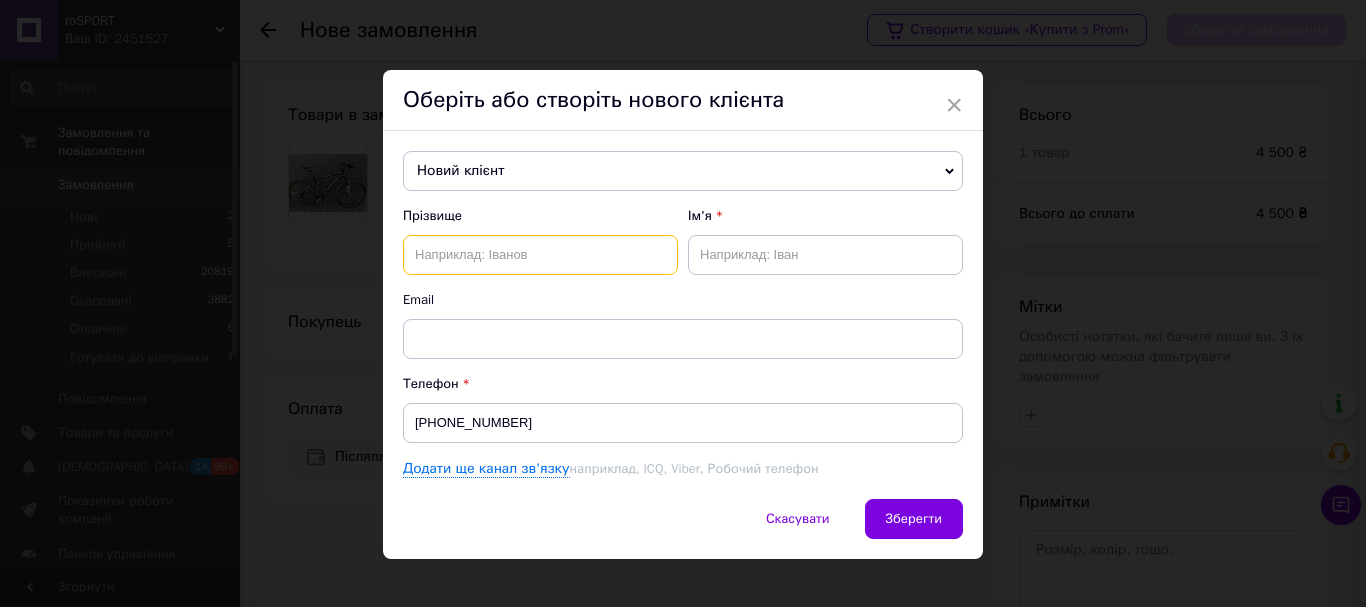 click at bounding box center (540, 255) 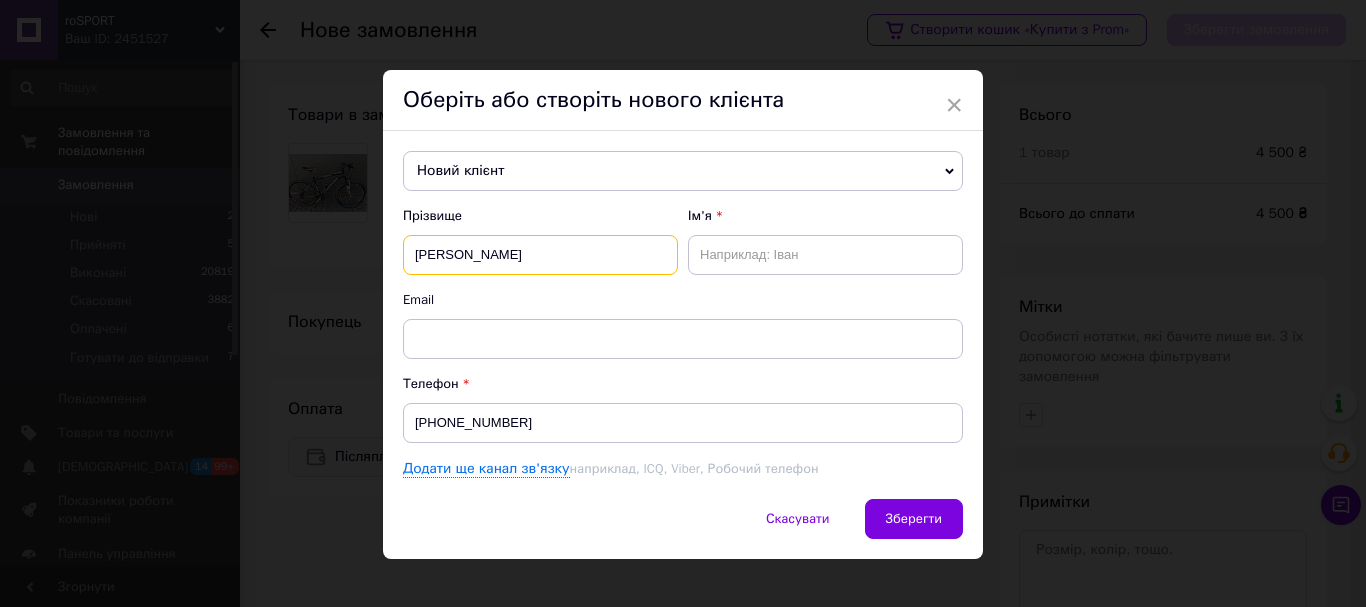 type on "[PERSON_NAME]" 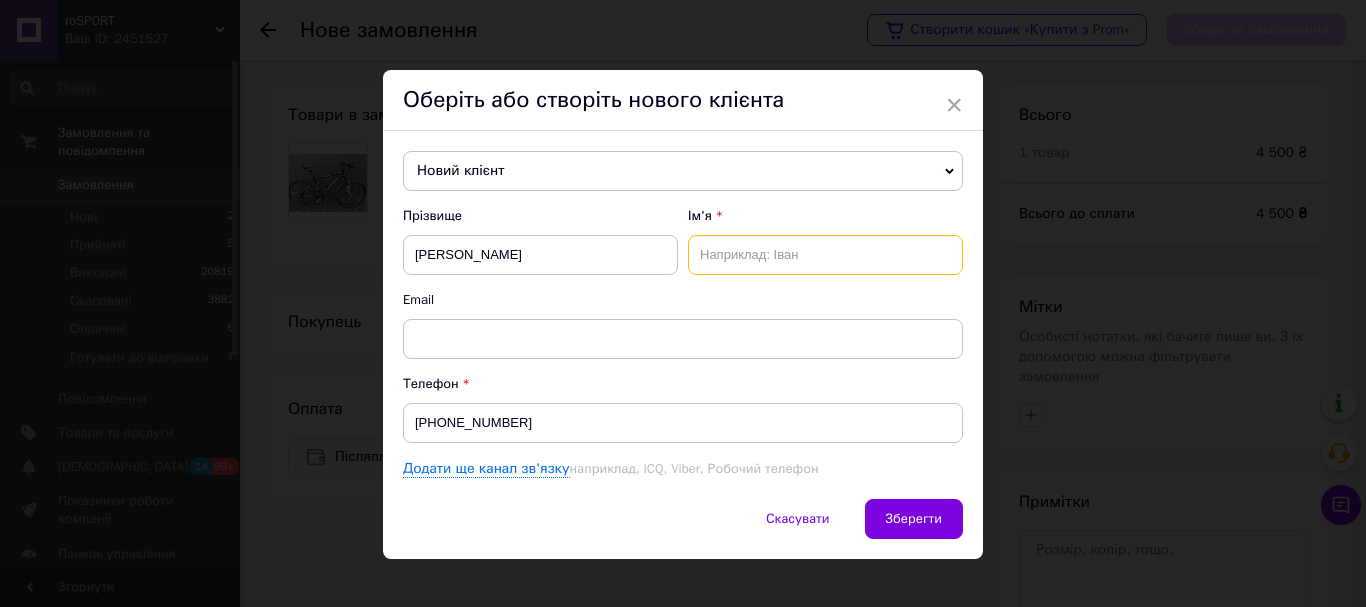 click at bounding box center (825, 255) 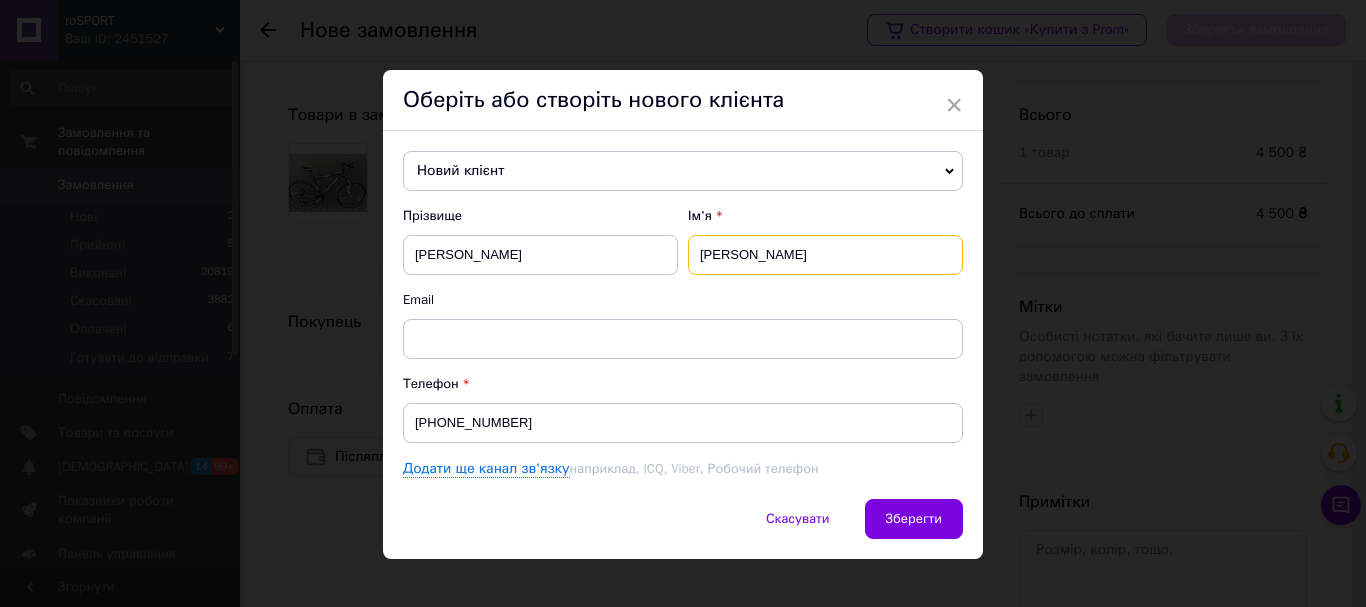 type on "[PERSON_NAME]" 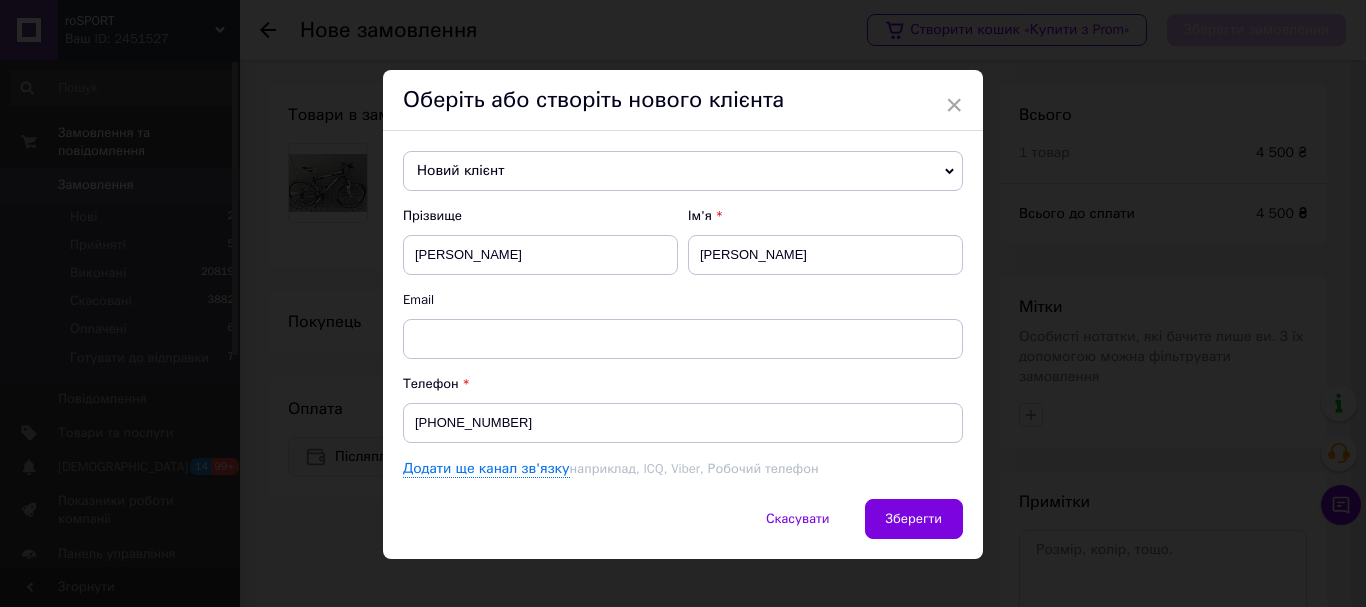 click on "Новий клієнт Астаточний Костянтин   +380970261407 Базыгин Виктор   +380509243693 Влох Андрій   +380665086808 Ганчук Валерій   +380508207103 Дяків Юлія   +380936588702 Каменюка  Рома    +380507116292 Кругляков Денис   +380738880420 Матвієнко Любомир   +380988430835 Медведєв Артем   +380976734276 Новий клієнт   Омельчук Павел   +380982161107 Пацамай Максим   +380688195952 Пономаренко Евген   +380951874017 Сафронов Борис   +380680119547 Стариченко Саша Дмитрович   +380938194145 Стрілець Сергій   +380660486194 Тараненко Костянтин   +380667774308 Тельний Олег   +380637959764 Тимофеенко Виктория   +380505171459 Філіпчук Віта   +380939083244 Шаповал Інна   +380971367811 Прізвище Дацко" at bounding box center [683, 315] 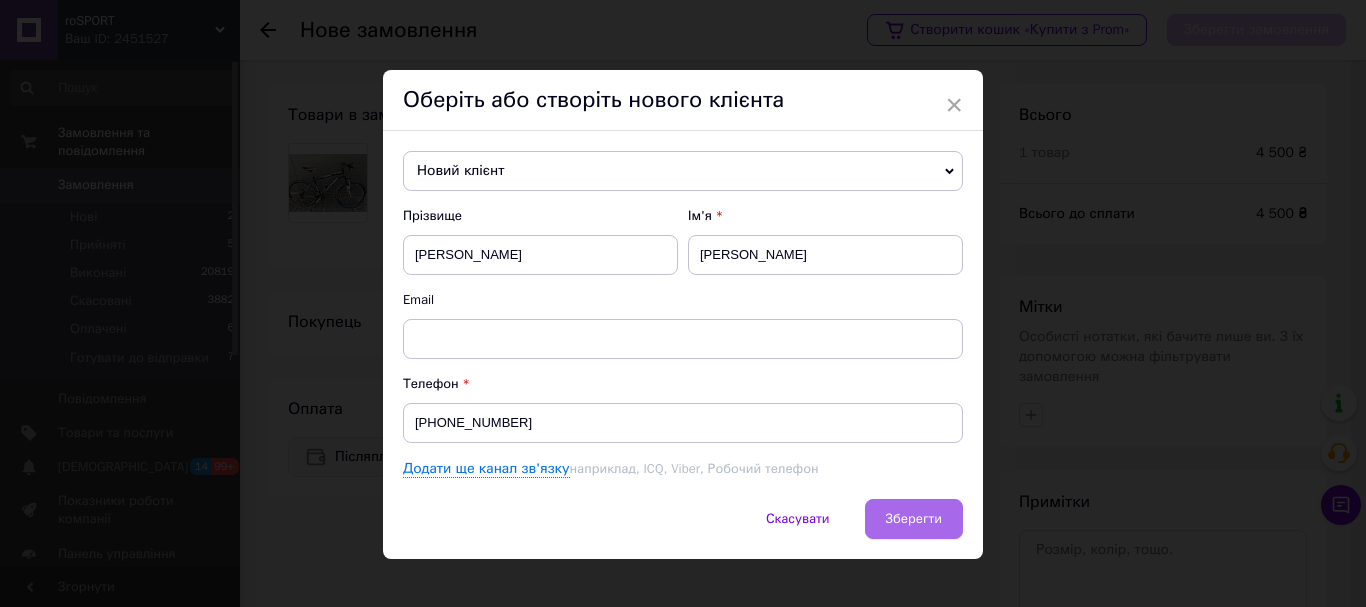 click on "Зберегти" at bounding box center (914, 519) 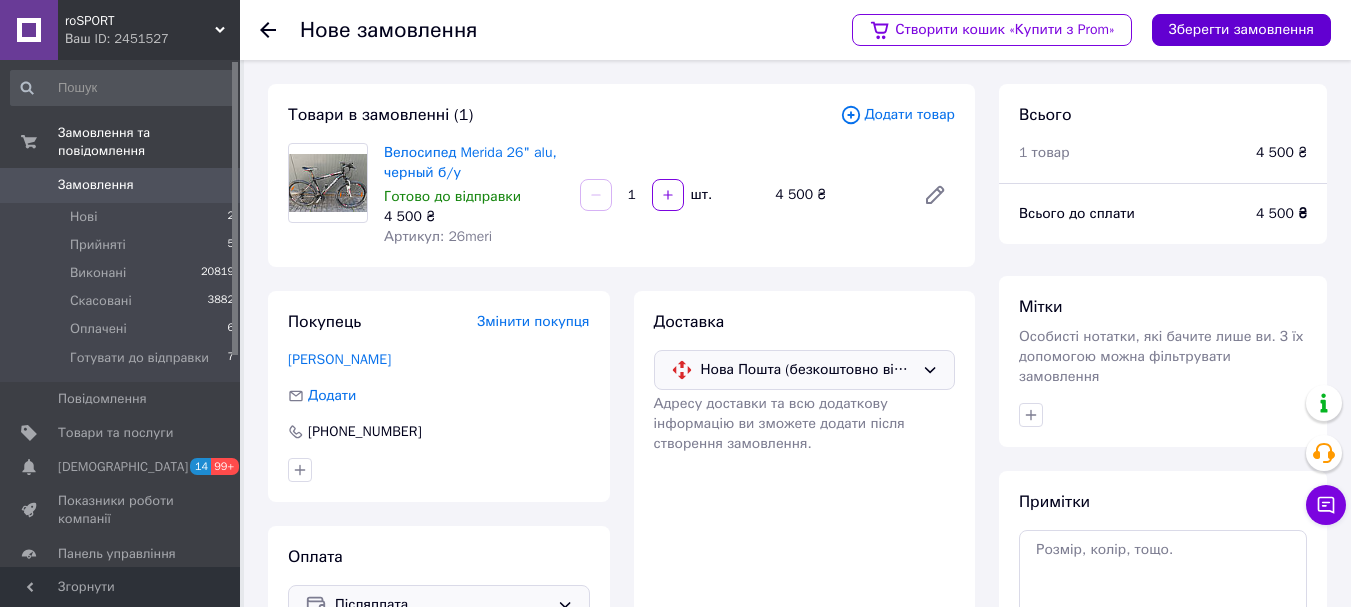 click on "Зберегти замовлення" at bounding box center [1241, 30] 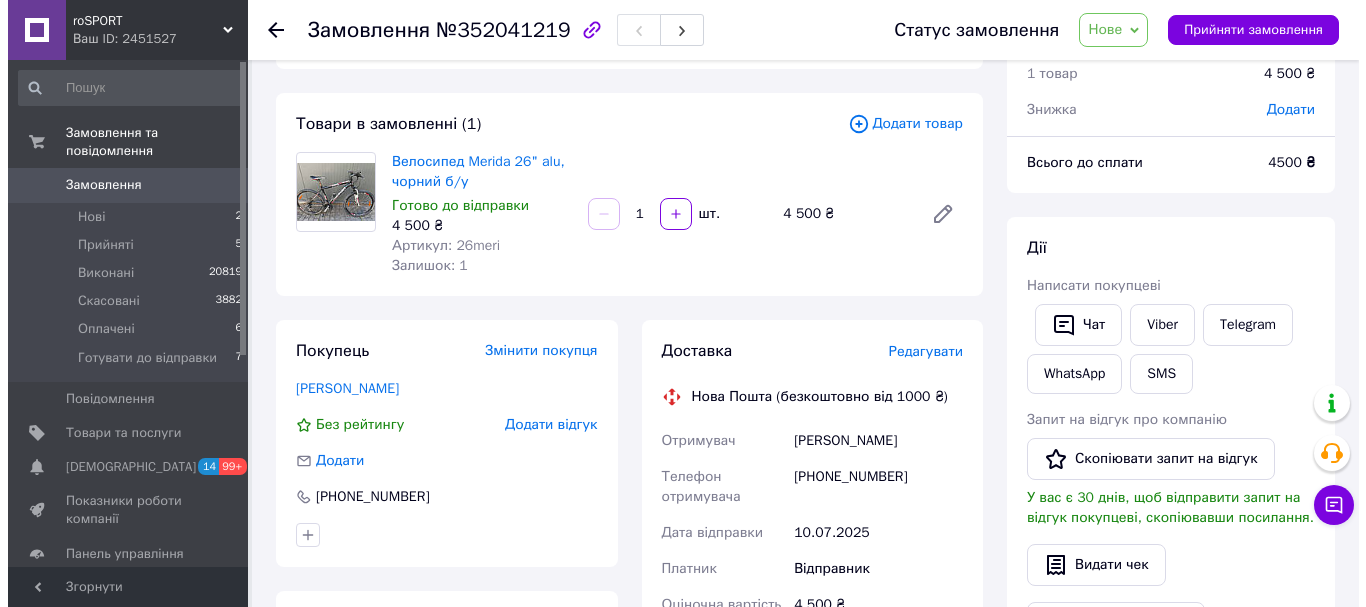 scroll, scrollTop: 300, scrollLeft: 0, axis: vertical 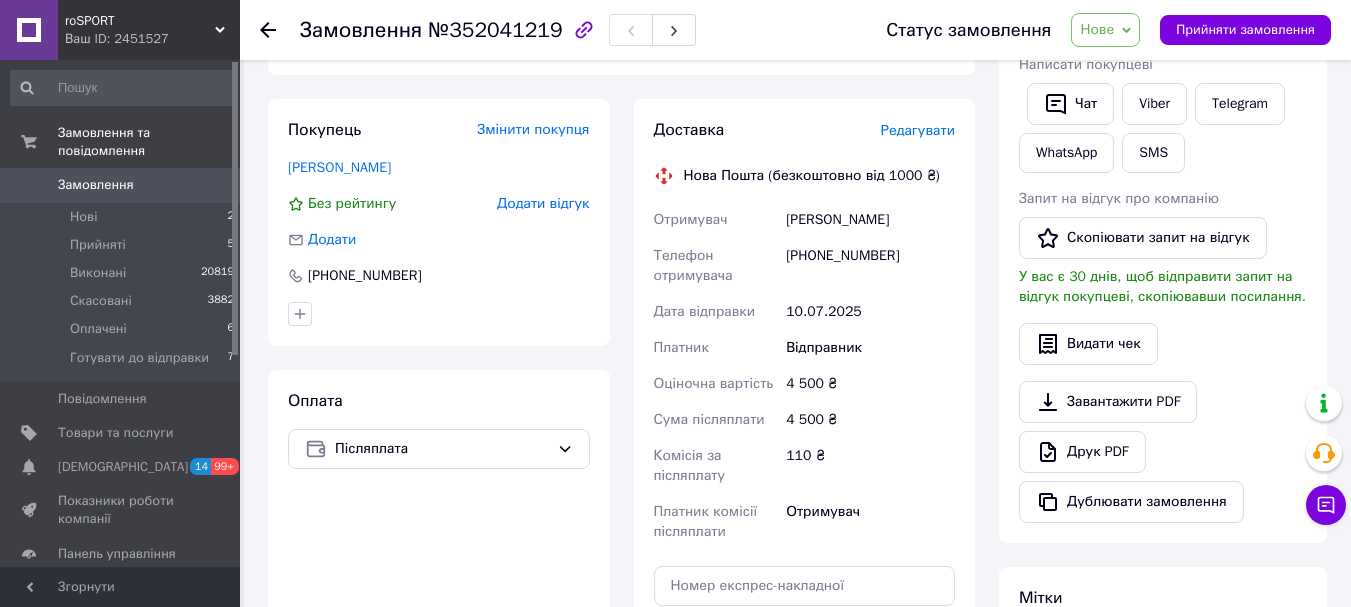 click on "Редагувати" at bounding box center [918, 130] 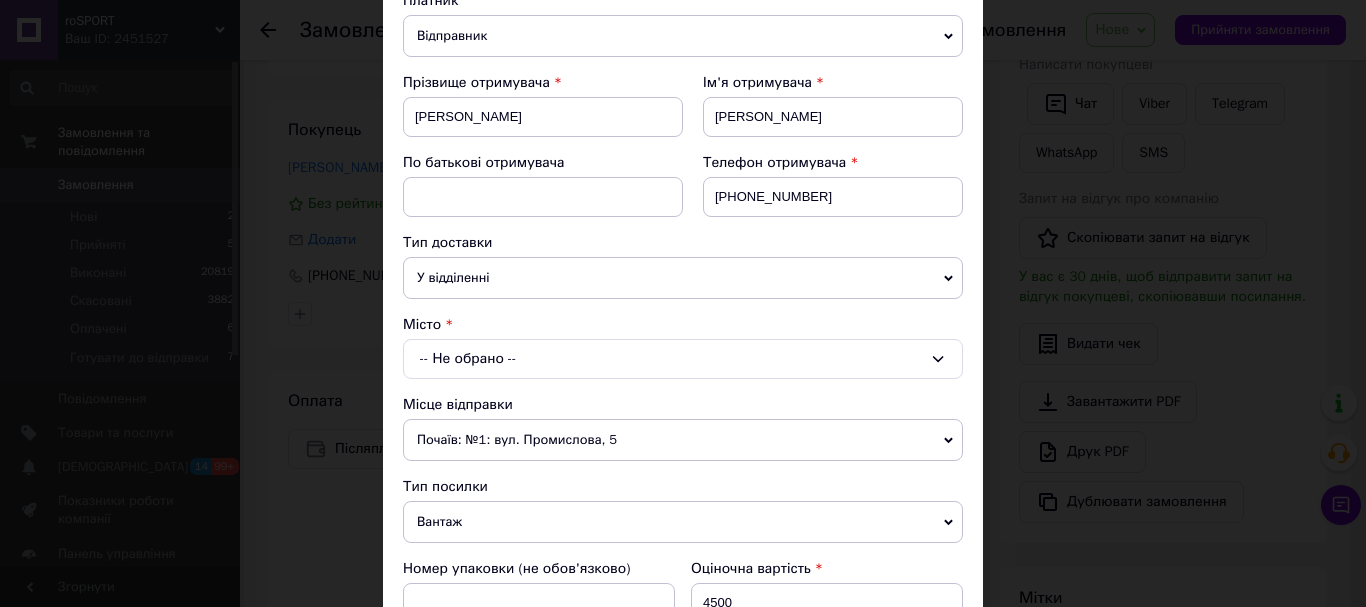 scroll, scrollTop: 239, scrollLeft: 0, axis: vertical 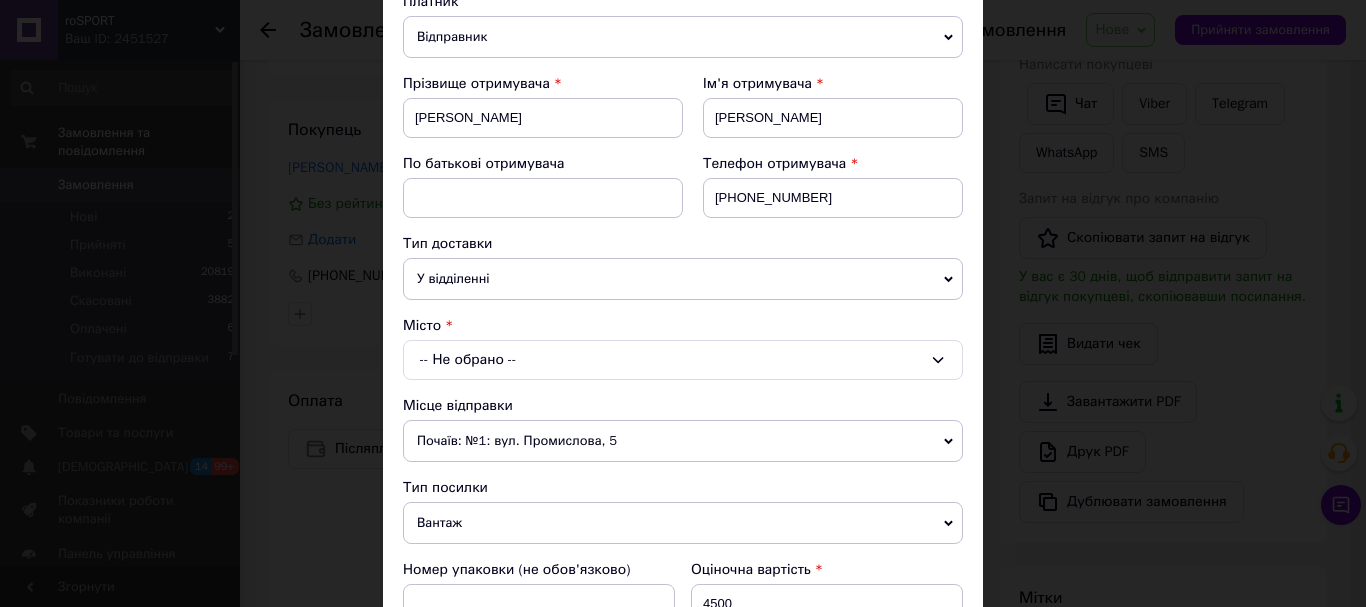 click on "-- Не обрано --" at bounding box center (683, 360) 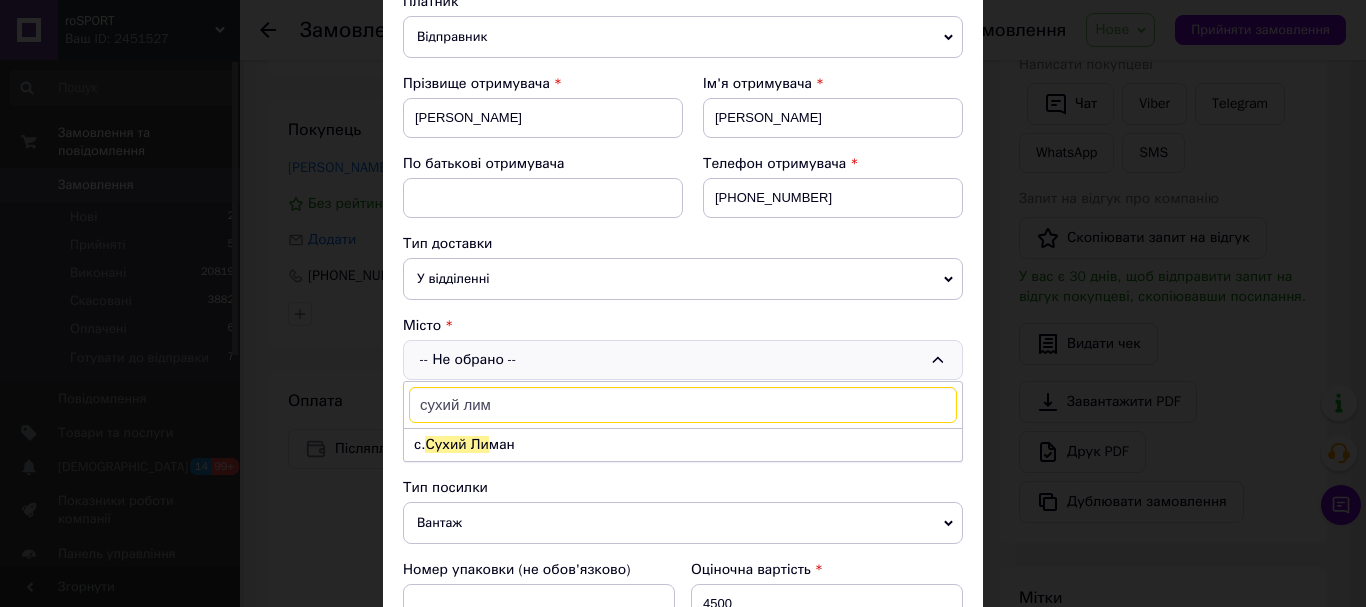 type on "[PERSON_NAME]" 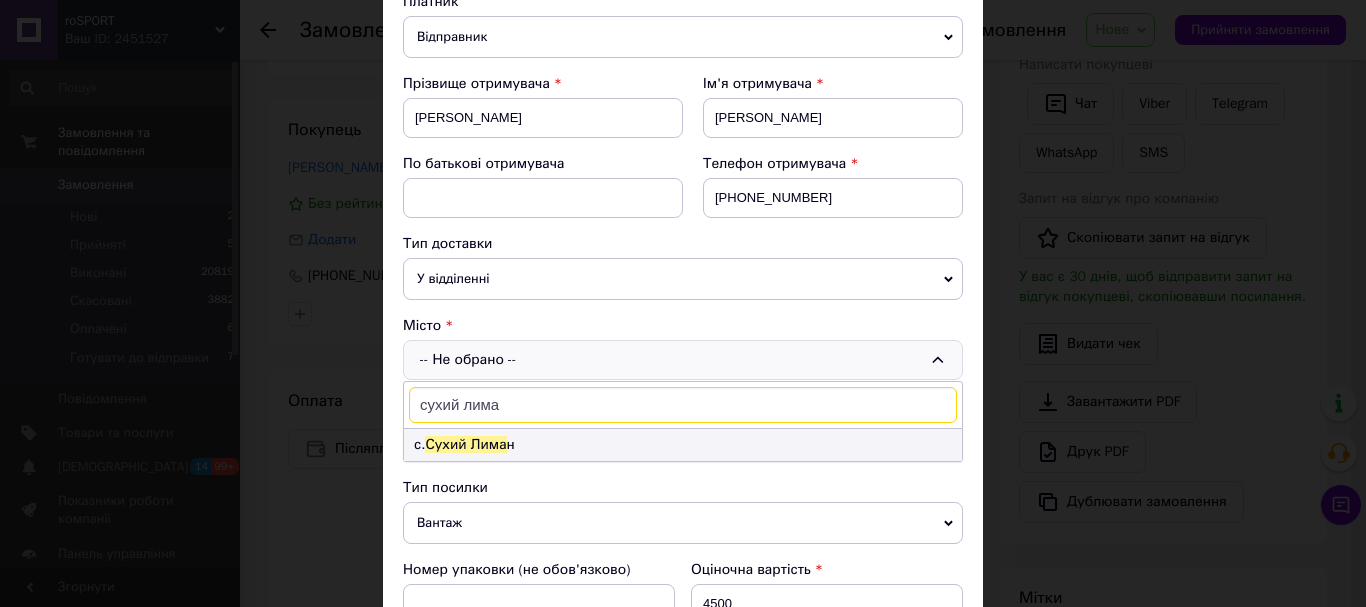 click on "с.  [PERSON_NAME] н" at bounding box center [683, 445] 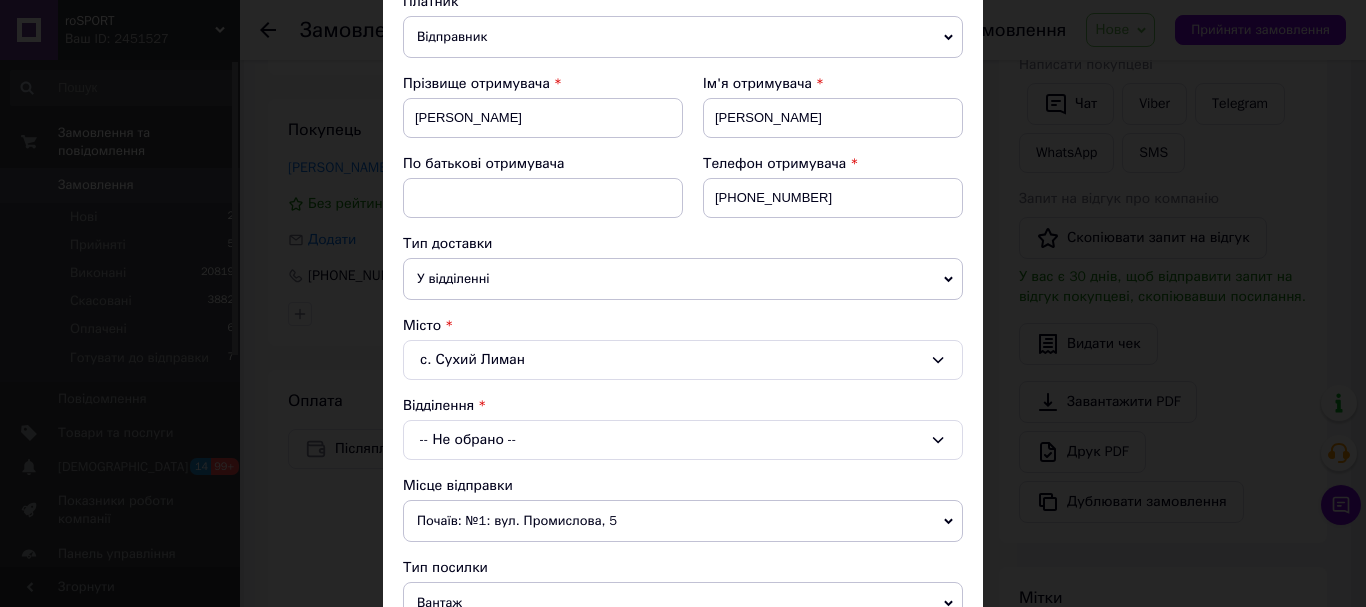 click on "-- Не обрано --" at bounding box center [683, 440] 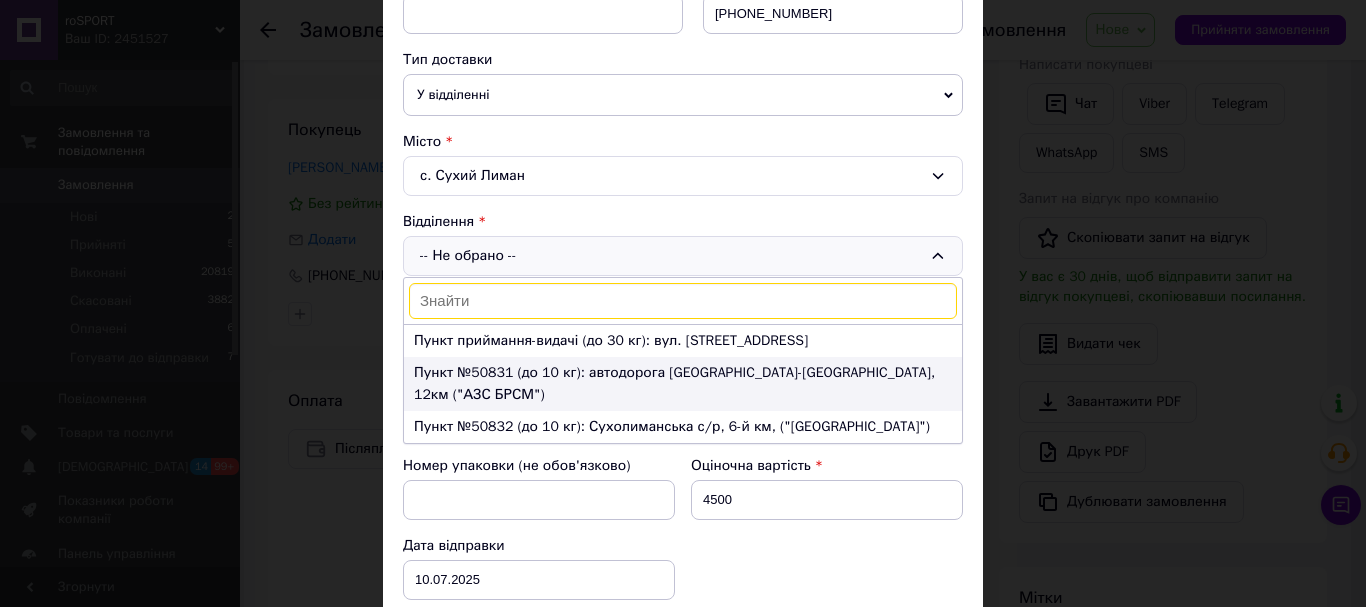 scroll, scrollTop: 439, scrollLeft: 0, axis: vertical 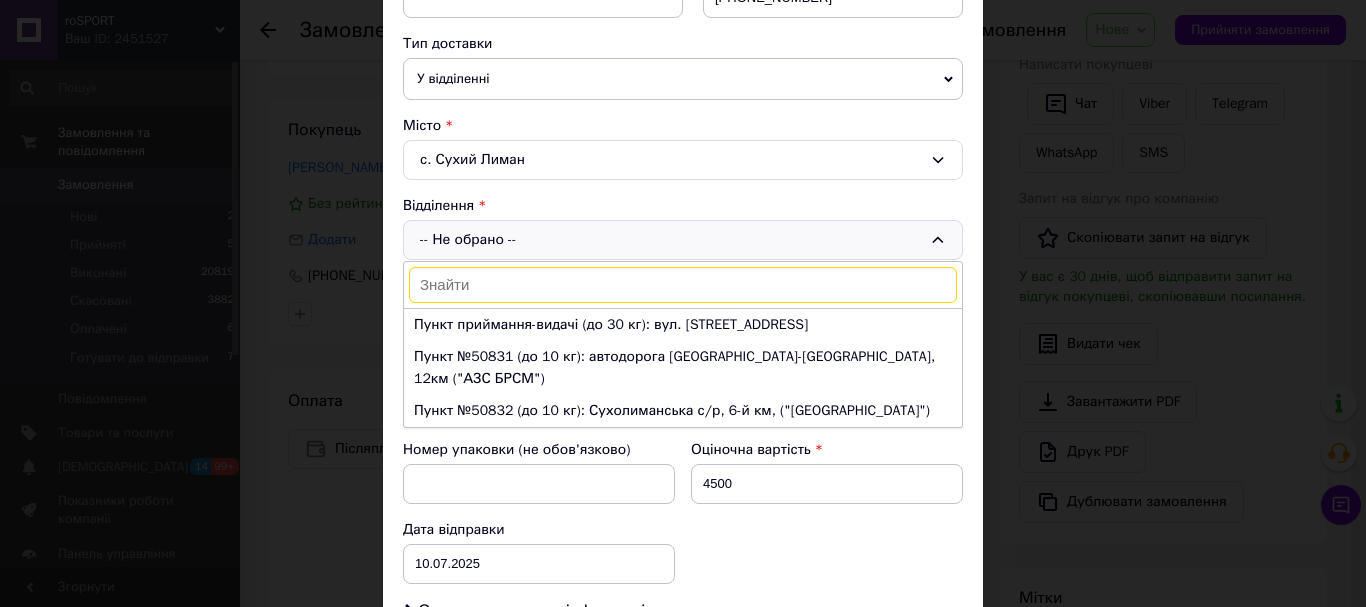 click on "-- Не обрано -- Пункт приймання-видачі (до 30 кг): вул. Чорноморців, 64 Пункт №50831 (до 10 кг): автодорога Одеса-Іллічівськ, 12км ("АЗС БРСМ") Пункт №50832 (до 10 кг): Сухолиманська с/р, 6-й км, ("АЗС БРСМ")" at bounding box center [683, 240] 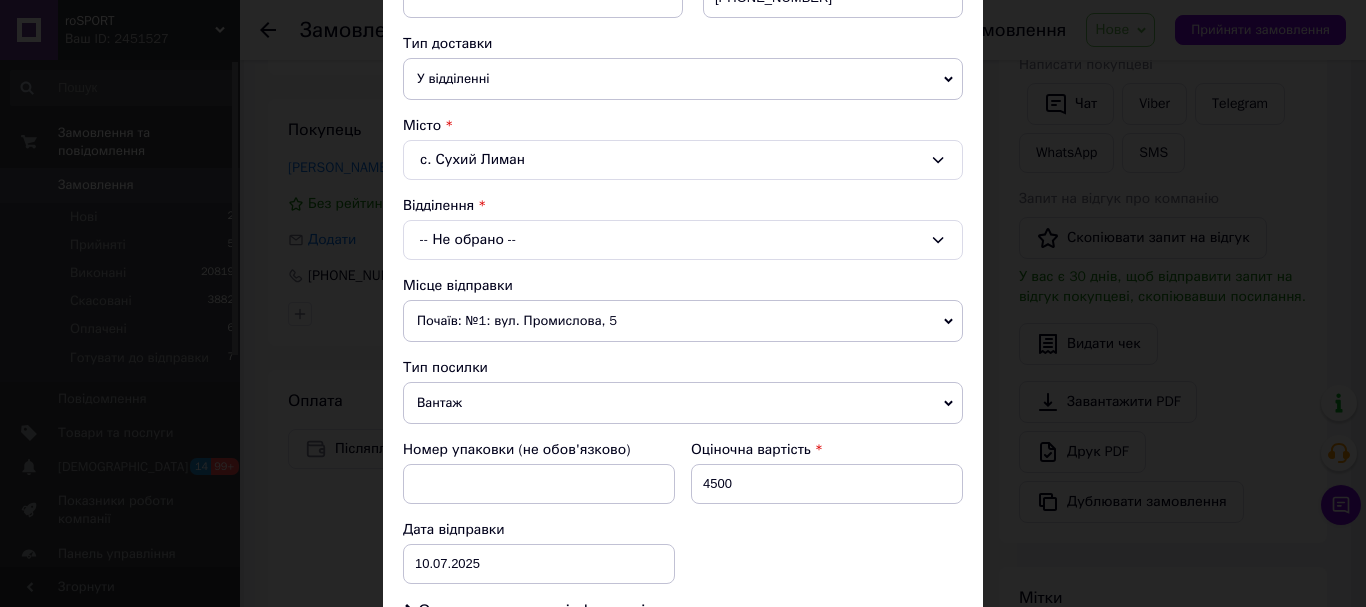 click on "У відділенні" at bounding box center [683, 79] 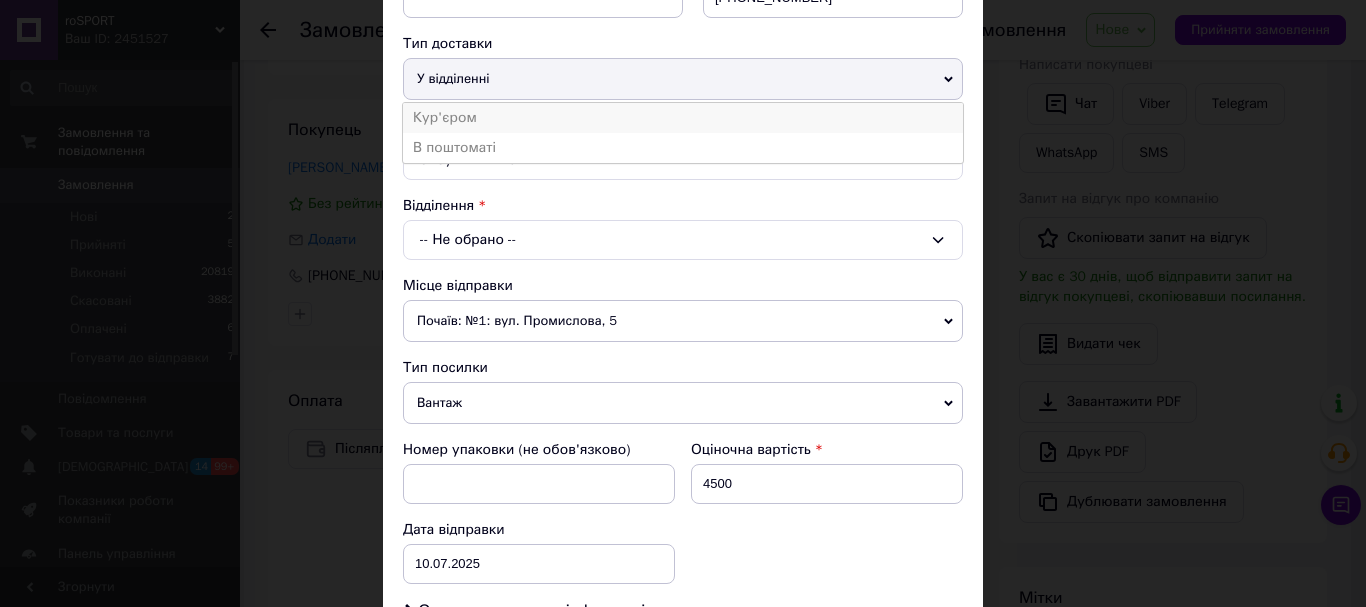 click on "Кур'єром" at bounding box center (683, 118) 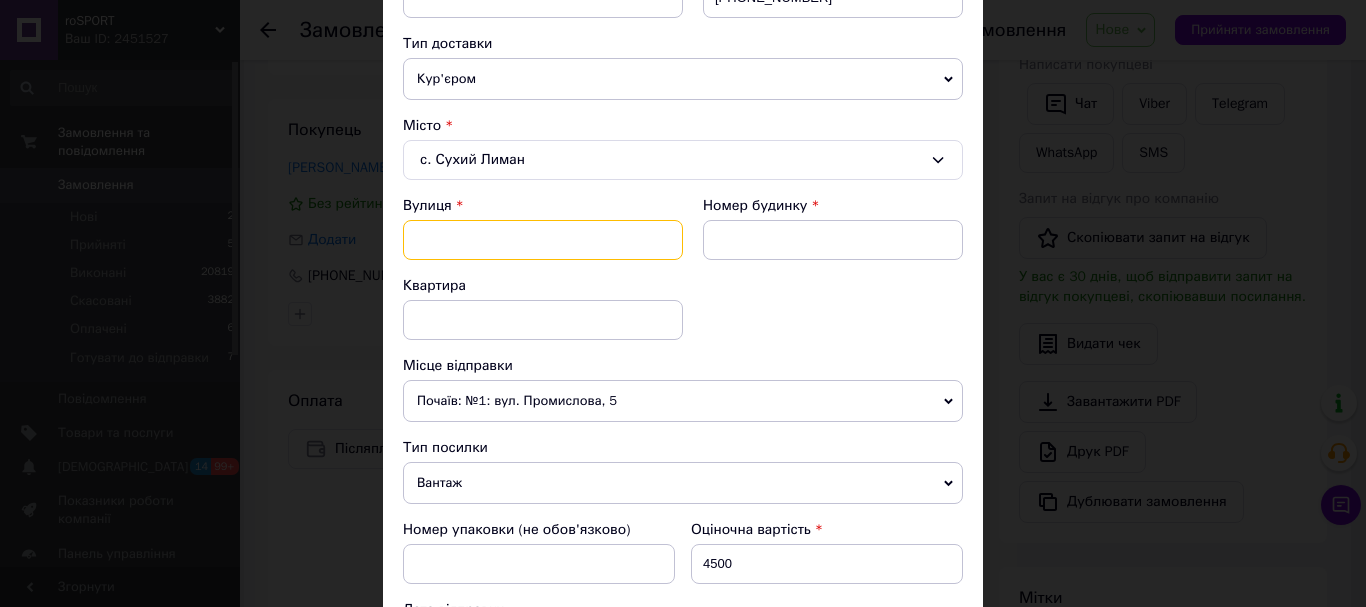 click at bounding box center [543, 240] 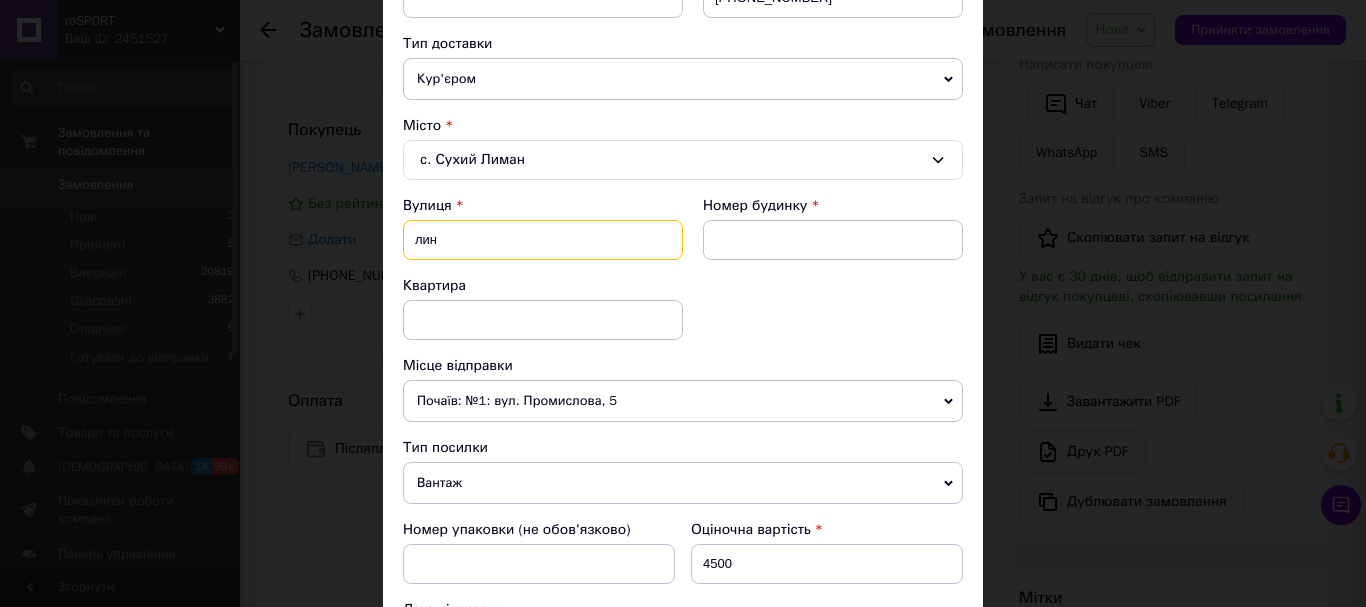 type on "лини" 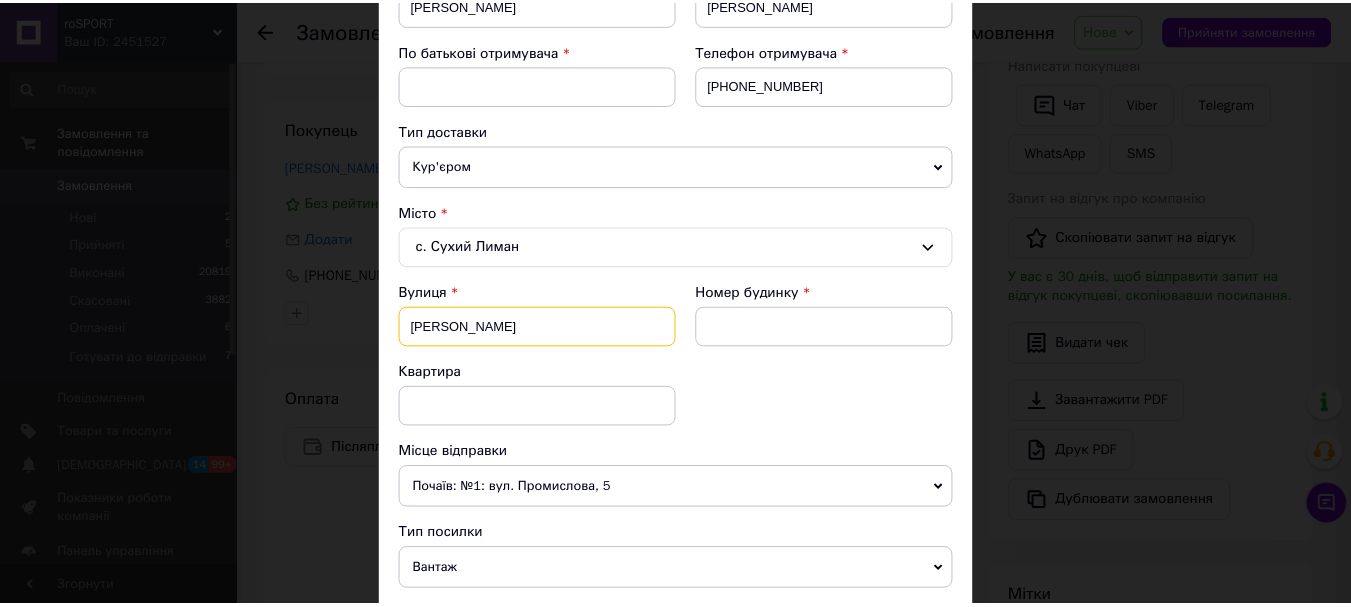 scroll, scrollTop: 239, scrollLeft: 0, axis: vertical 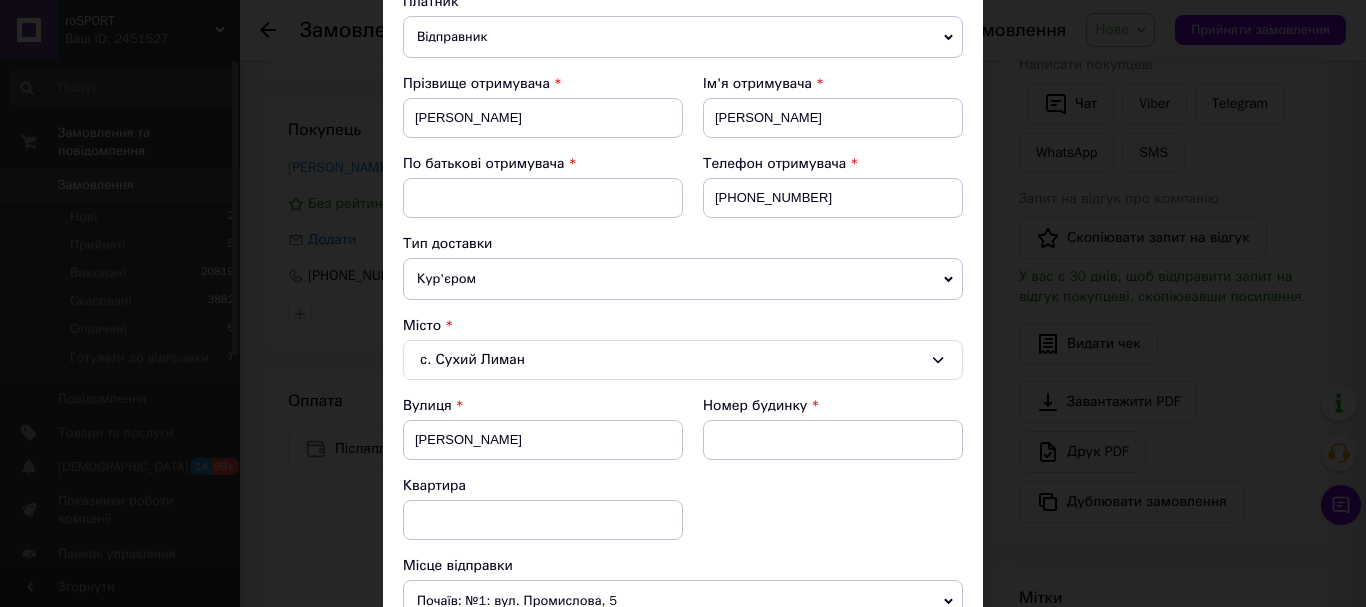 click on "× Редагування доставки Спосіб доставки Нова Пошта (безкоштовно від 1000 ₴) Платник Відправник Отримувач Прізвище отримувача Дацко Ім'я отримувача Анатолій По батькові отримувача Телефон отримувача +380635939878 Тип доставки Кур'єром У відділенні В поштоматі Місто с. Сухий Лиман Вулиця лини Номер будинку Квартира Місце відправки Почаїв: №1: вул. Промислова, 5 Немає збігів. Спробуйте змінити умови пошуку Додати ще місце відправки Тип посилки Вантаж Документи Номер упаковки (не обов'язково) Оціночна вартість 4500 Дата відправки 10.07.2025 < 2025 > < Июль > Пн Вт Ср Чт Пт Сб Вс" at bounding box center (683, 303) 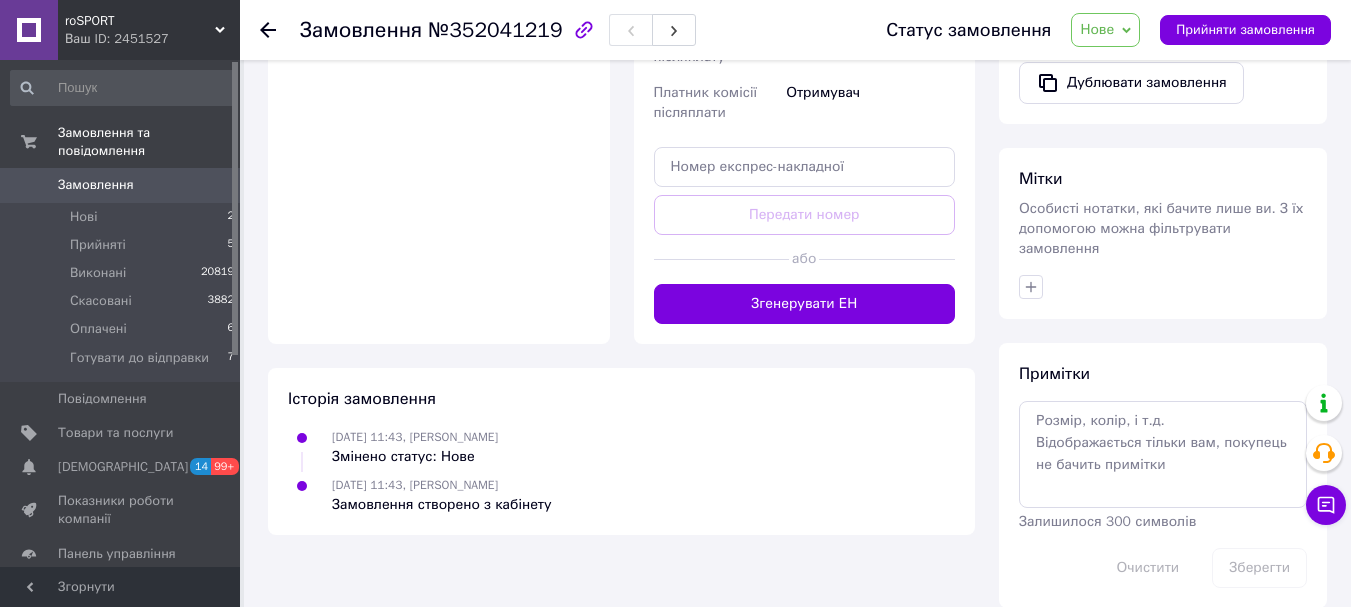 scroll, scrollTop: 724, scrollLeft: 0, axis: vertical 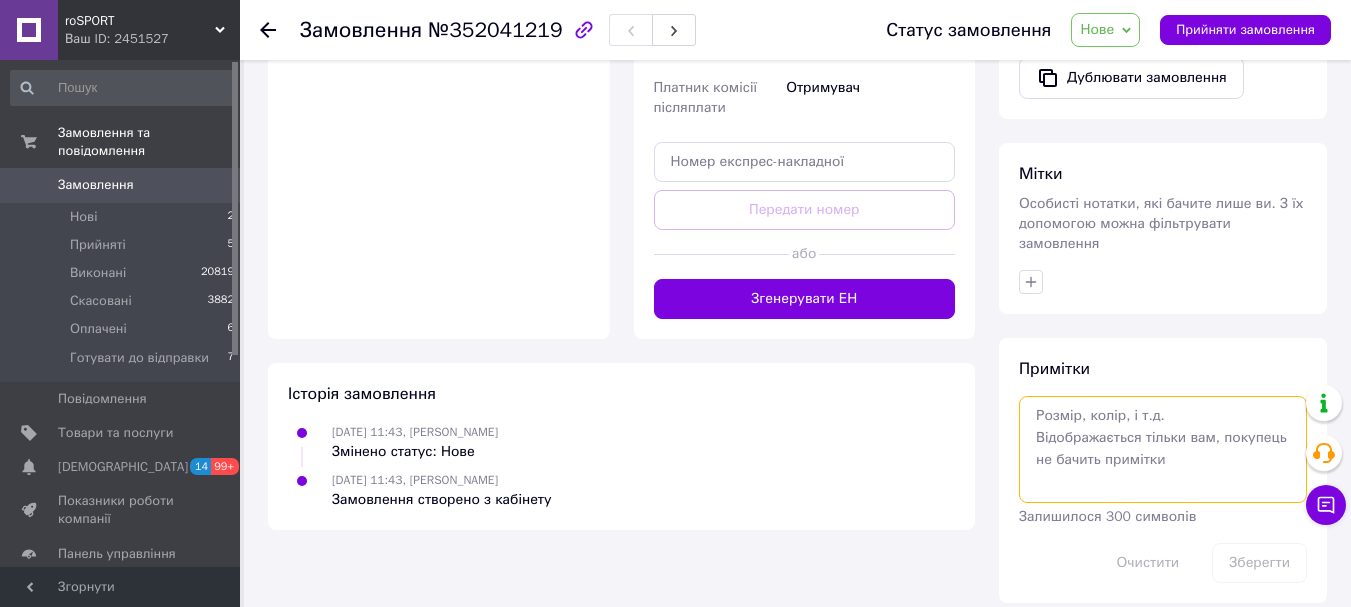 click at bounding box center [1163, 449] 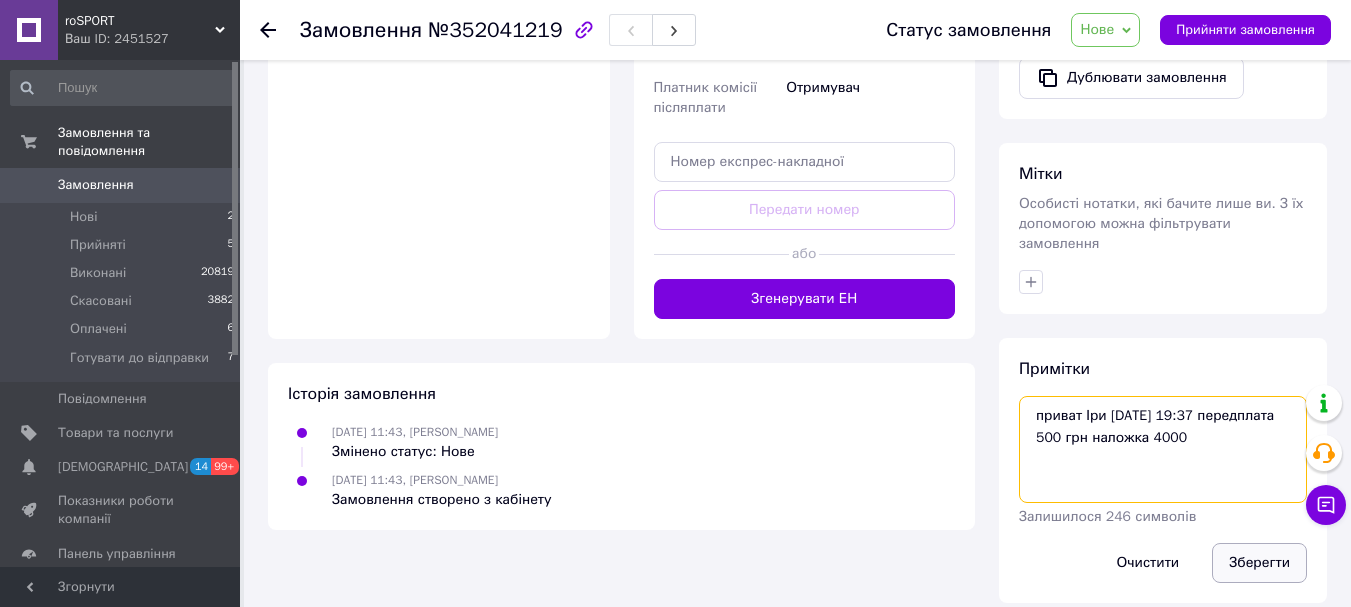 type on "приват Іри 09.07 19:37 передплата 500 грн наложка 4000" 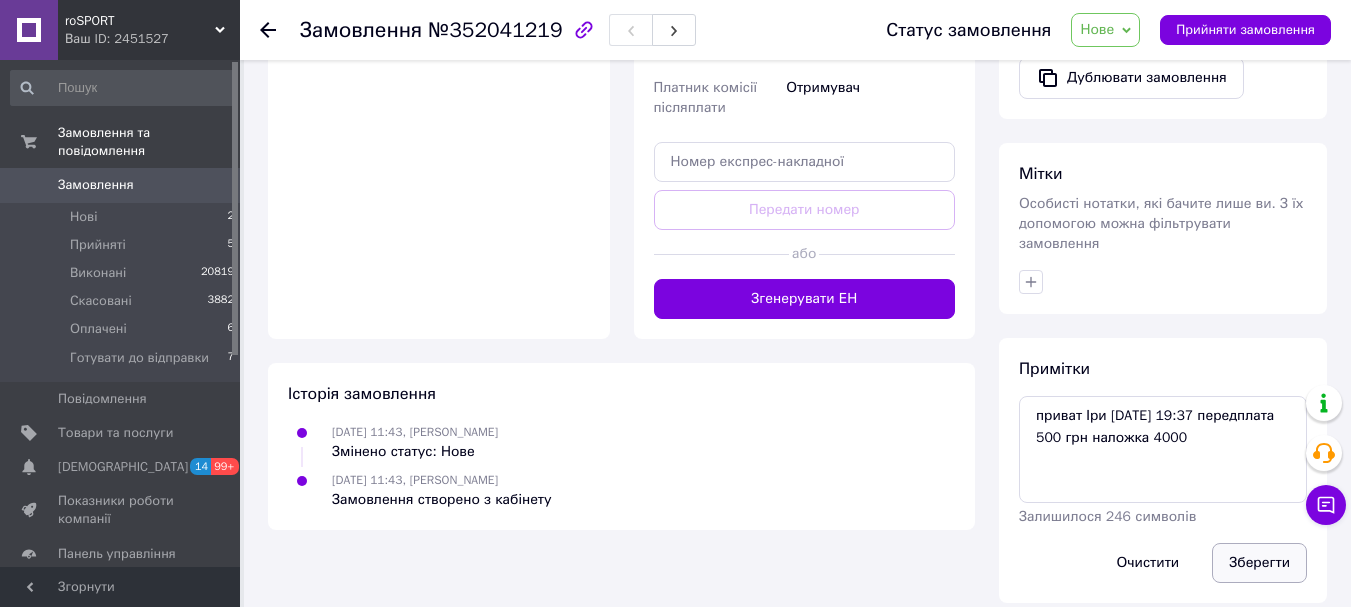 click on "Зберегти" at bounding box center (1259, 563) 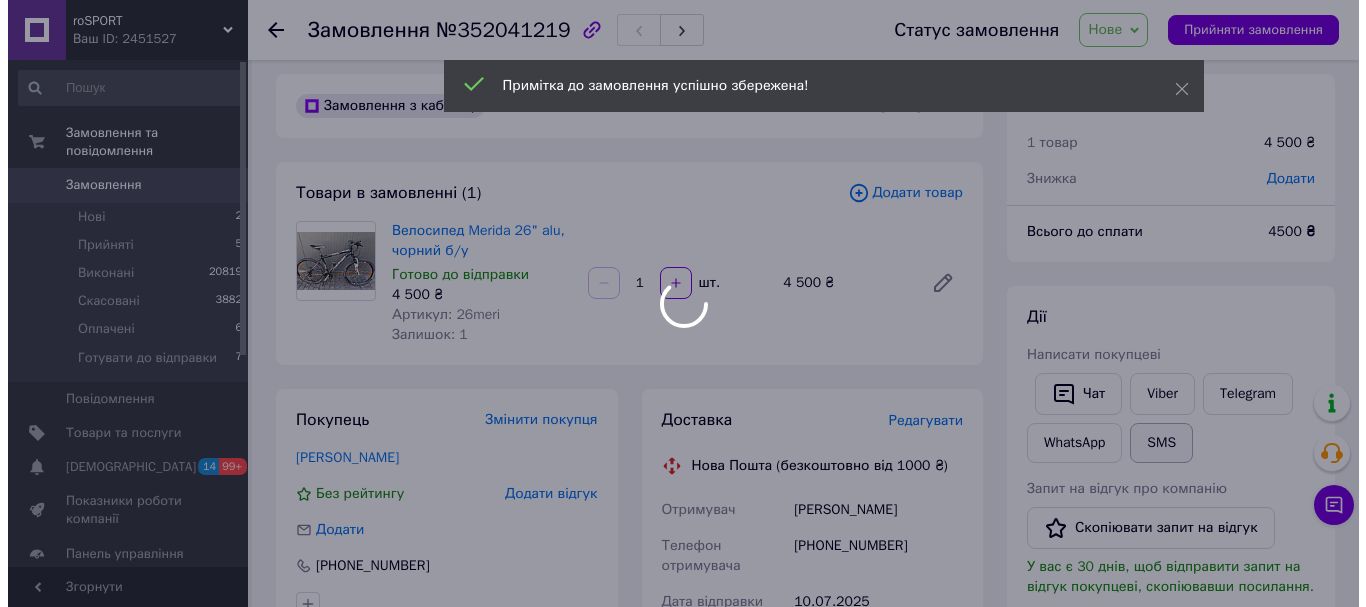 scroll, scrollTop: 0, scrollLeft: 0, axis: both 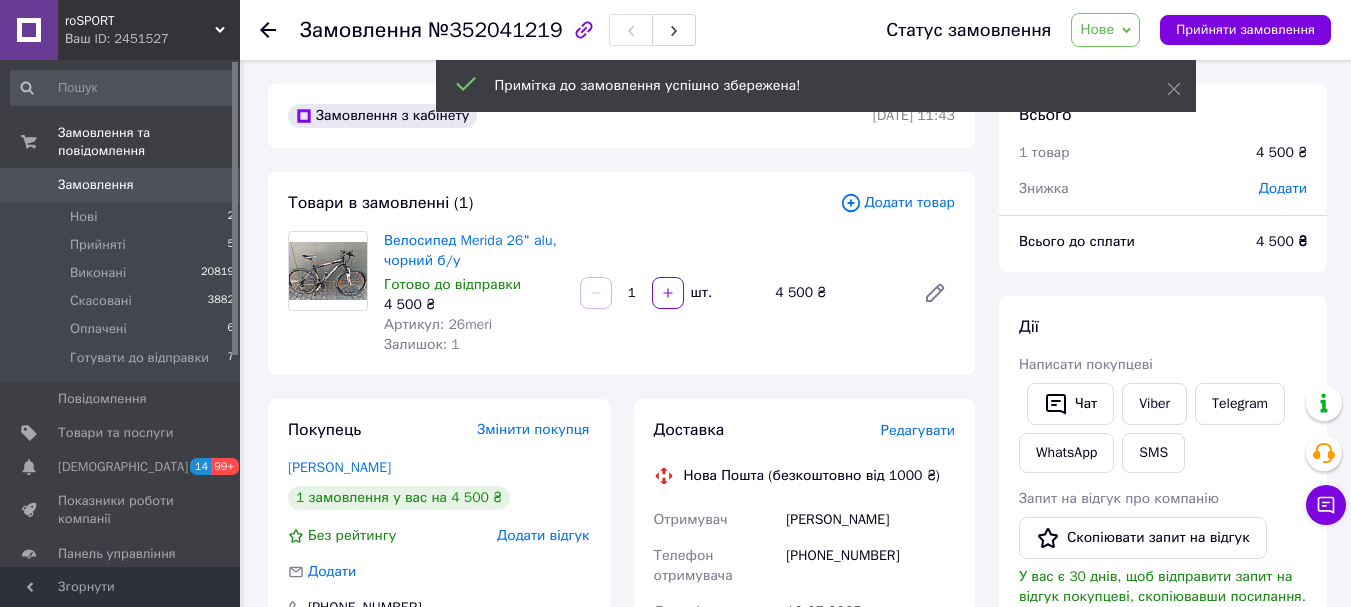 click on "Нове" at bounding box center (1105, 30) 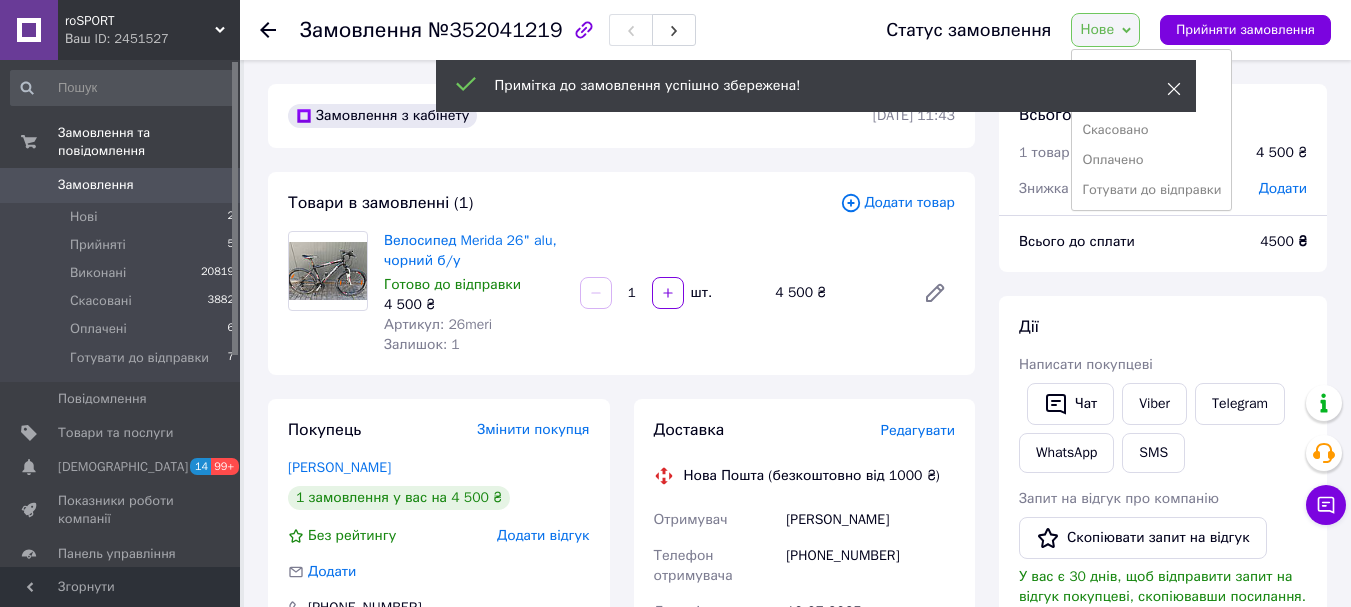 click 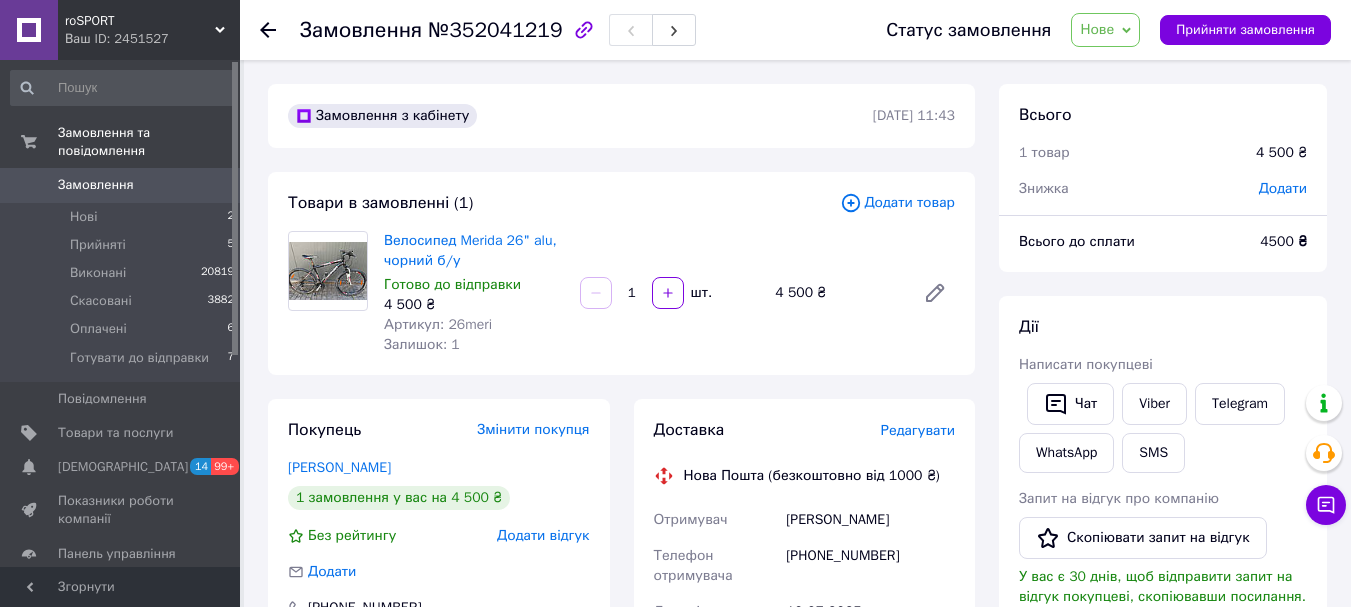click on "Нове" at bounding box center [1105, 30] 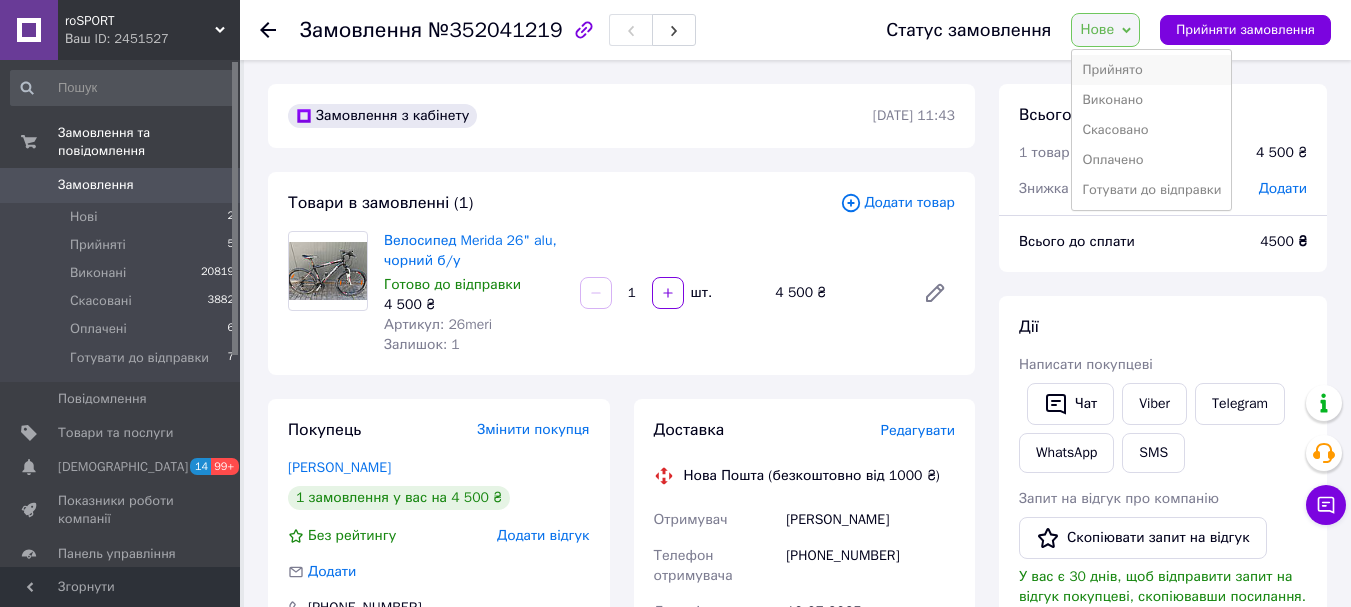 click on "Прийнято" at bounding box center (1151, 70) 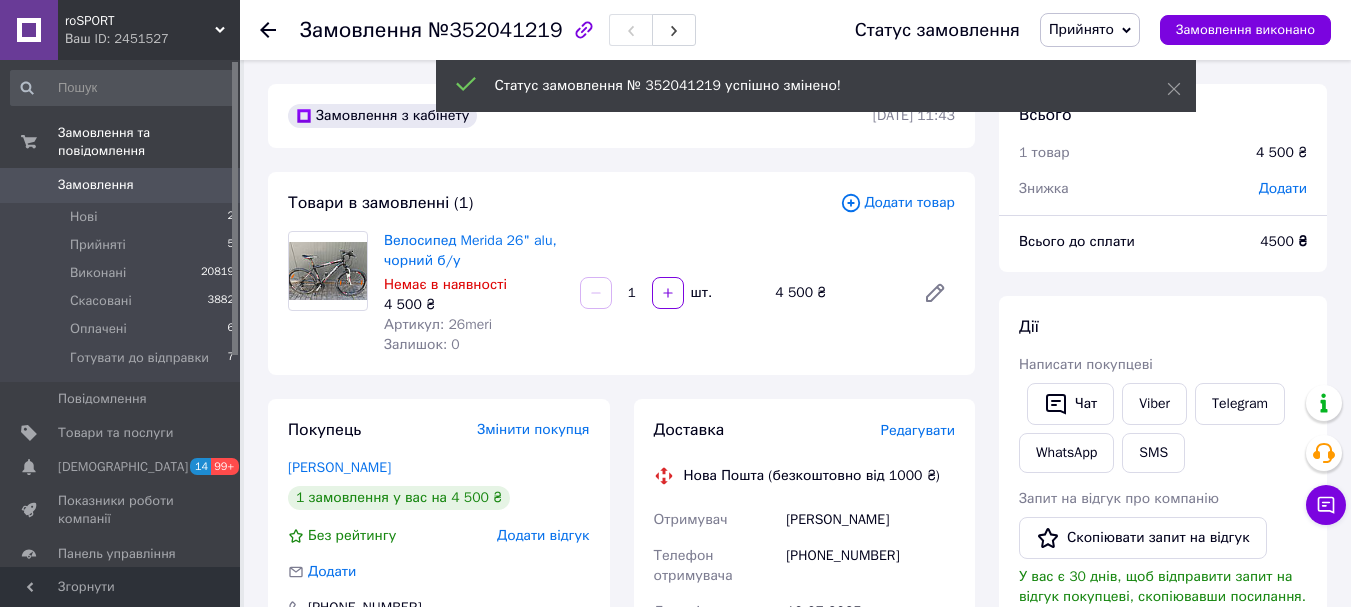 click 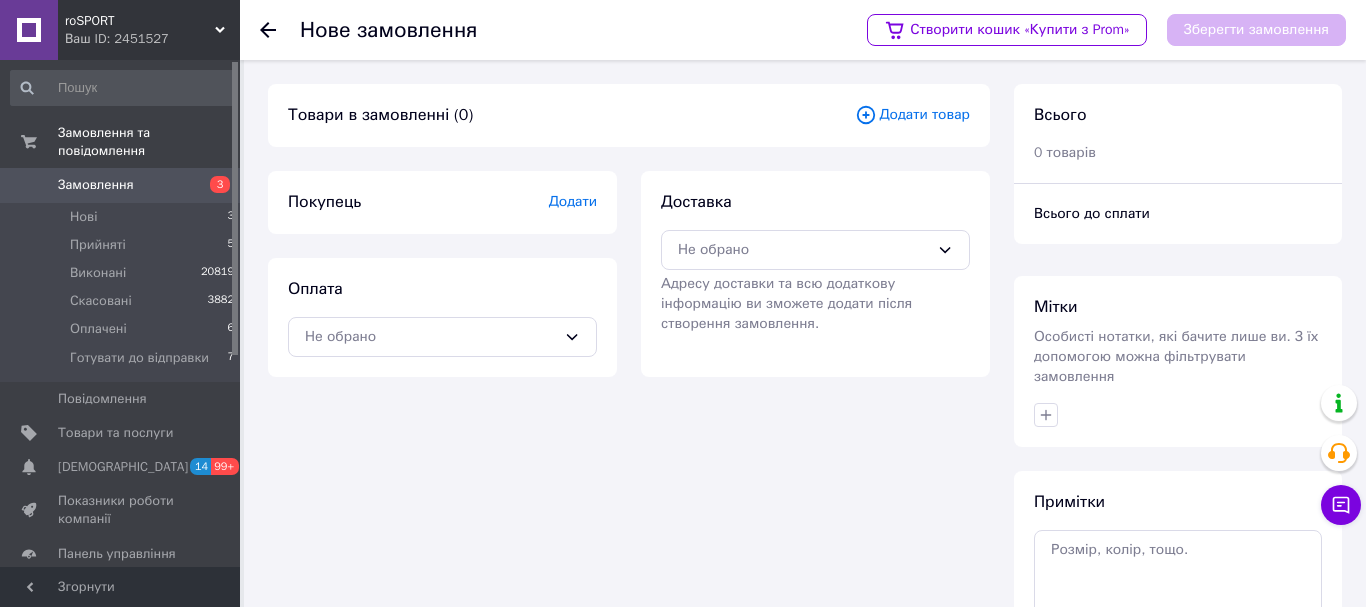 scroll, scrollTop: 0, scrollLeft: 0, axis: both 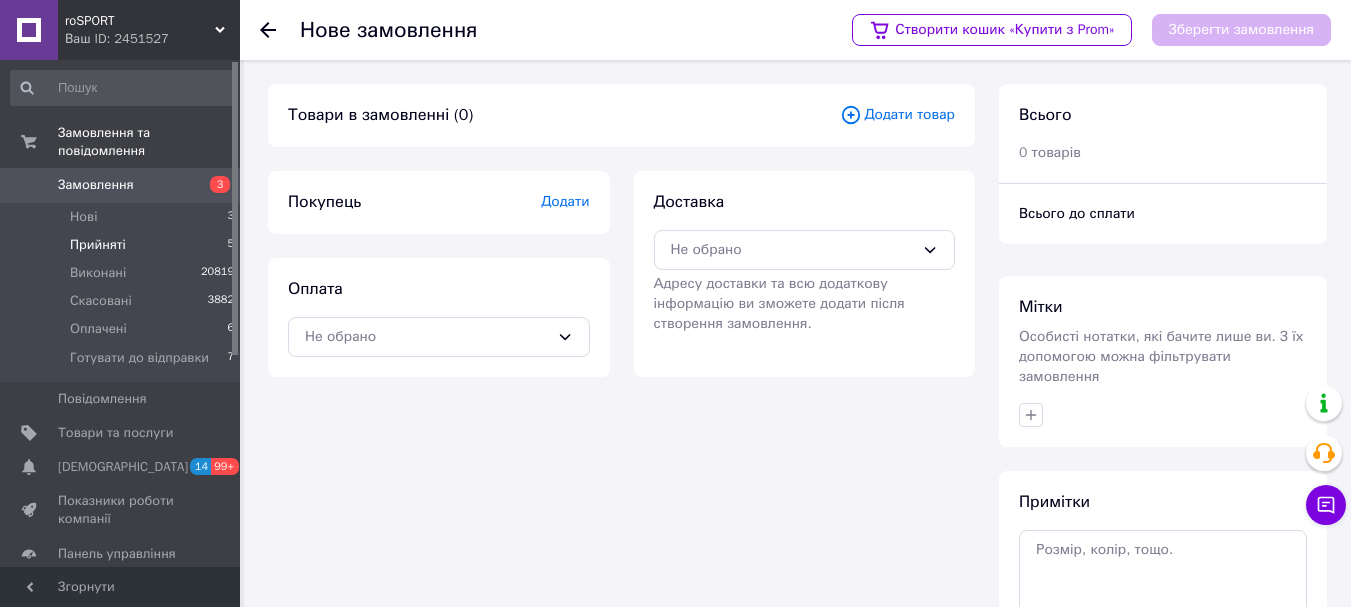 click on "Прийняті 5" at bounding box center (123, 245) 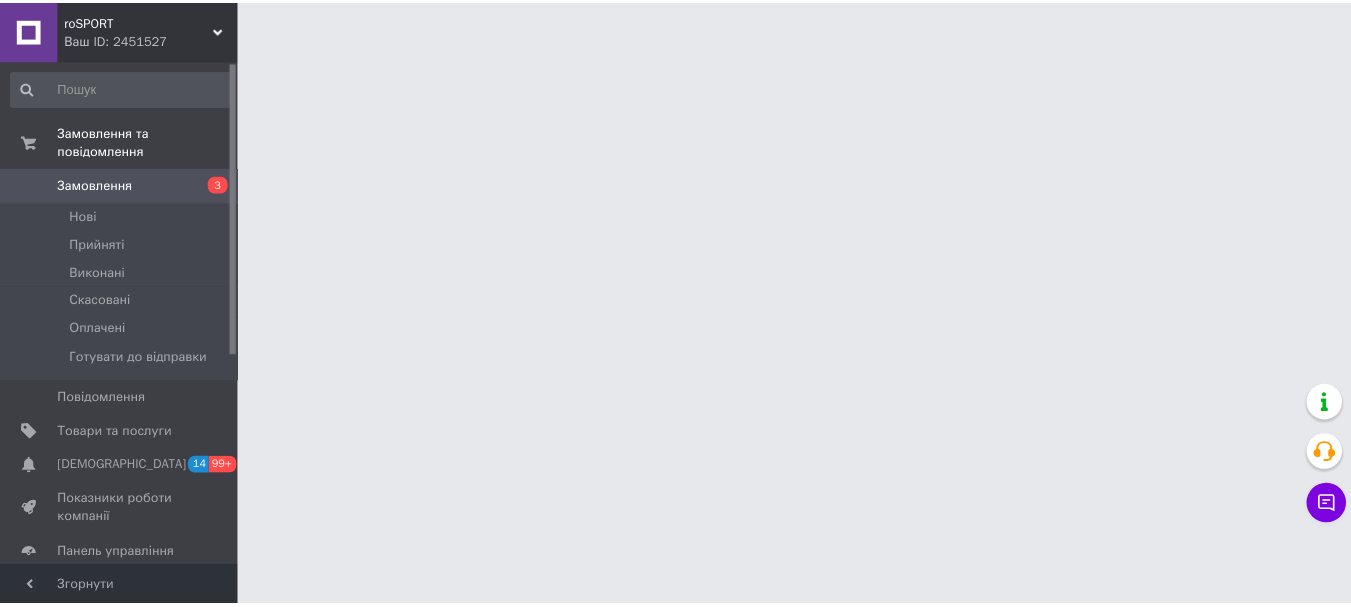 scroll, scrollTop: 0, scrollLeft: 0, axis: both 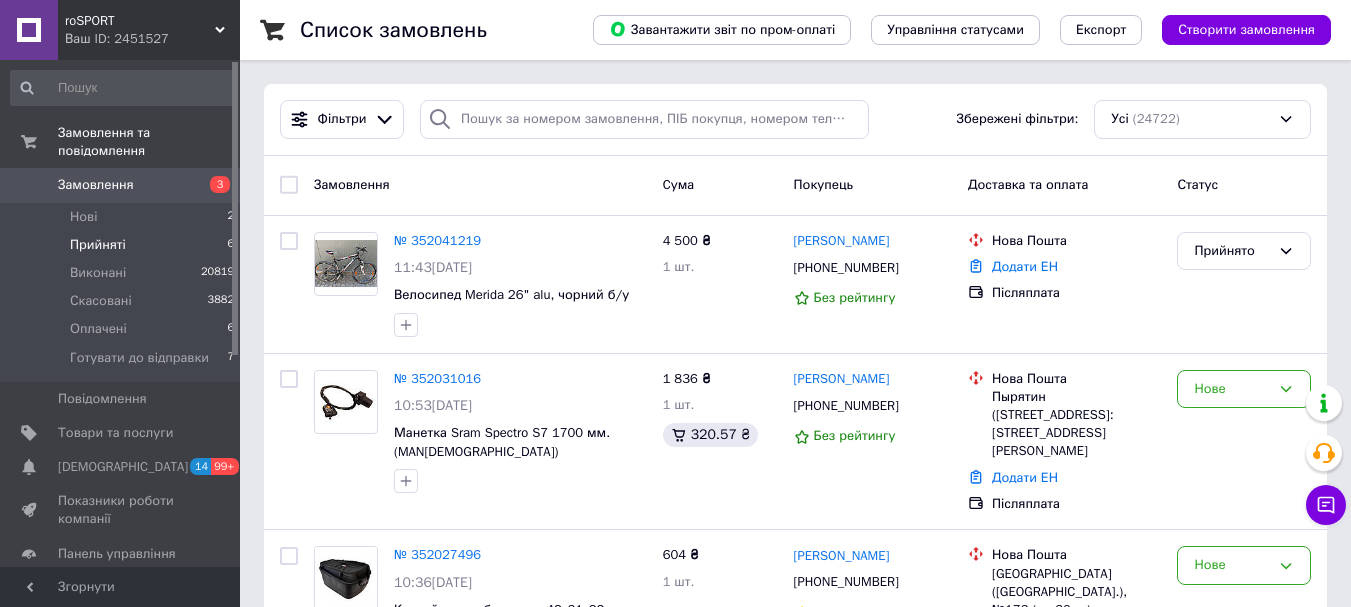 click on "Прийняті 6" at bounding box center [123, 245] 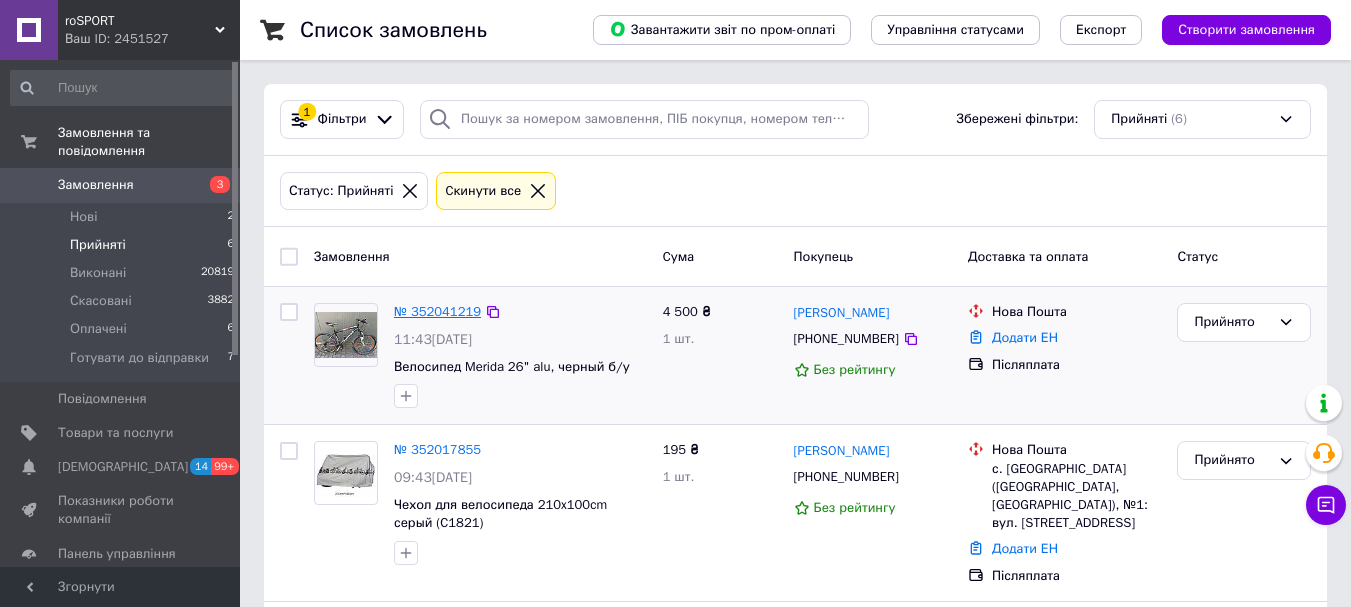 click on "№ 352041219" at bounding box center (437, 311) 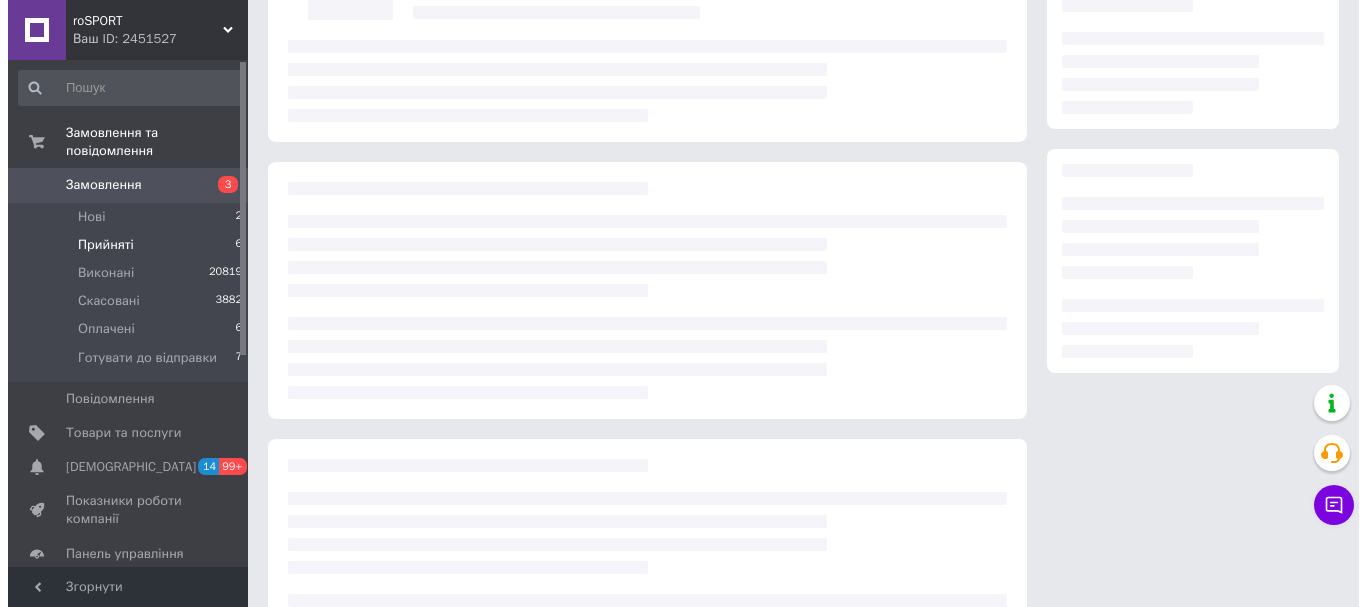scroll, scrollTop: 200, scrollLeft: 0, axis: vertical 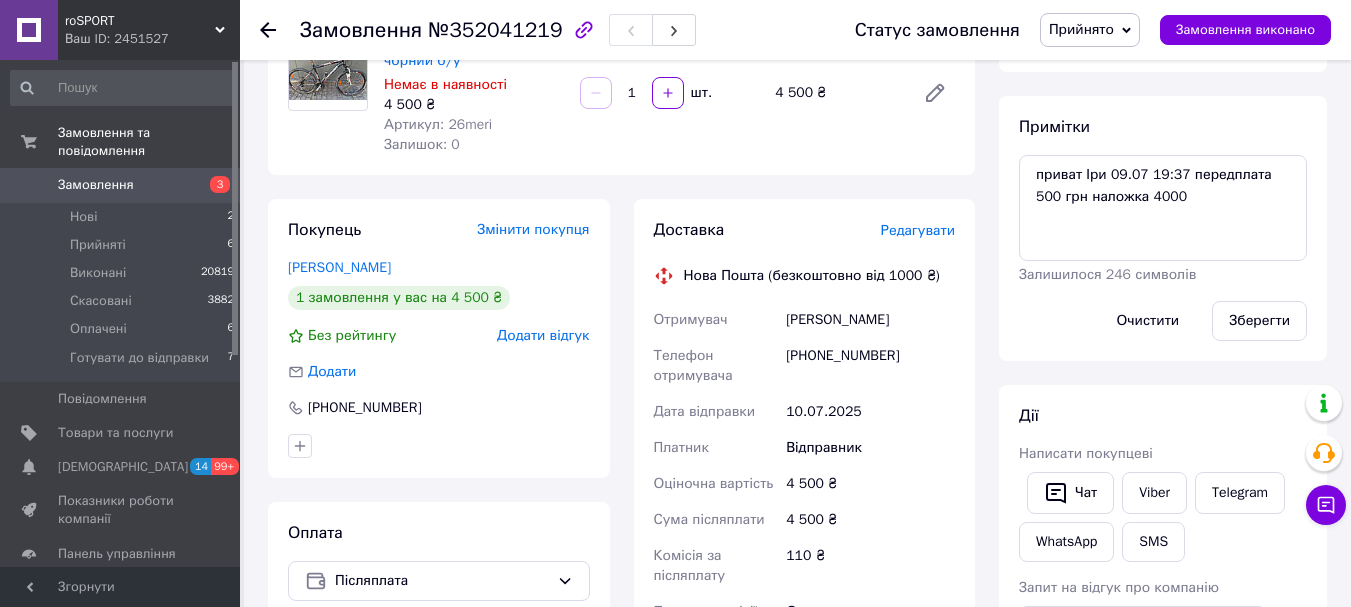 click on "Редагувати" at bounding box center [918, 230] 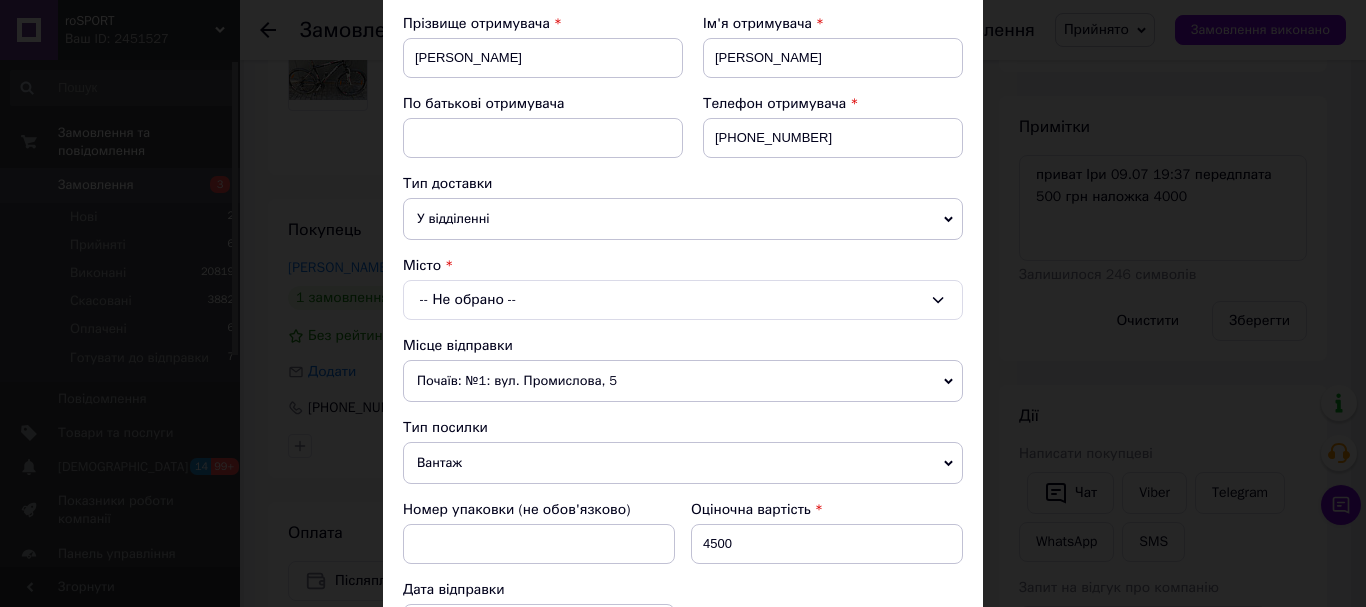 scroll, scrollTop: 300, scrollLeft: 0, axis: vertical 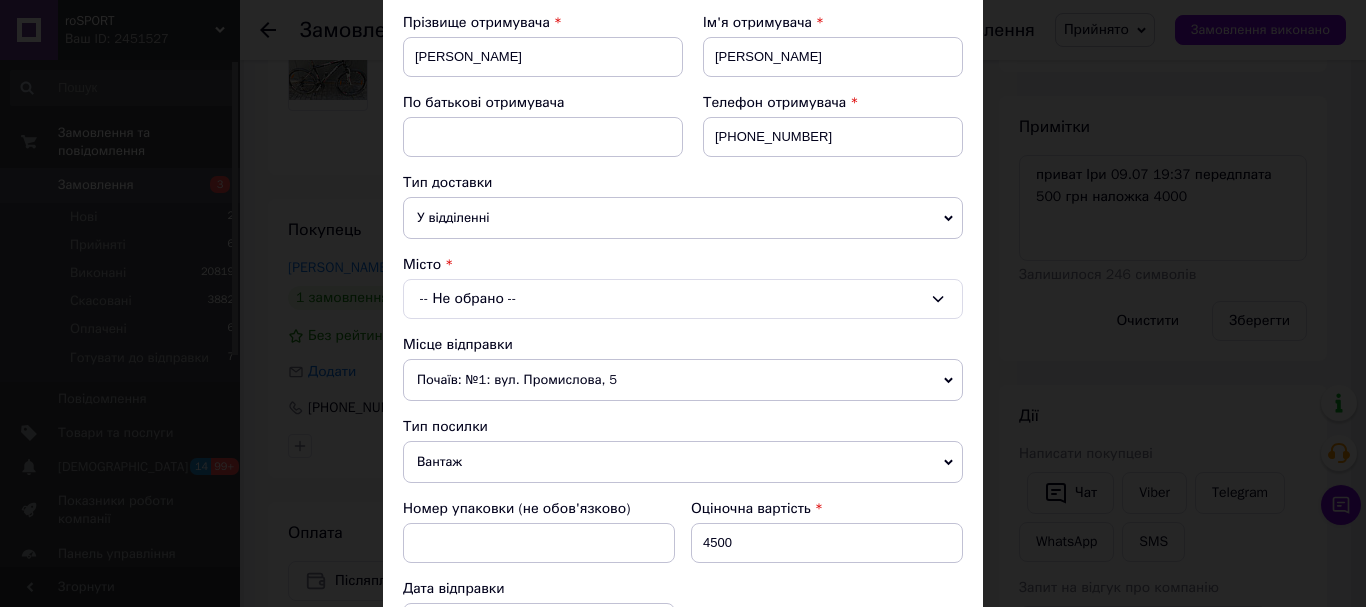 click on "У відділенні" at bounding box center [683, 218] 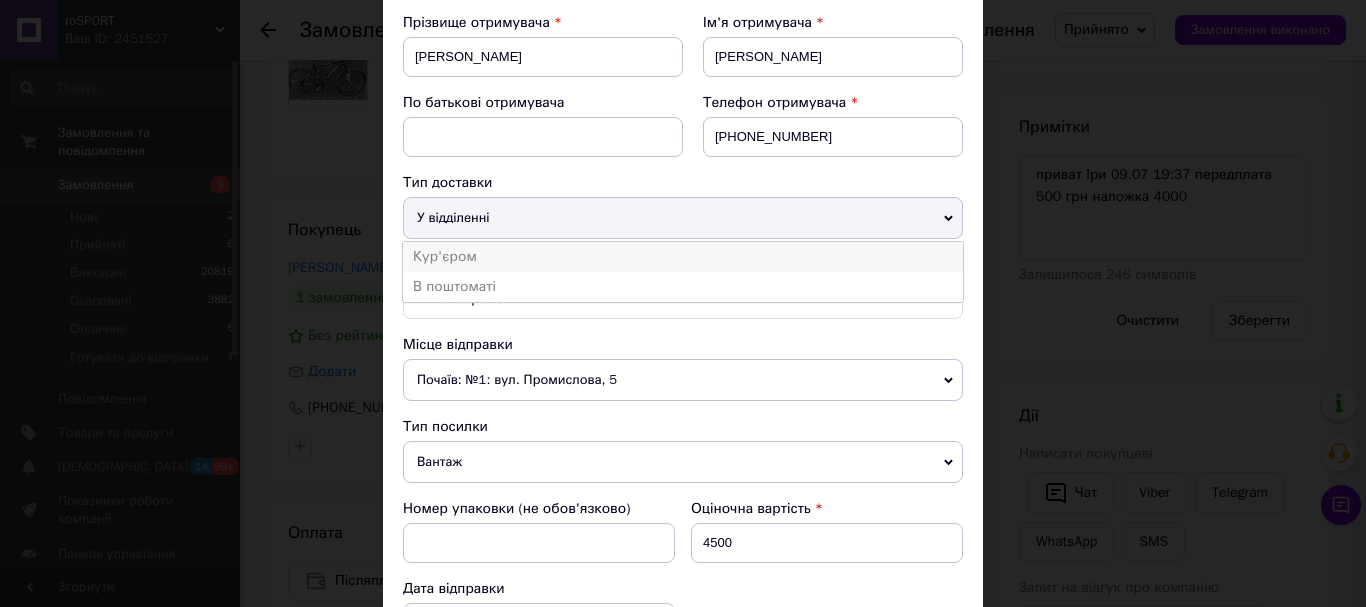 click on "Кур'єром" at bounding box center [683, 257] 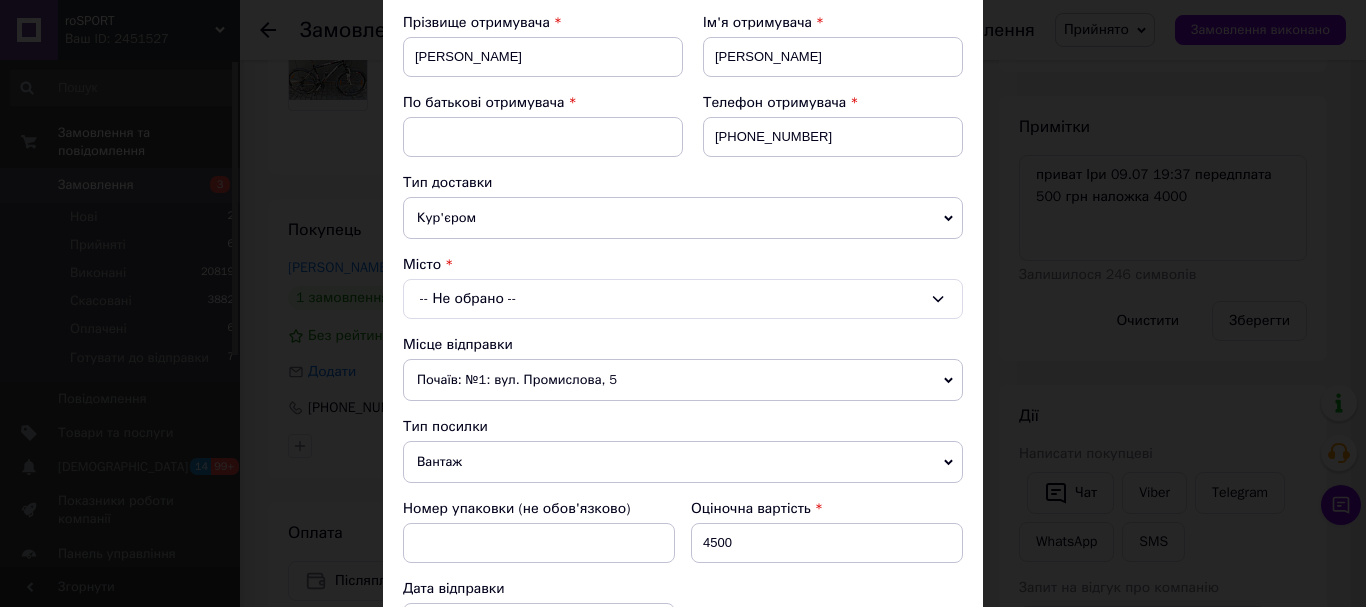 click on "-- Не обрано --" at bounding box center (683, 299) 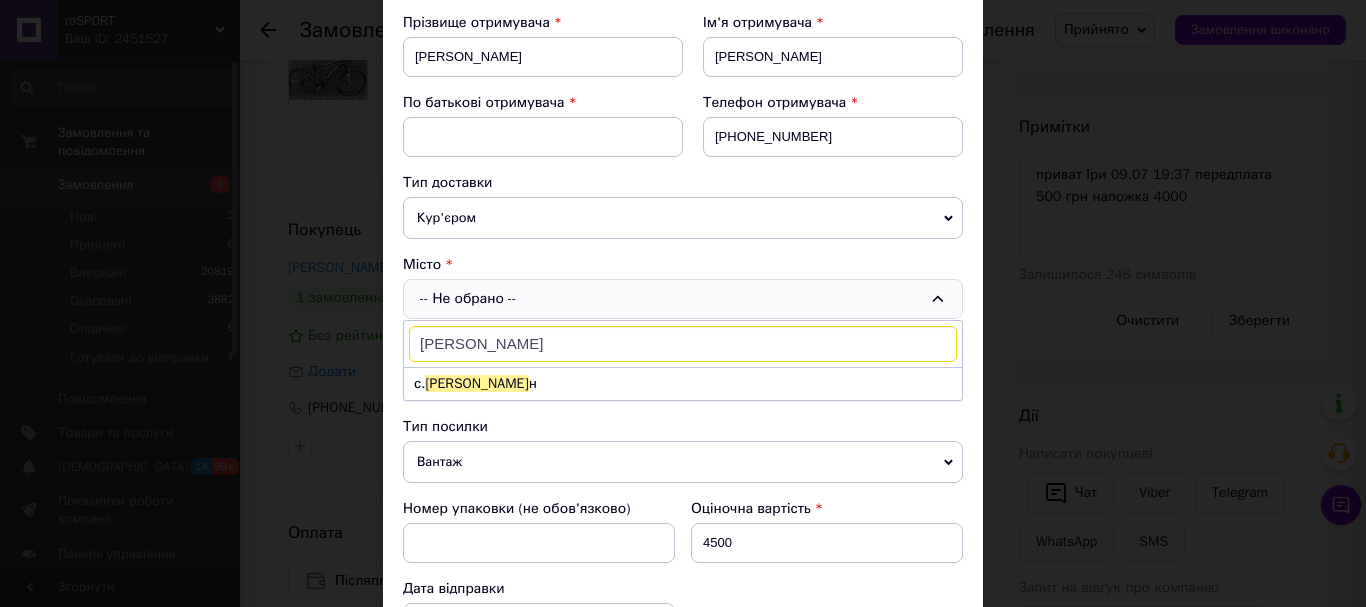 type on "[PERSON_NAME]" 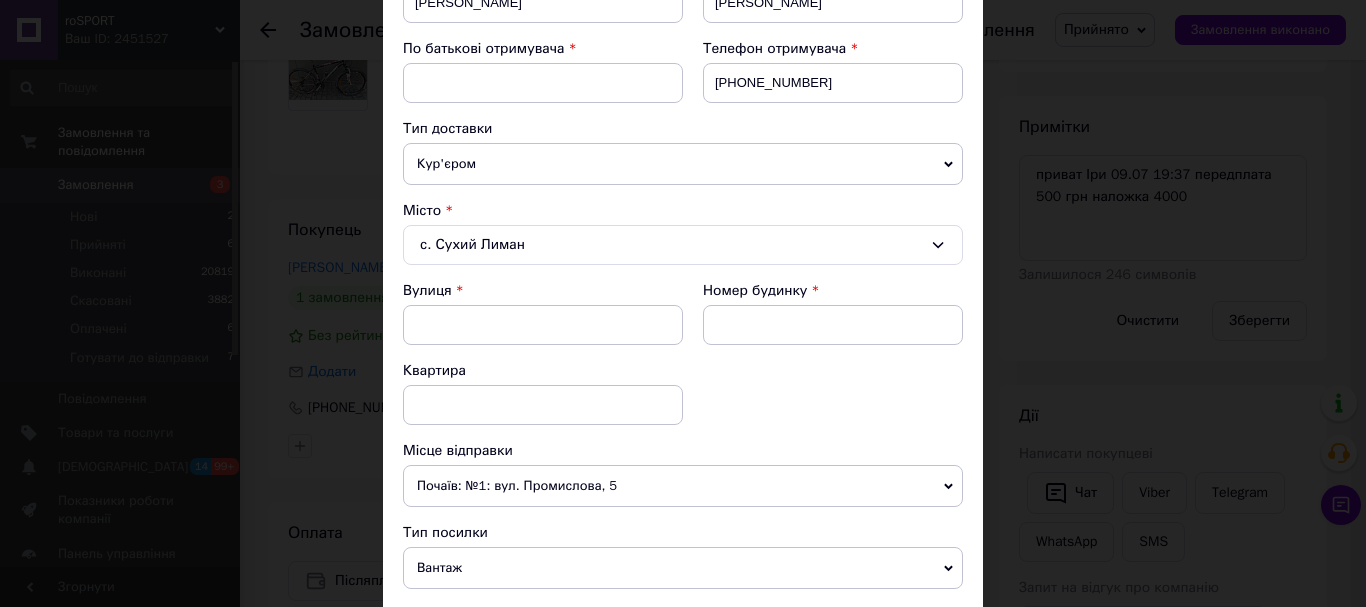 scroll, scrollTop: 400, scrollLeft: 0, axis: vertical 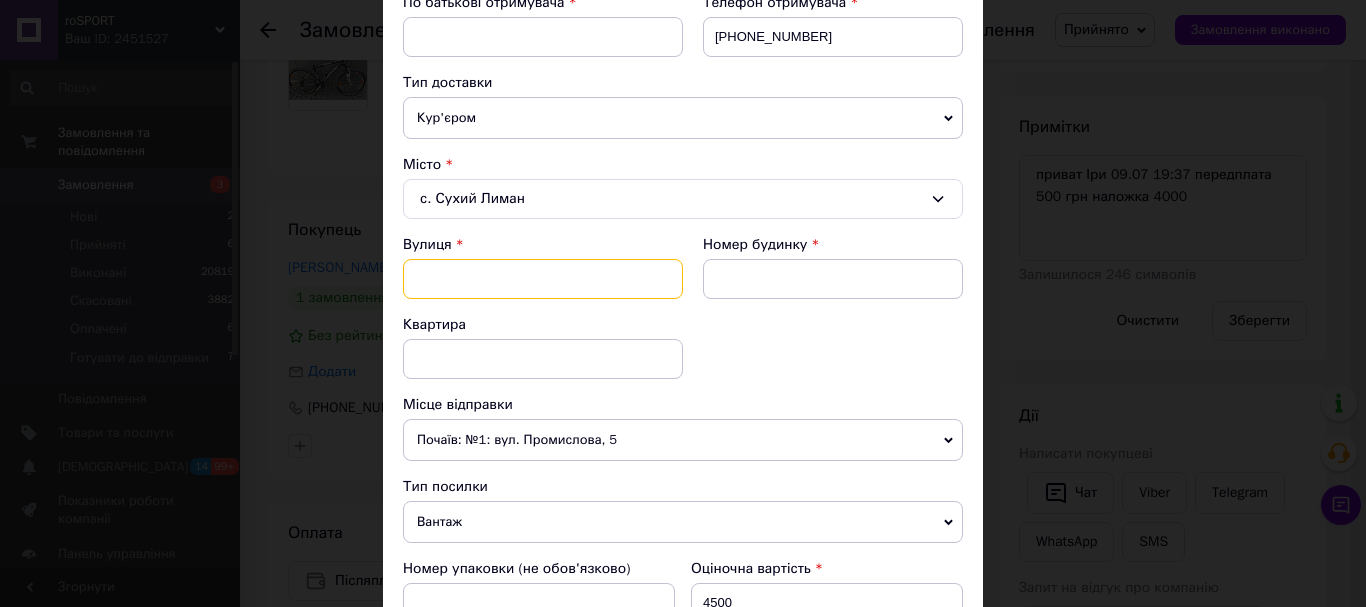 click at bounding box center [543, 279] 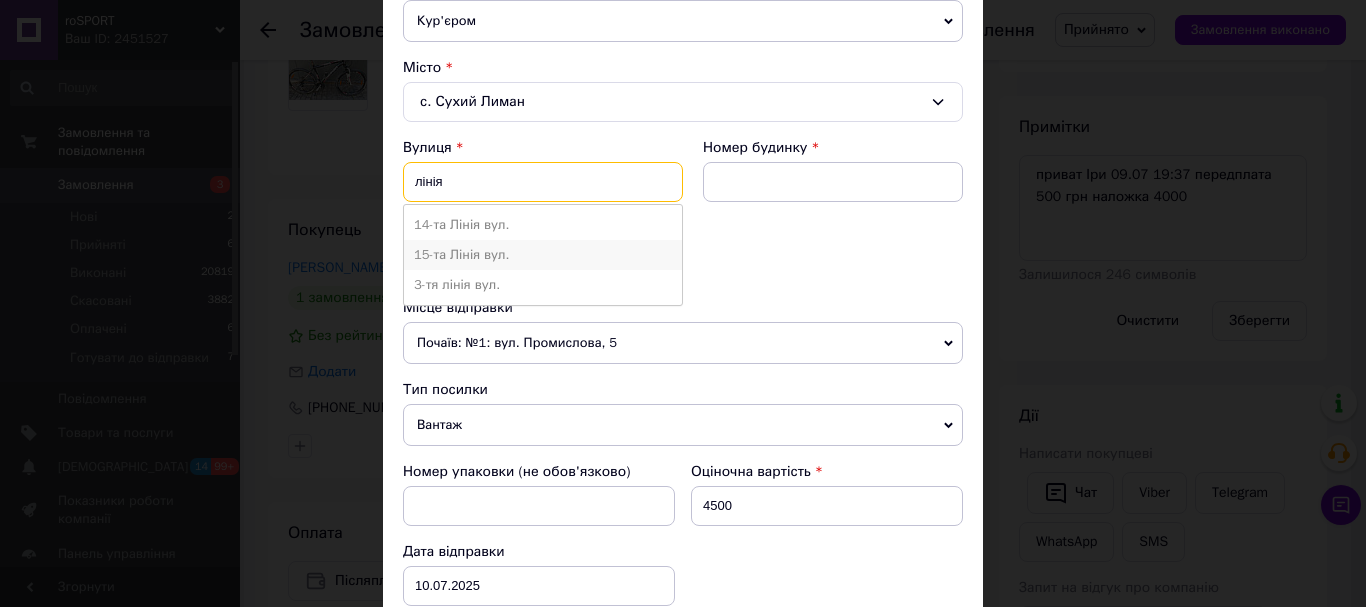 scroll, scrollTop: 500, scrollLeft: 0, axis: vertical 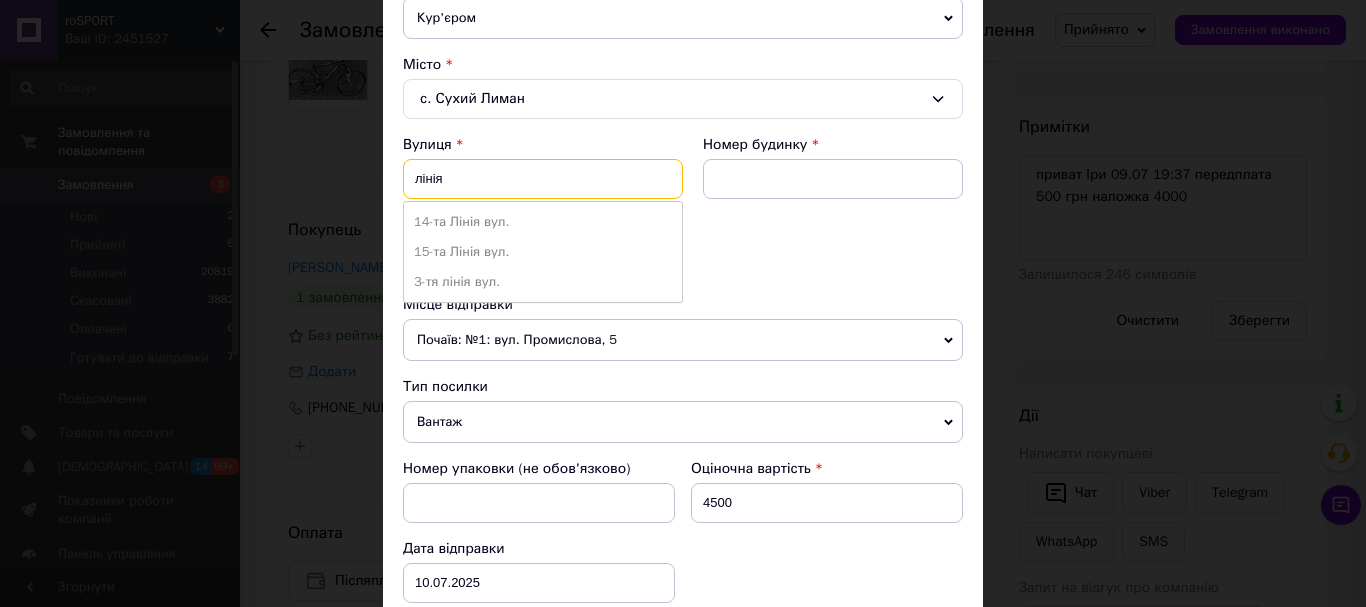 click on "лінія" at bounding box center [543, 179] 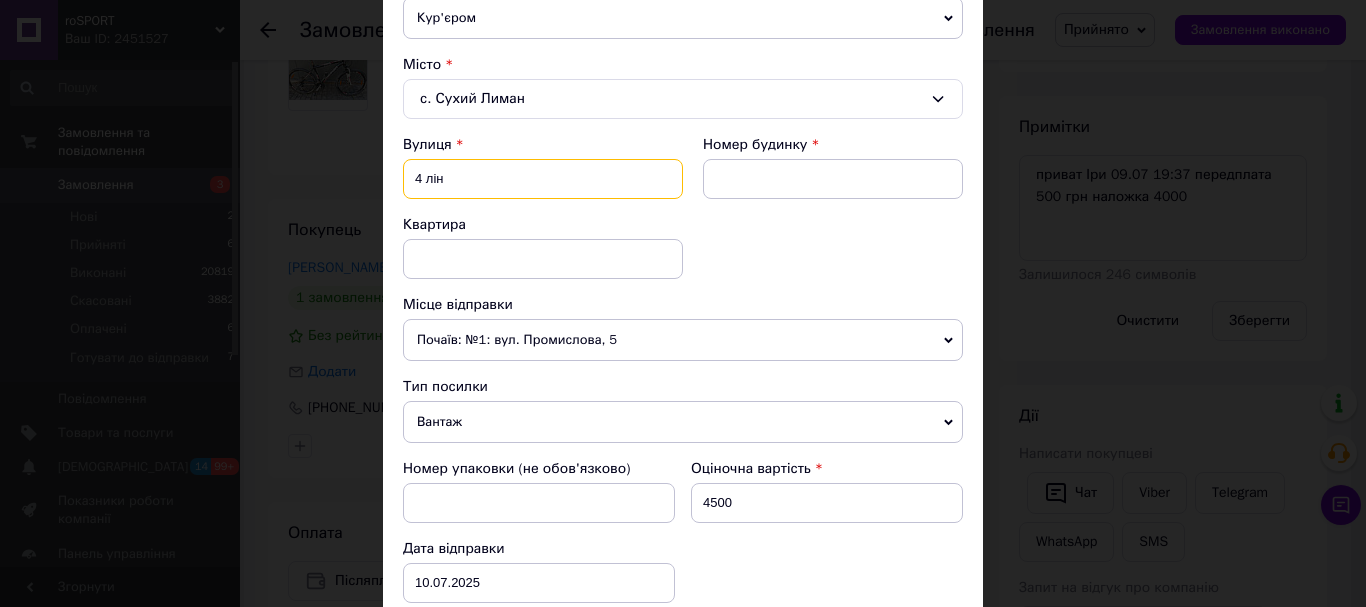 drag, startPoint x: 494, startPoint y: 180, endPoint x: 402, endPoint y: 173, distance: 92.26592 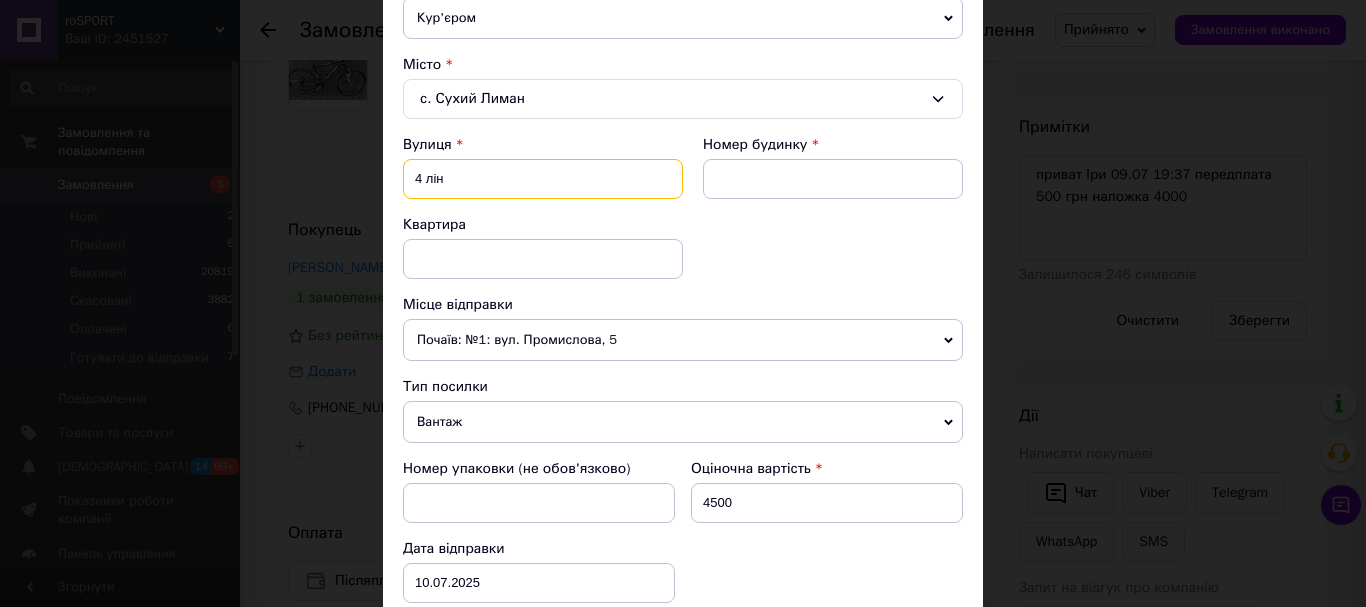 type on "4 лін" 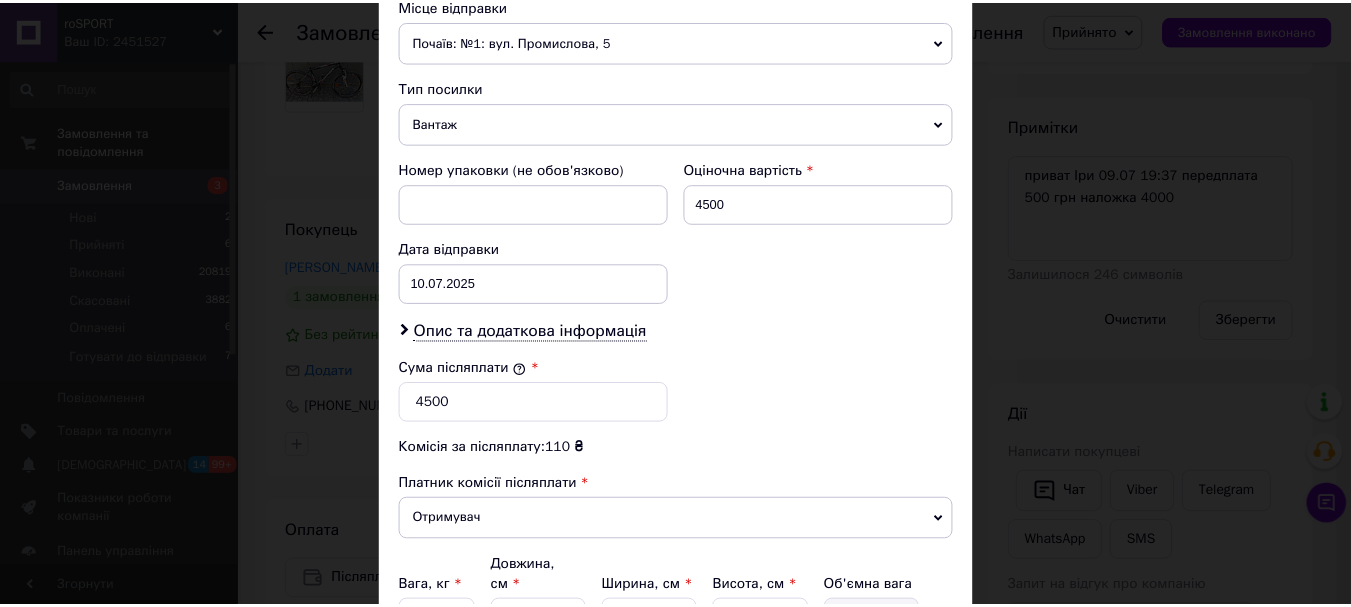 scroll, scrollTop: 800, scrollLeft: 0, axis: vertical 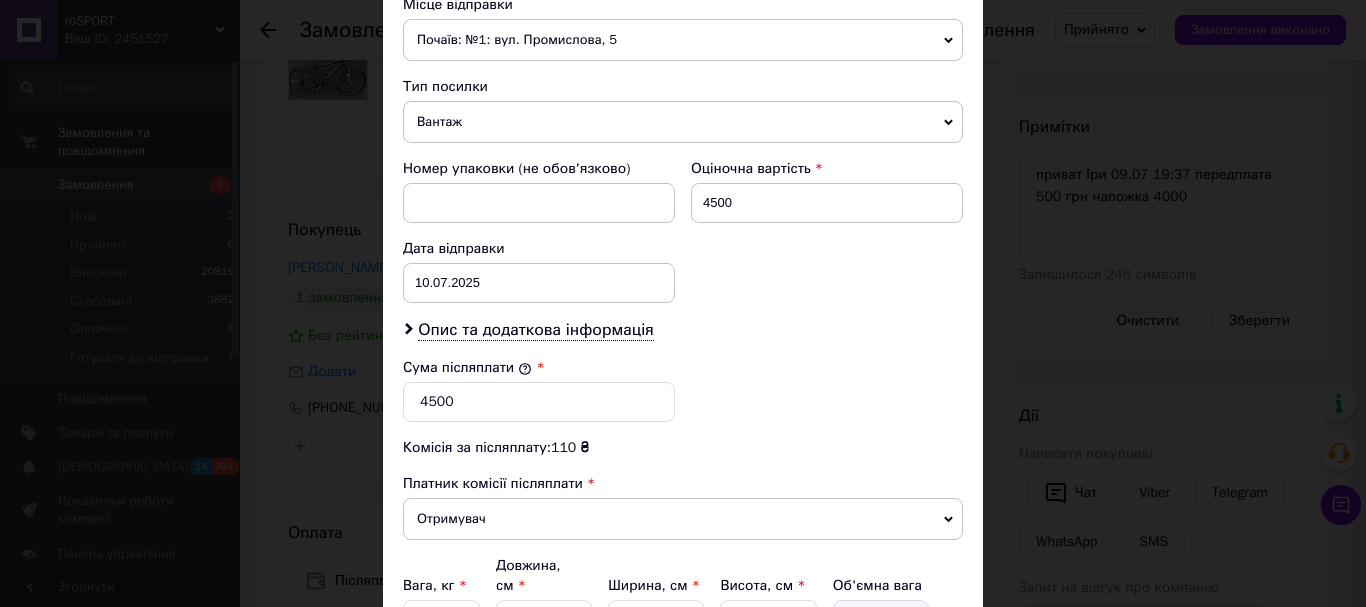 click on "× Редагування доставки Спосіб доставки Нова Пошта (безкоштовно від 1000 ₴) Платник Відправник Отримувач Прізвище отримувача [PERSON_NAME] Ім'я отримувача [PERSON_NAME] батькові отримувача Телефон отримувача [PHONE_NUMBER] Тип доставки Кур'єром У відділенні В поштоматі Місто с. Сухий [PERSON_NAME] 4 лін Номер будинку Квартира Місце відправки Почаїв: №1: вул. Промислова, 5 Немає збігів. Спробуйте змінити умови пошуку Додати ще місце відправки Тип посилки Вантаж Документи Номер упаковки (не обов'язково) Оціночна вартість 4500 Дата відправки [DATE] < 2025 > < Июль > Пн Вт Ср Чт Пт Сб Вс" at bounding box center (683, 303) 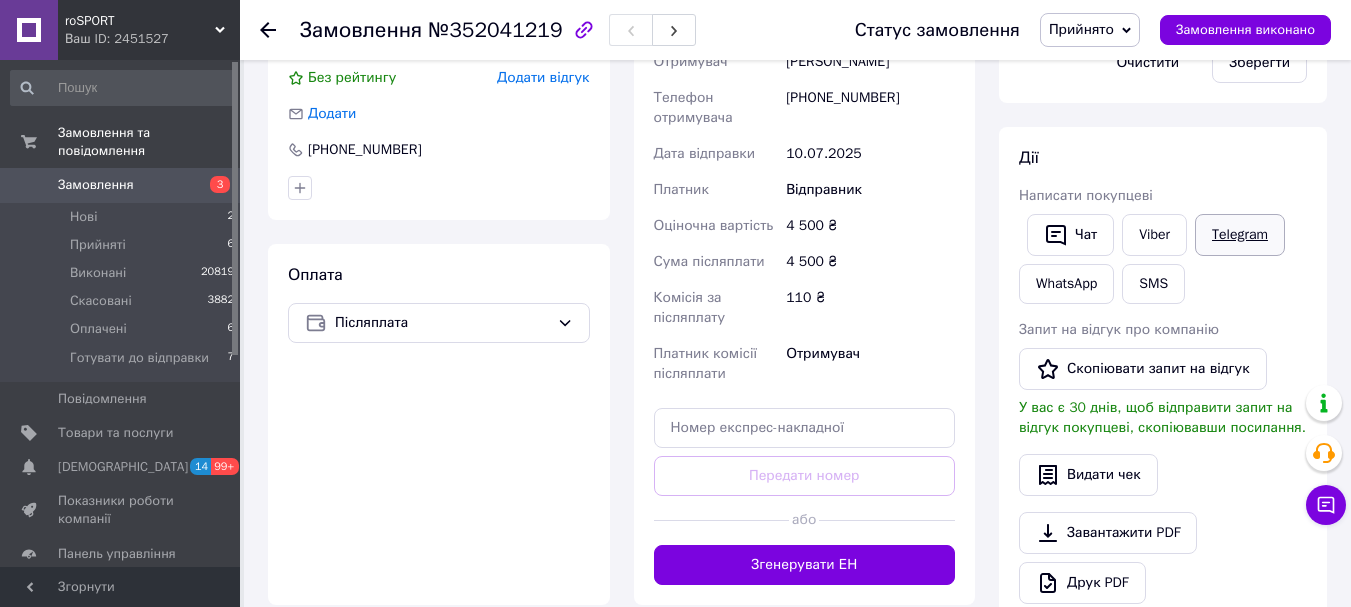 scroll, scrollTop: 167, scrollLeft: 0, axis: vertical 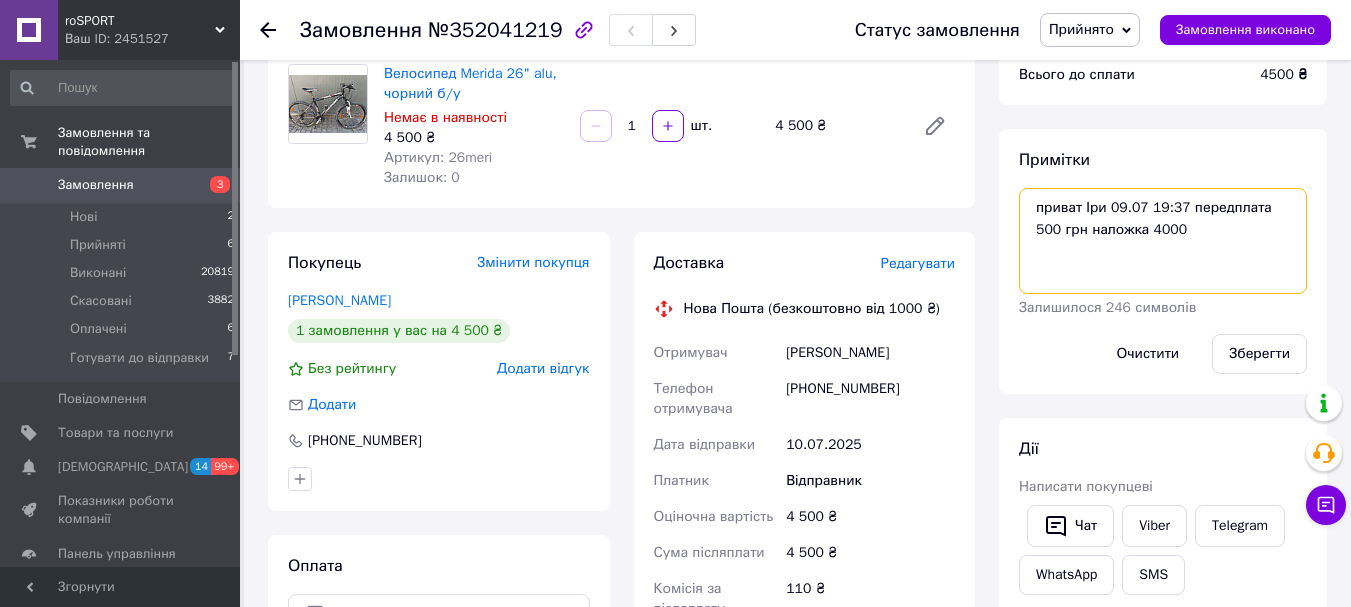 click on "приват Іри 09.07 19:37 передплата 500 грн наложка 4000" at bounding box center (1163, 241) 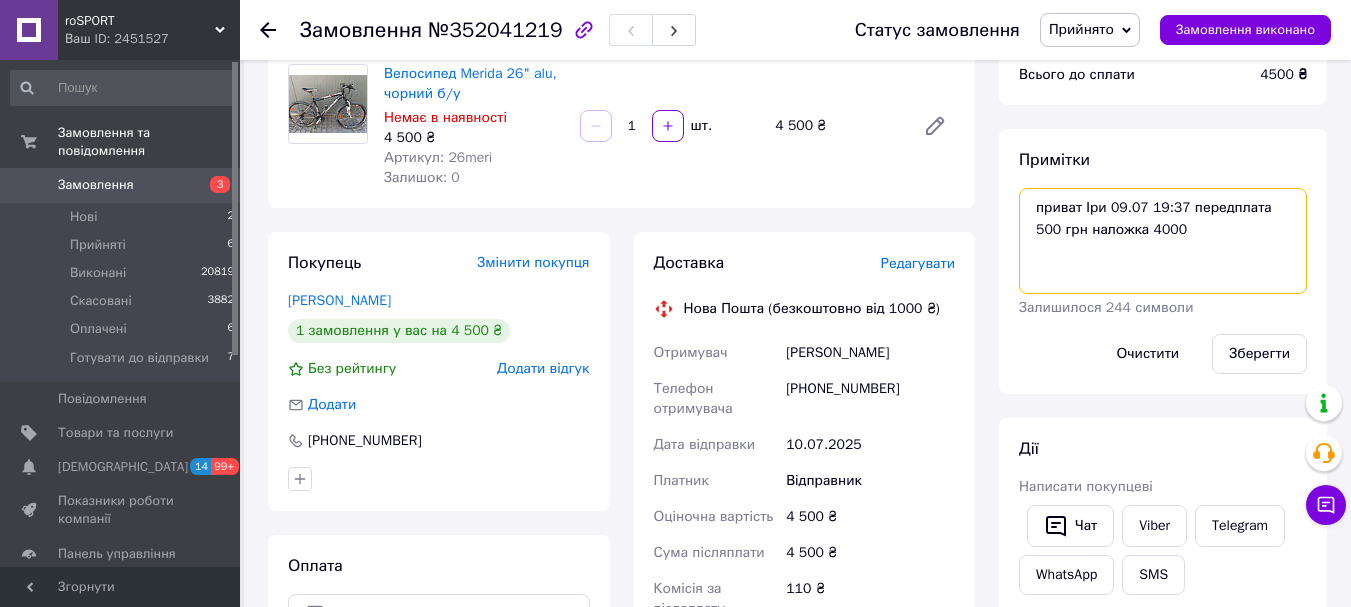 paste on "с.[PERSON_NAME], [STREET_ADDRESS]," 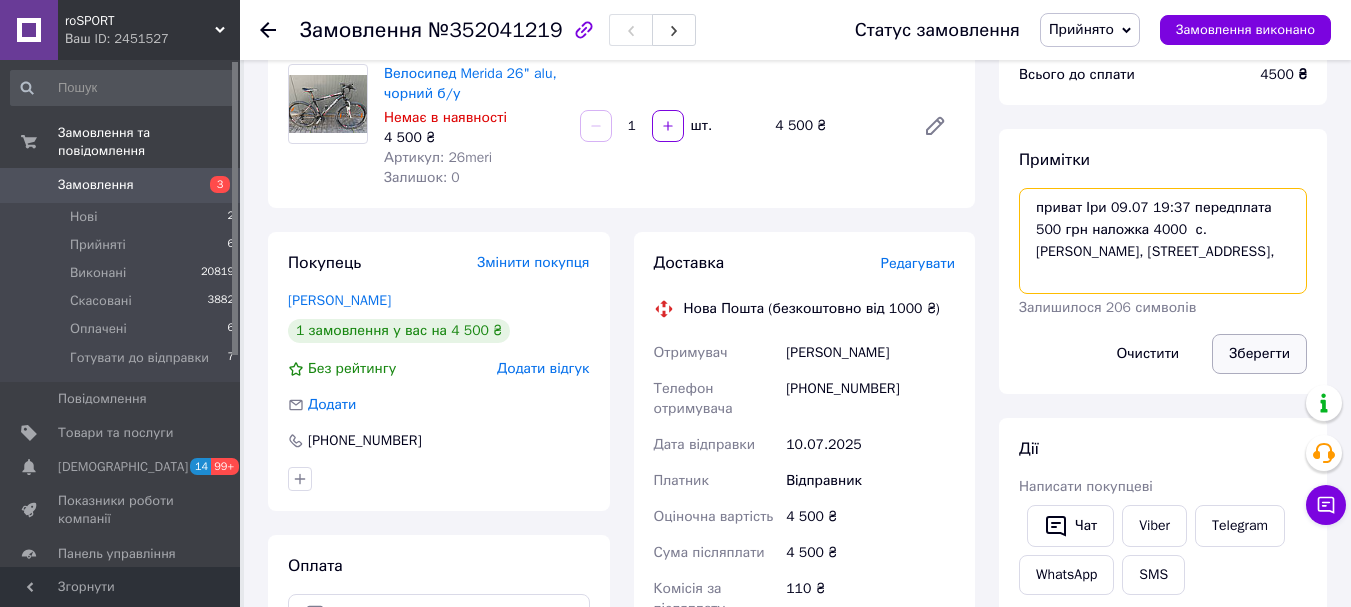 type on "приват Іри 09.07 19:37 передплата 500 грн наложка 4000  с.[PERSON_NAME], [STREET_ADDRESS]," 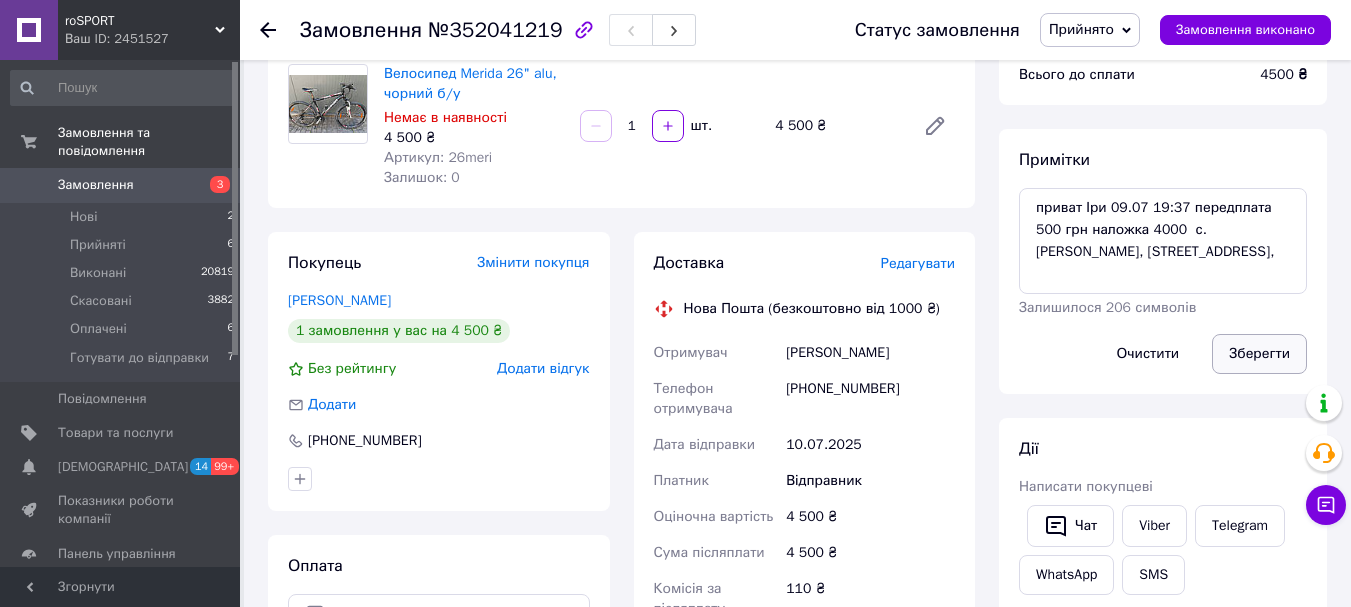 click on "Зберегти" at bounding box center [1259, 354] 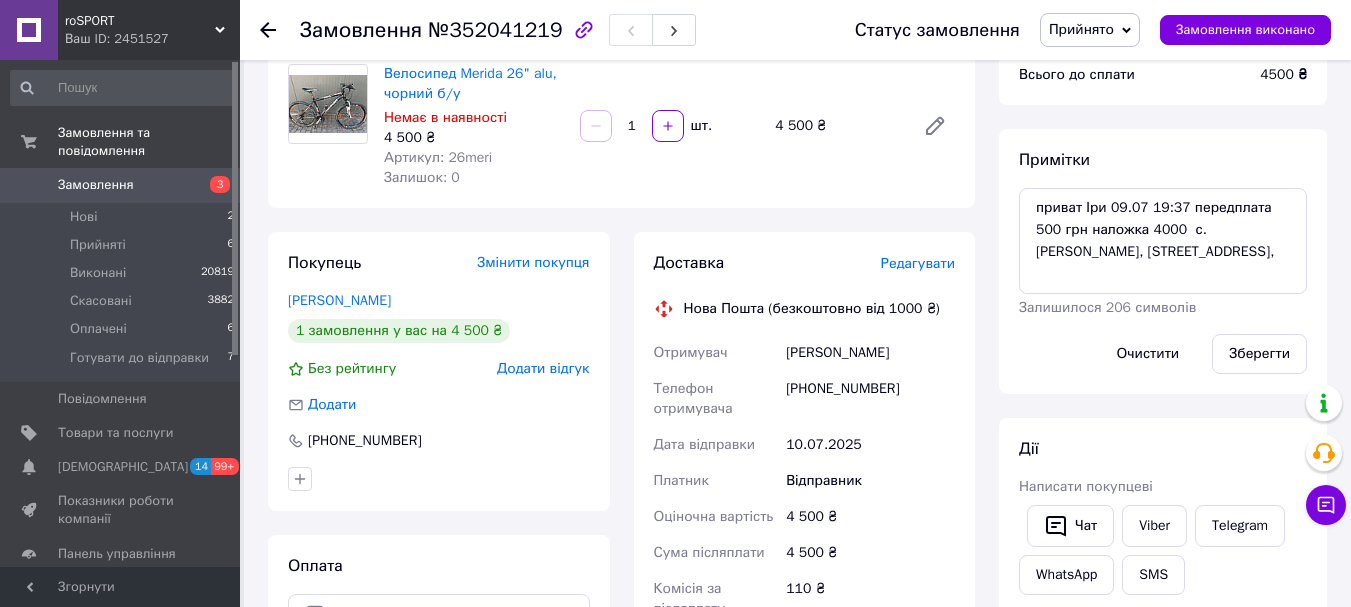 click on "Прийнято" at bounding box center [1081, 29] 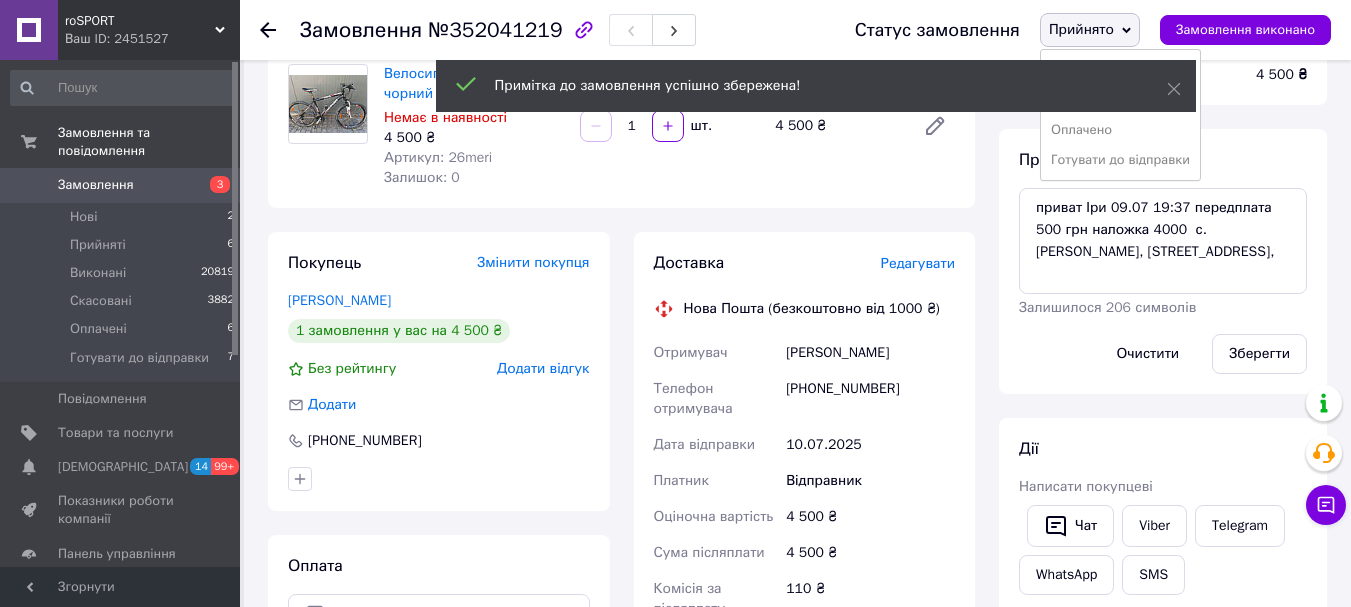 drag, startPoint x: 1147, startPoint y: 165, endPoint x: 1135, endPoint y: 160, distance: 13 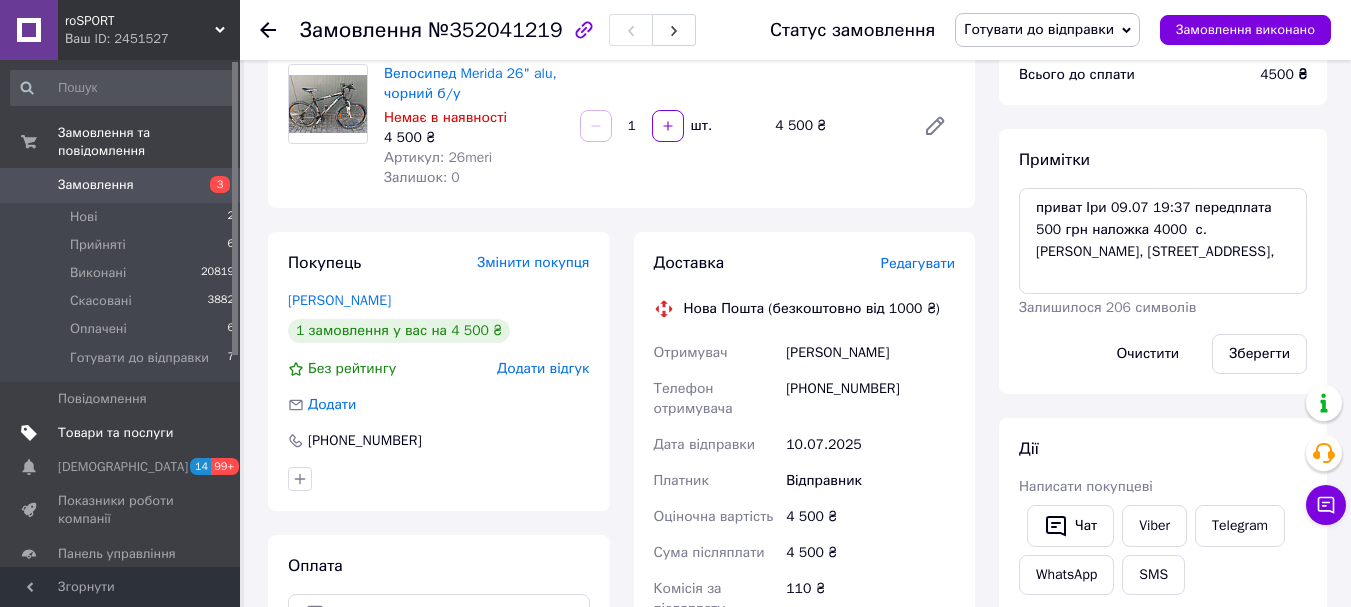 click on "Товари та послуги" at bounding box center [121, 433] 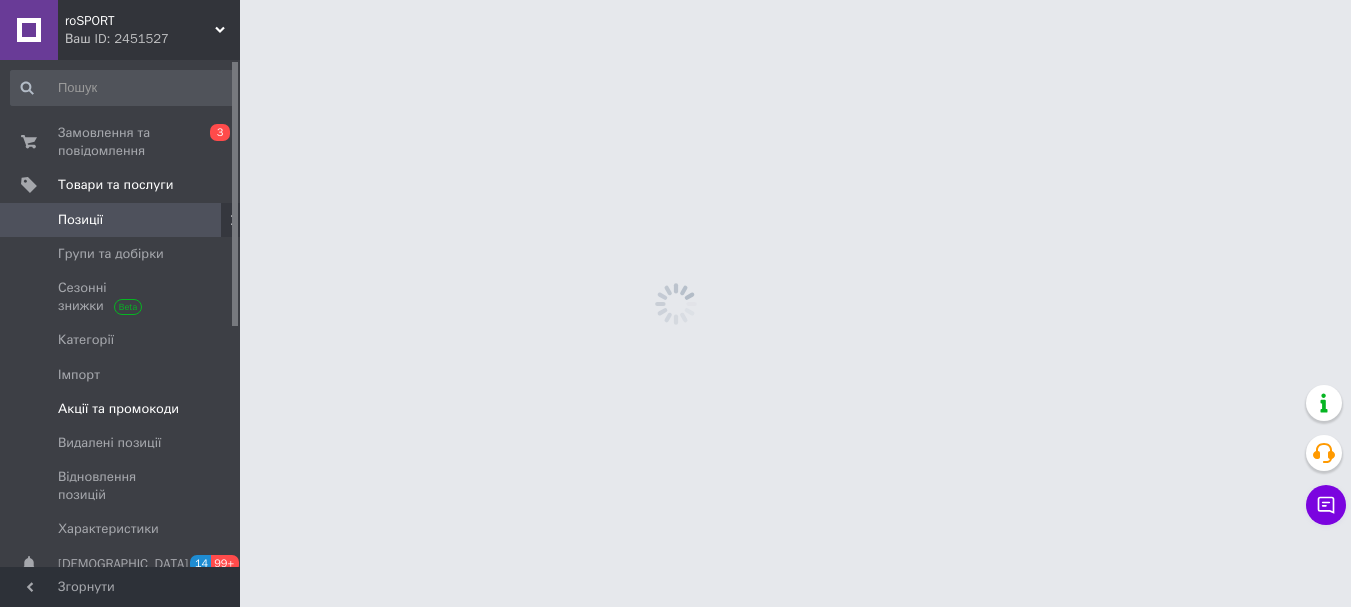 scroll, scrollTop: 0, scrollLeft: 0, axis: both 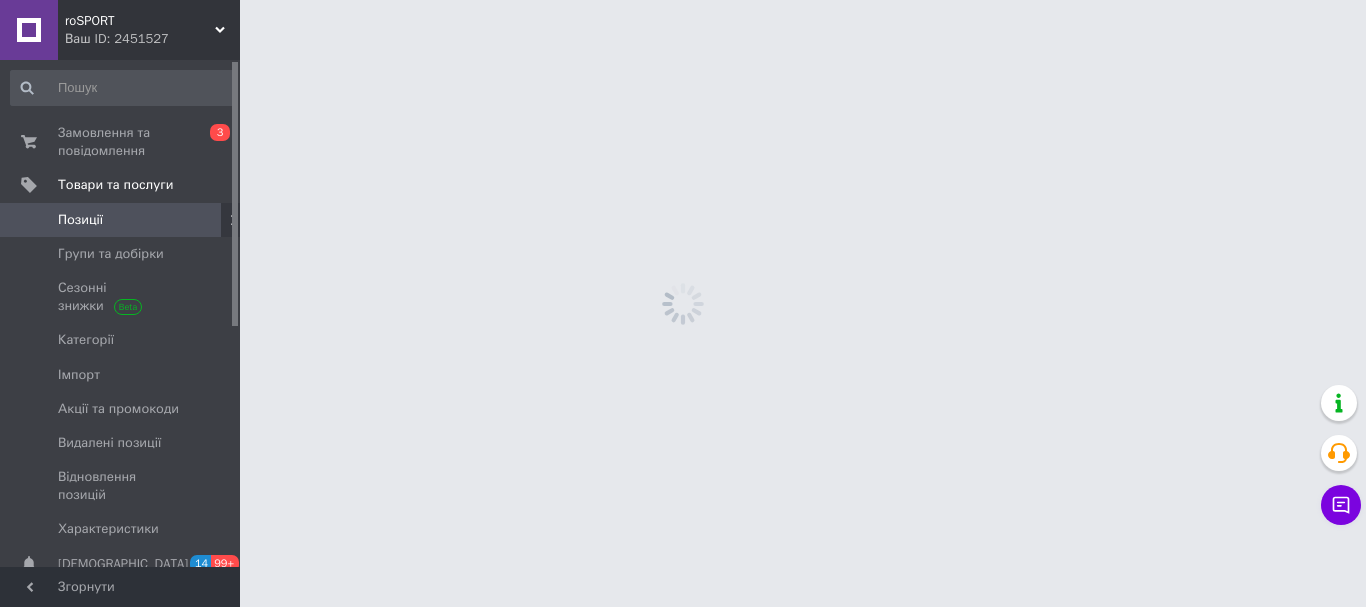click on "roSPORT Ваш ID: 2451527 Сайт roSPORT Кабінет покупця Перевірити стан системи Сторінка на порталі Довідка Вийти Замовлення та повідомлення 0 3 Товари та послуги Позиції Групи та добірки Сезонні знижки Категорії Імпорт Акції та промокоди Видалені позиції Відновлення позицій Характеристики Сповіщення 14 99+ Показники роботи компанії Панель управління Відгуки Клієнти Каталог ProSale Аналітика Інструменти веб-майстра та SEO Управління сайтом Гаманець компанії [PERSON_NAME] Тарифи та рахунки Prom топ Згорнути" at bounding box center (683, 0) 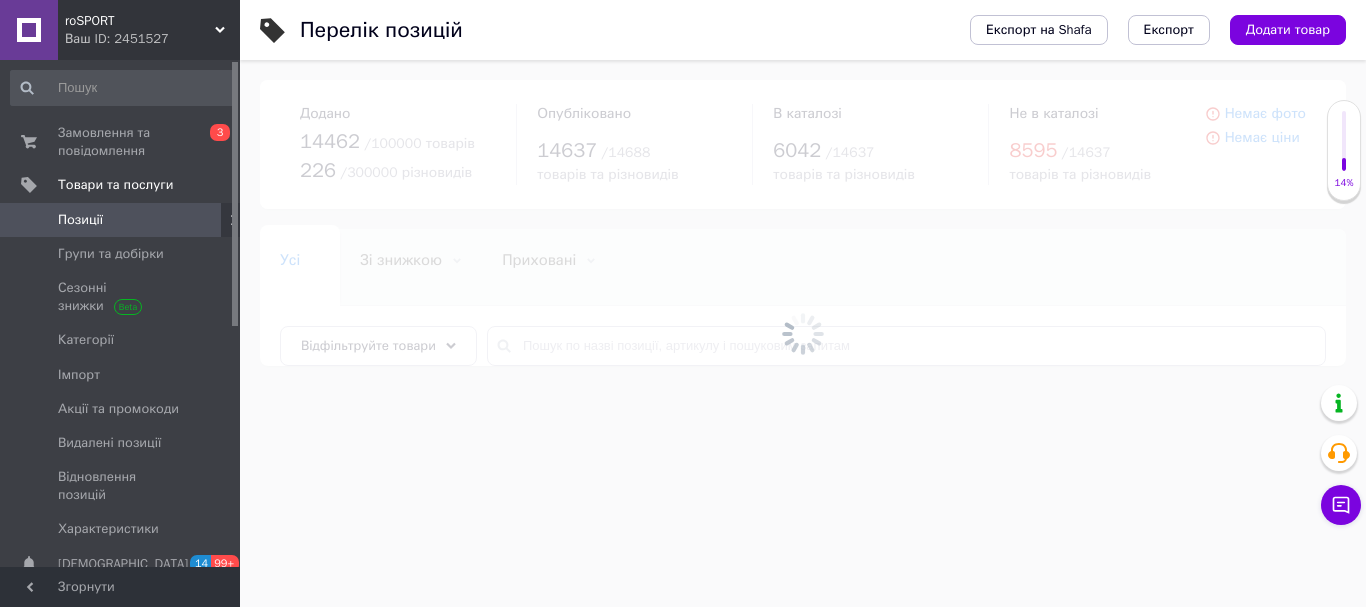 click at bounding box center [803, 333] 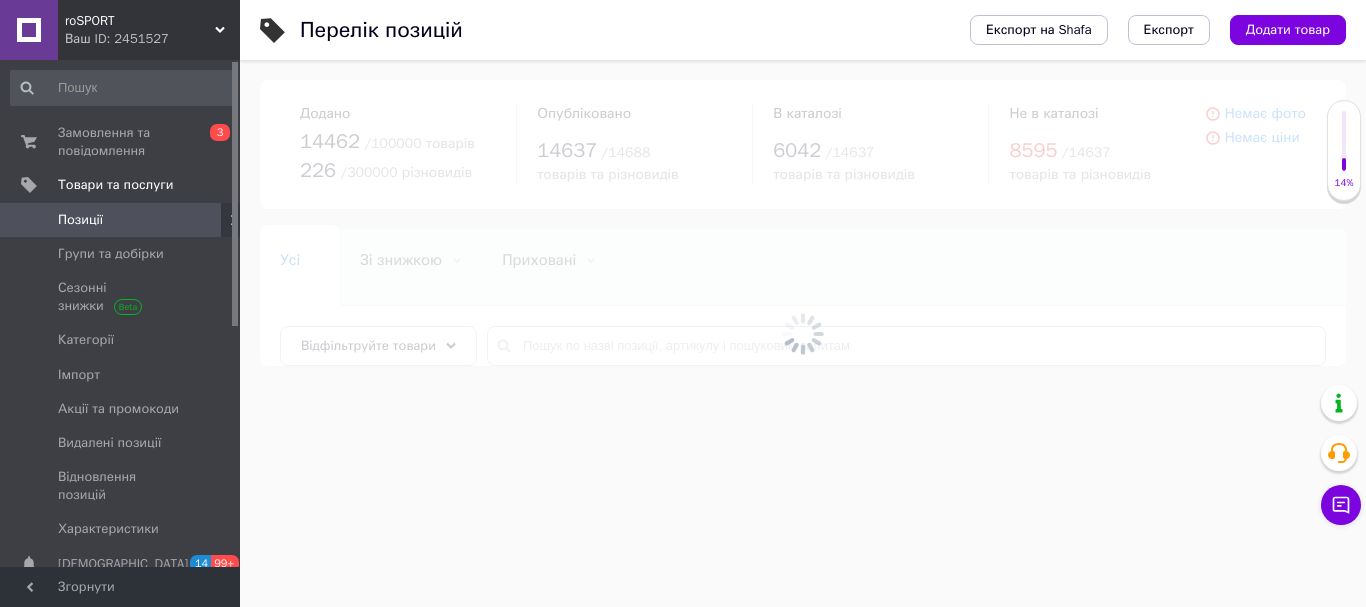 click at bounding box center [803, 333] 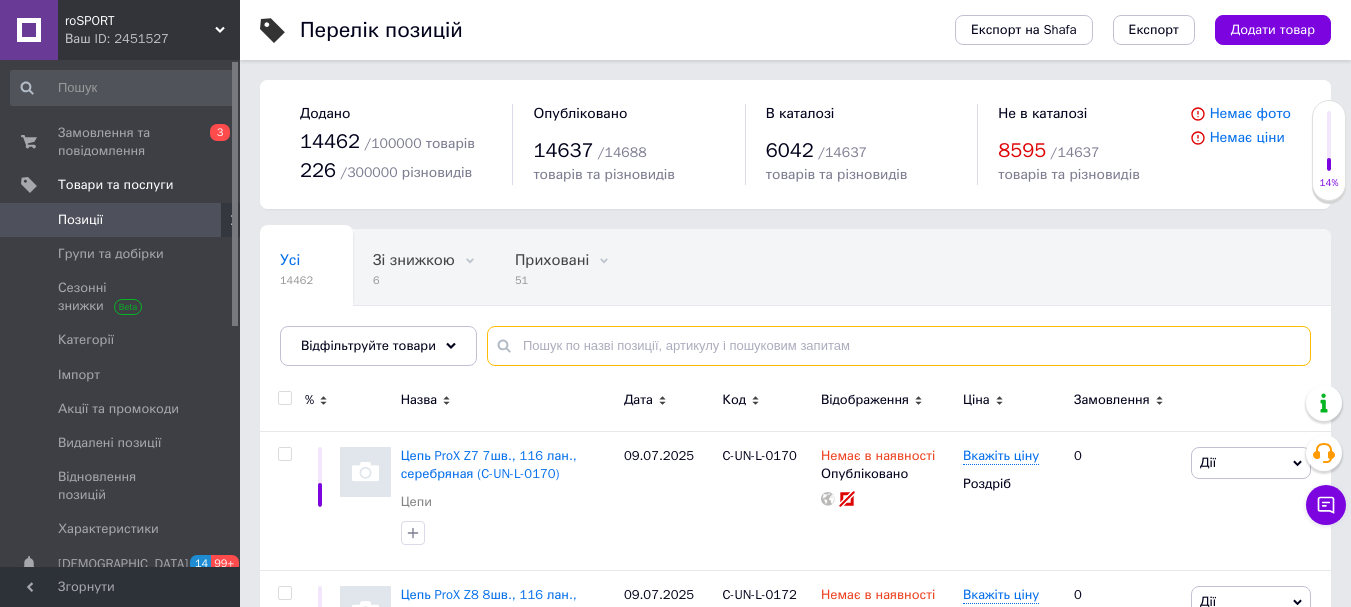 click at bounding box center [899, 346] 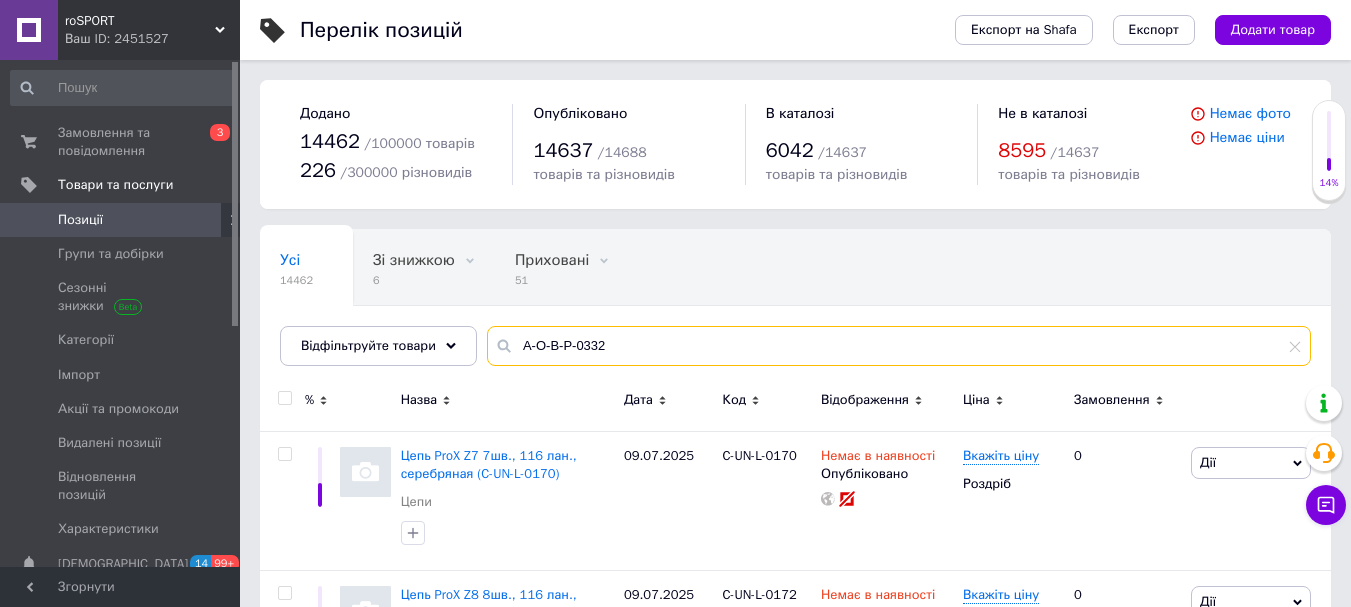 type on "A-O-B-P-0332" 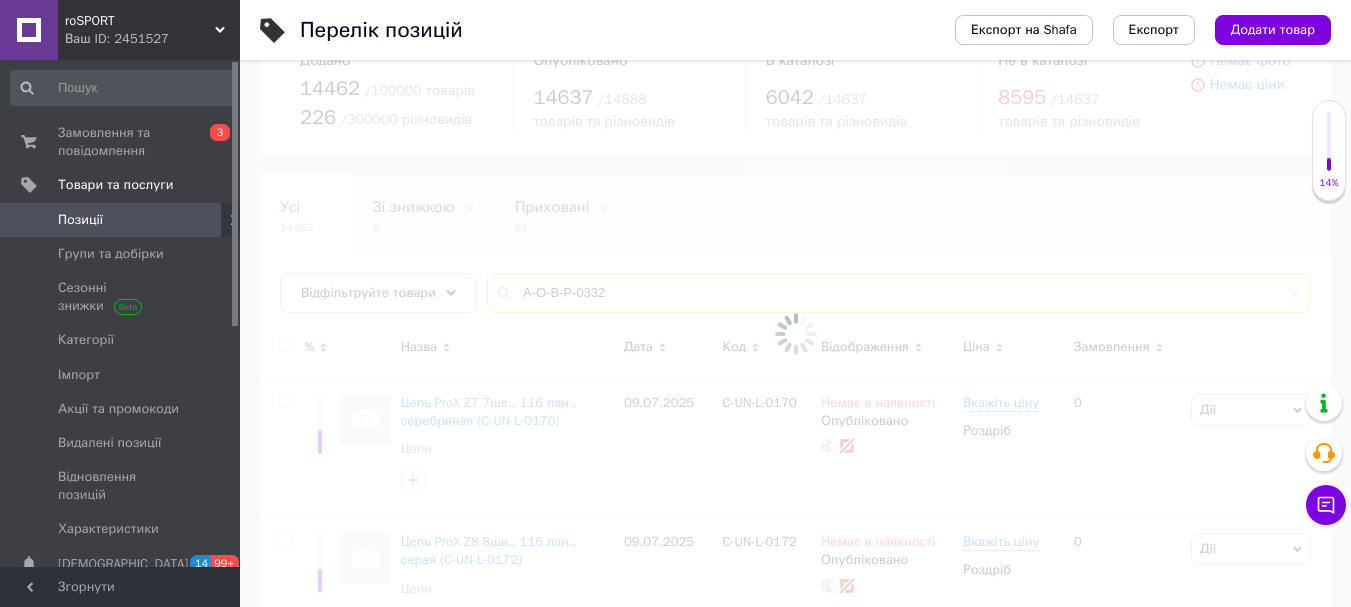 scroll, scrollTop: 100, scrollLeft: 0, axis: vertical 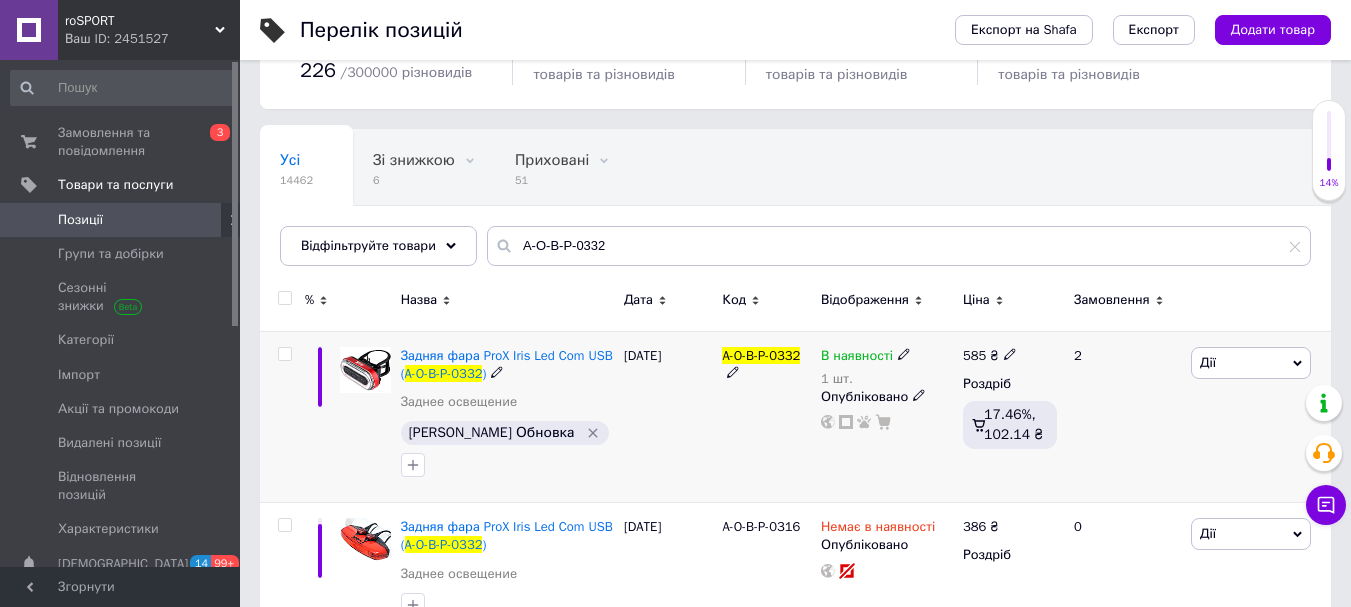 click 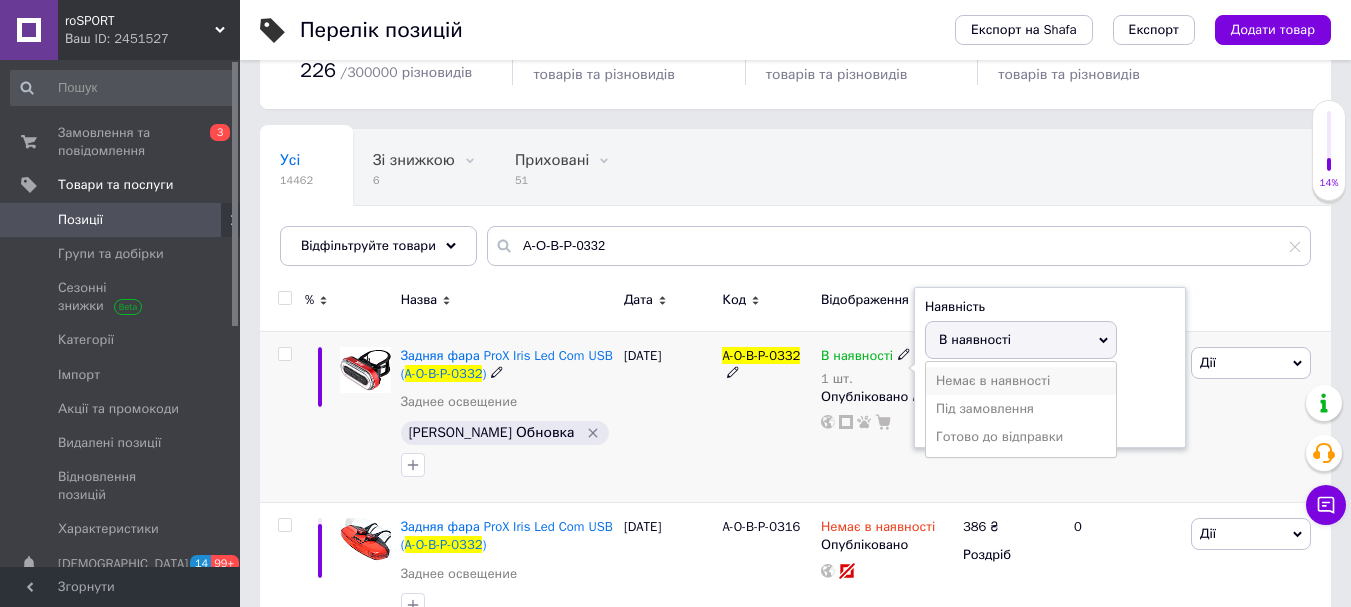 click on "Немає в наявності" at bounding box center [1021, 381] 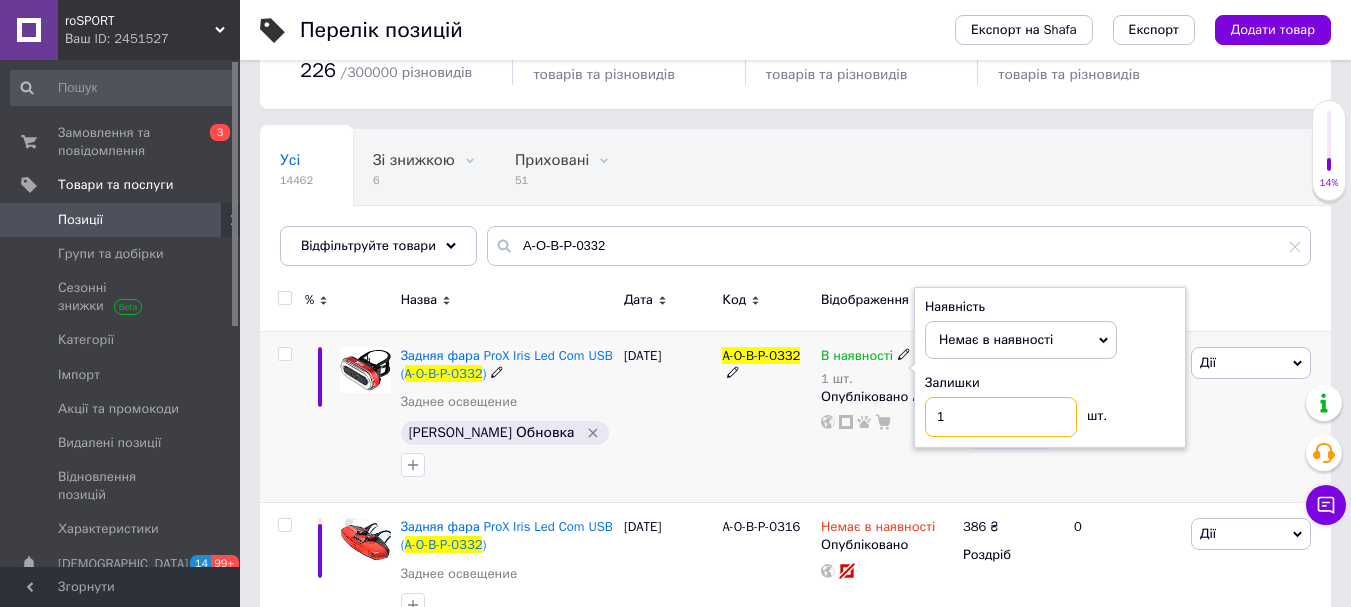 click on "1" at bounding box center (1001, 417) 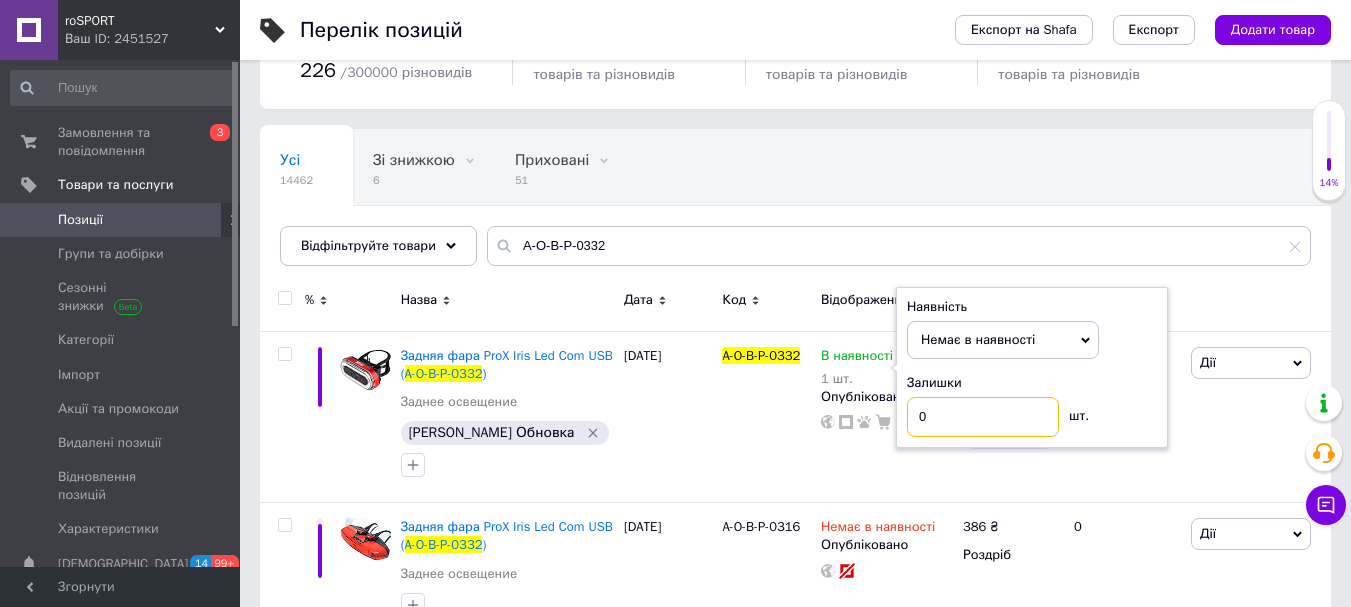 type on "0" 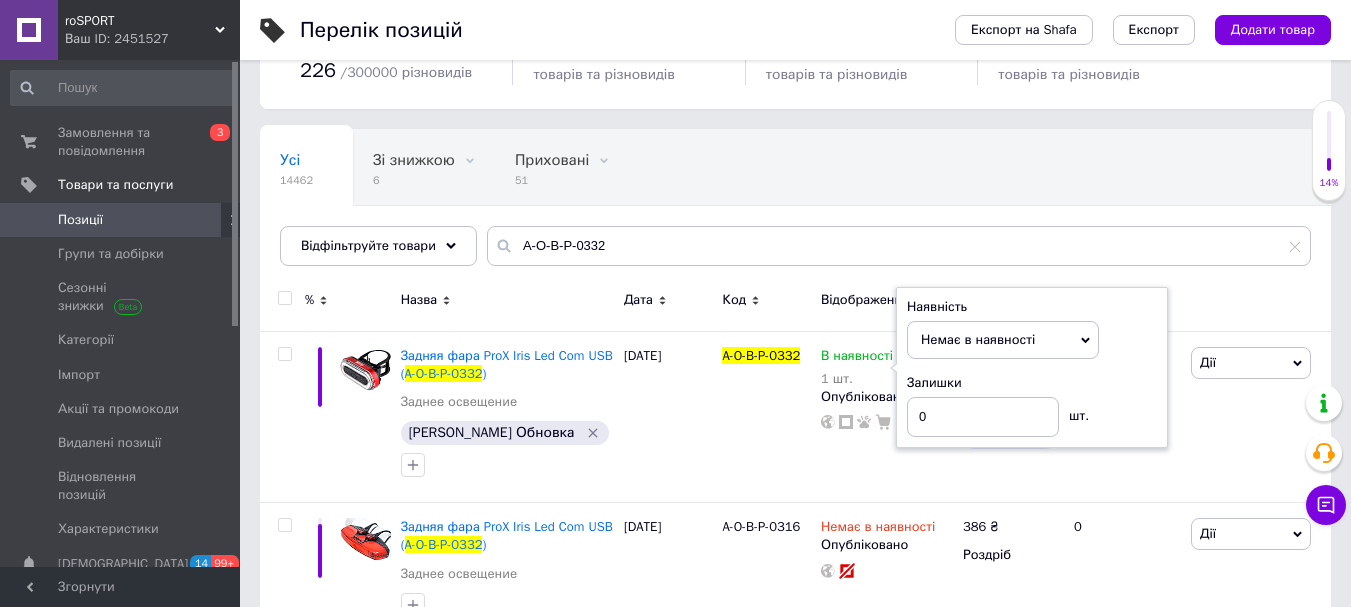 click on "Усі 14462 Зі знижкою 6 Видалити Редагувати Приховані 51 Видалити Редагувати [DOMAIN_NAME] 14154 Видалити Редагувати Ok Відфільтровано...  Зберегти" at bounding box center [583, 206] 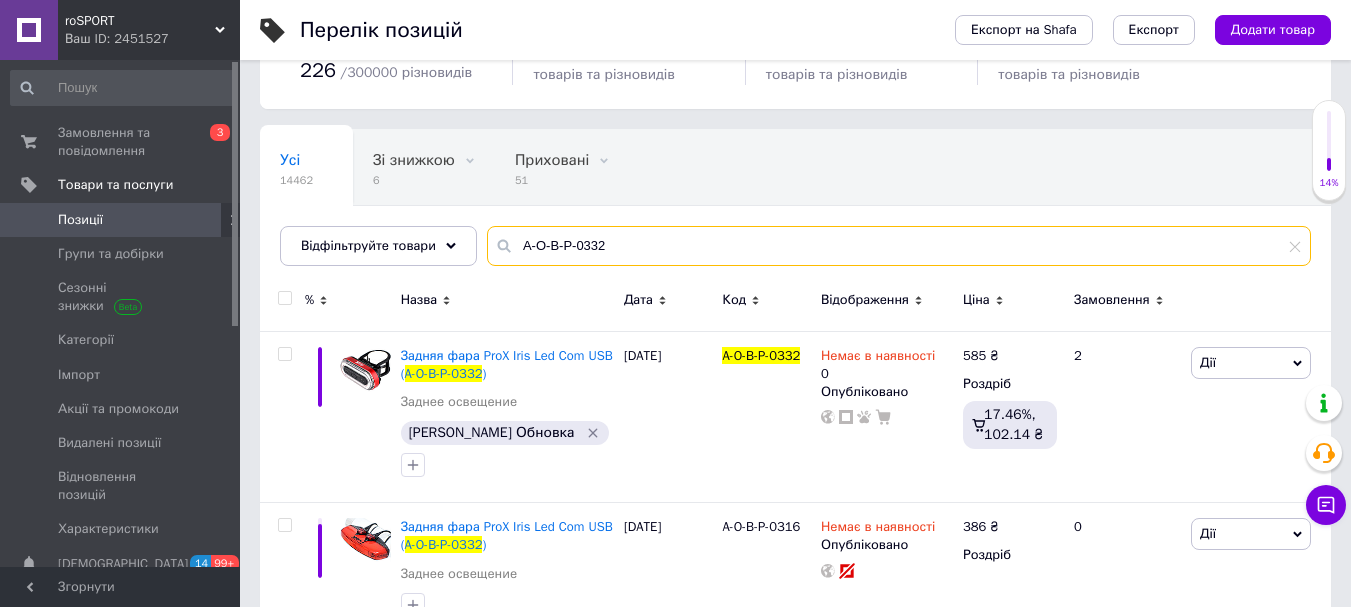 click on "A-O-B-P-0332" at bounding box center [899, 246] 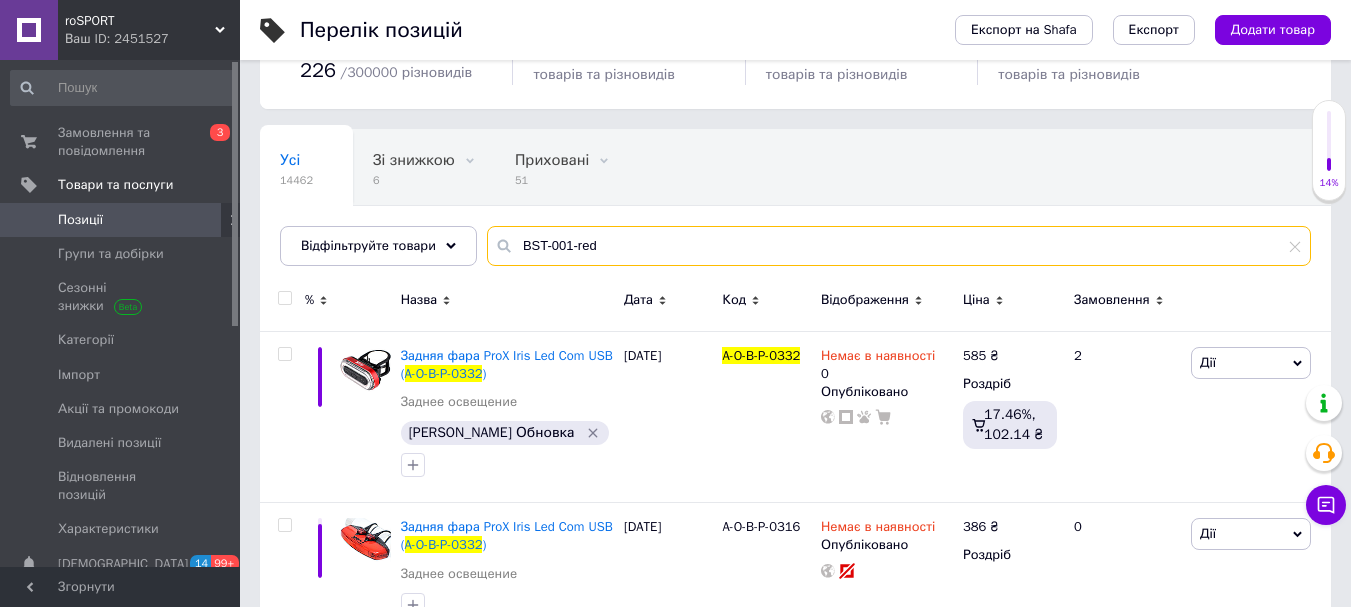 type on "BST-001-red" 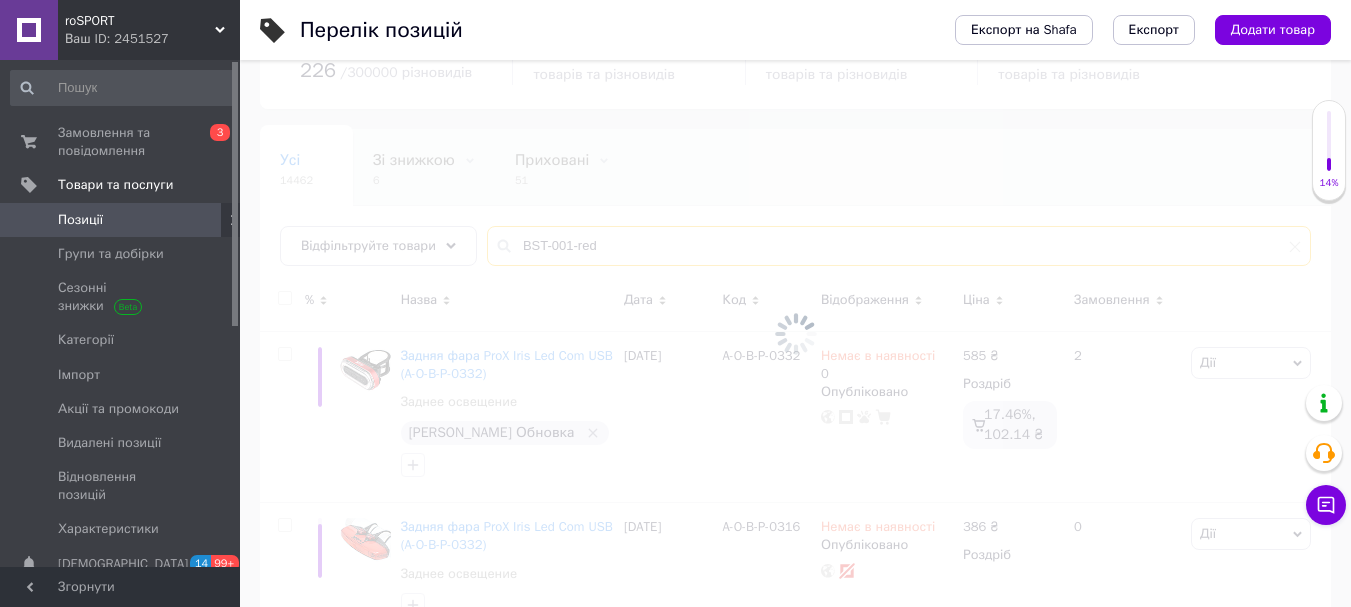 scroll, scrollTop: 0, scrollLeft: 0, axis: both 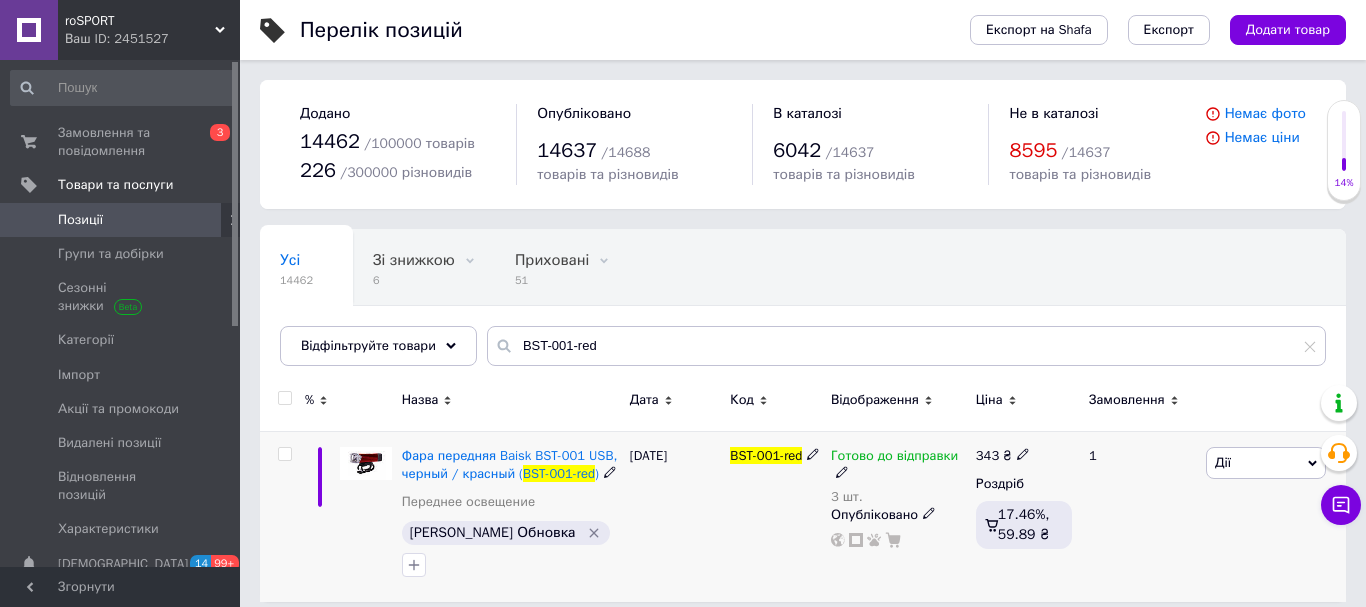 click 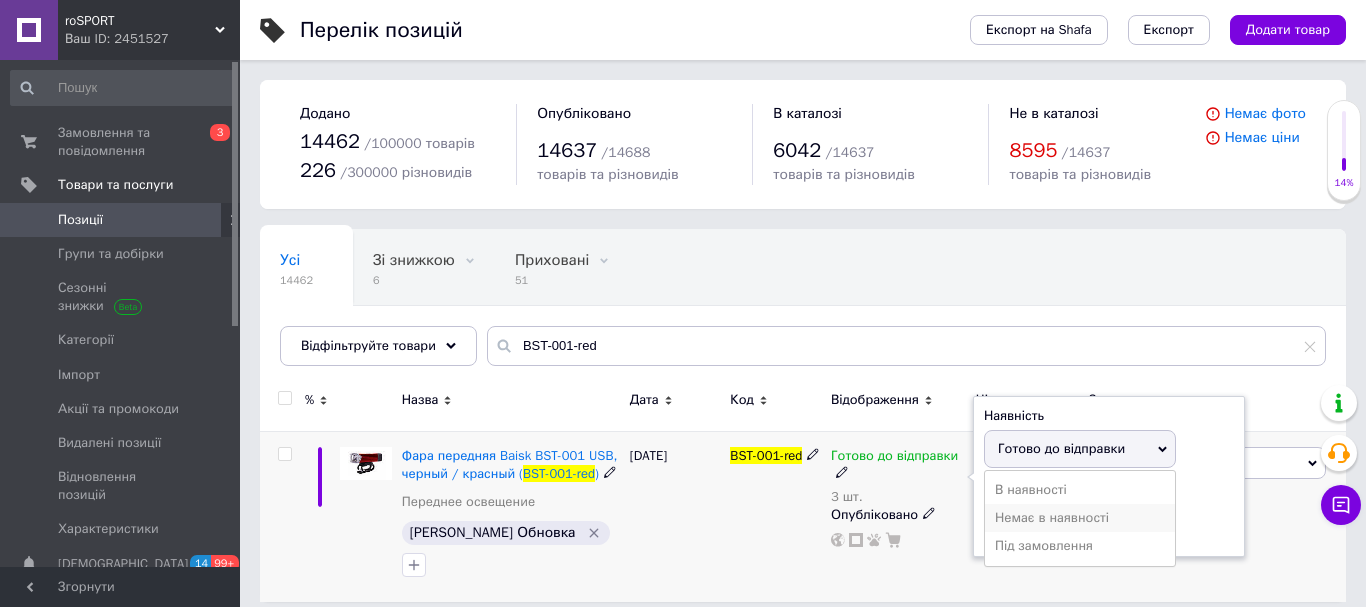 click on "Немає в наявності" at bounding box center (1080, 518) 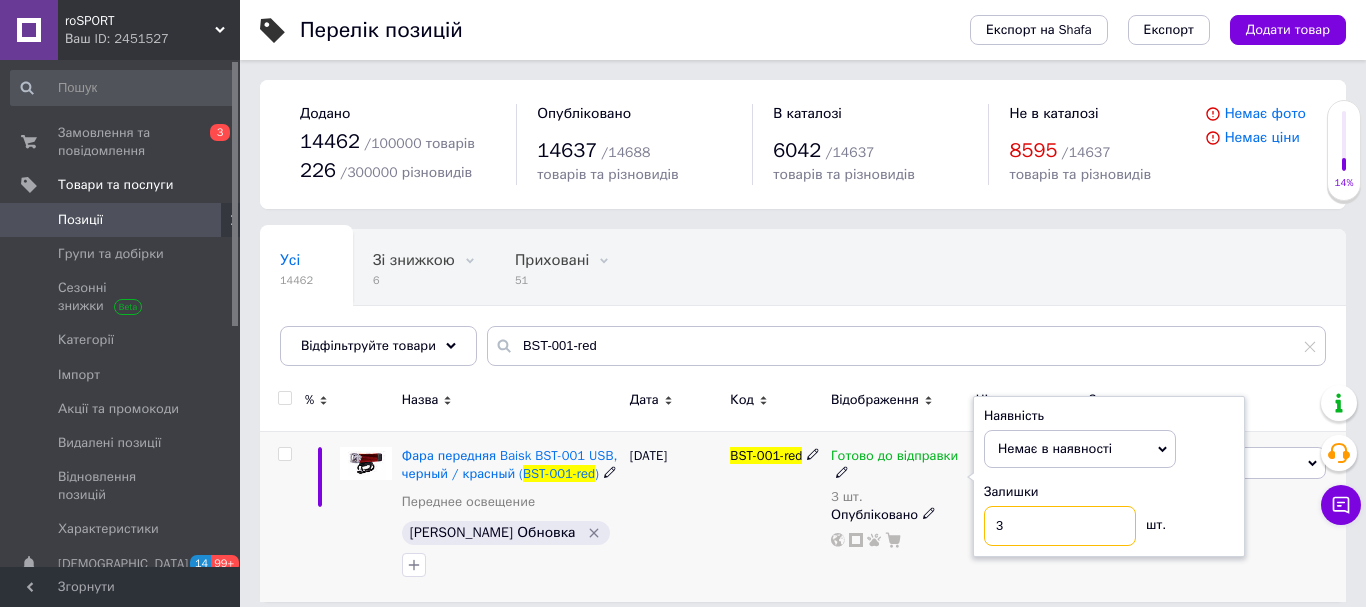 click on "3" at bounding box center (1060, 526) 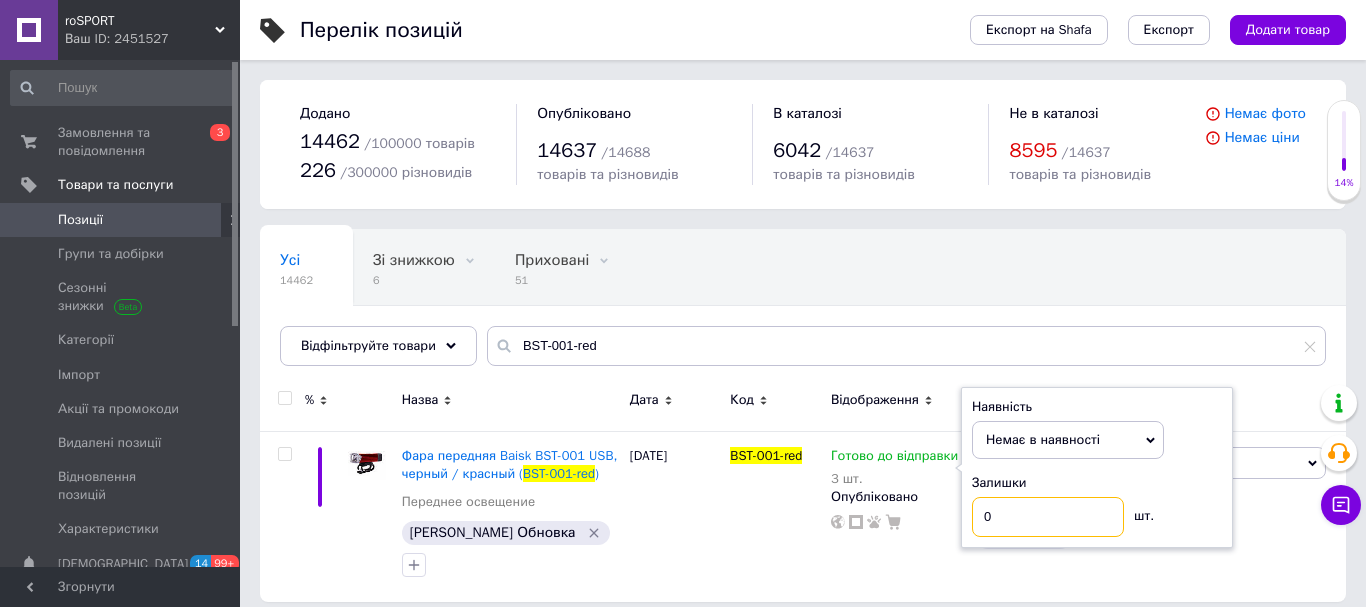 type on "0" 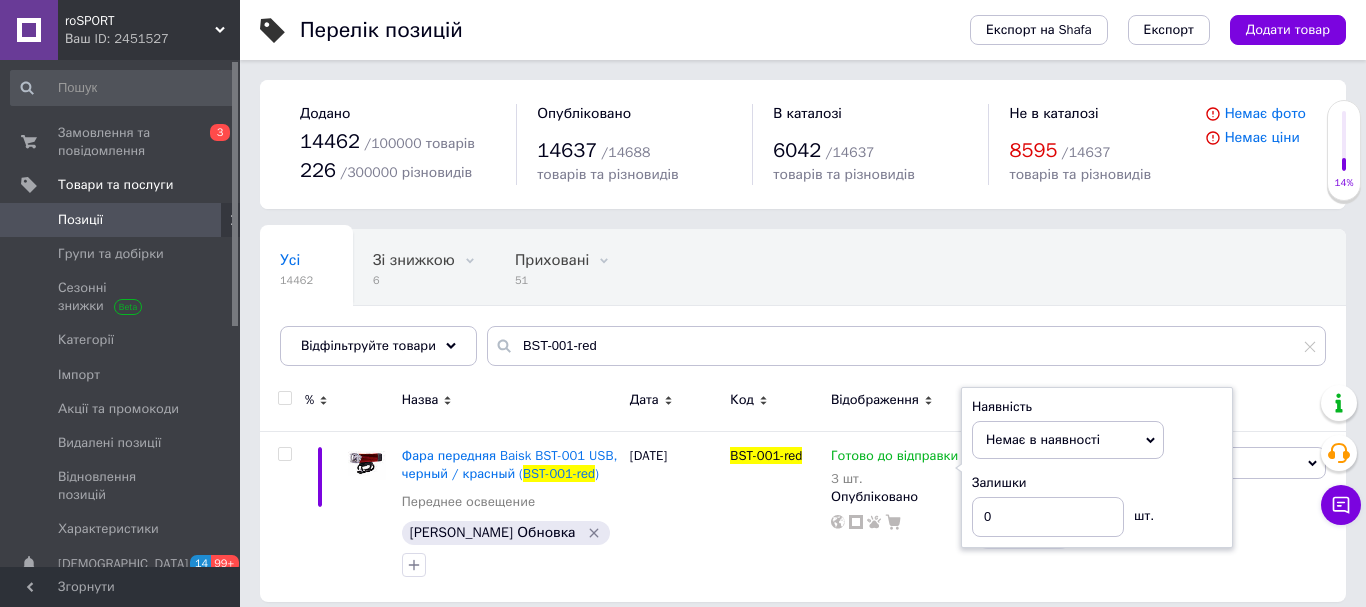 click on "Усі 14462 Зі знижкою 6 Видалити Редагувати Приховані 51 Видалити Редагувати [DOMAIN_NAME] 14154 Видалити Редагувати Ok Відфільтровано...  Зберегти" at bounding box center (583, 306) 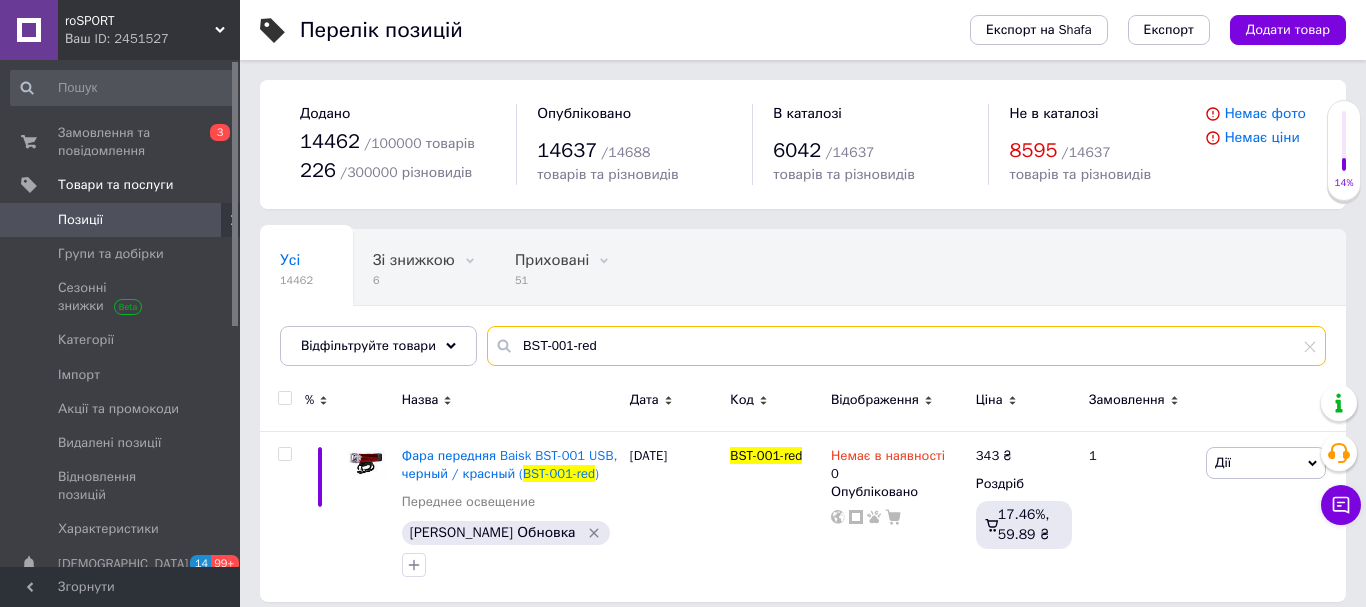 click on "BST-001-red" at bounding box center (906, 346) 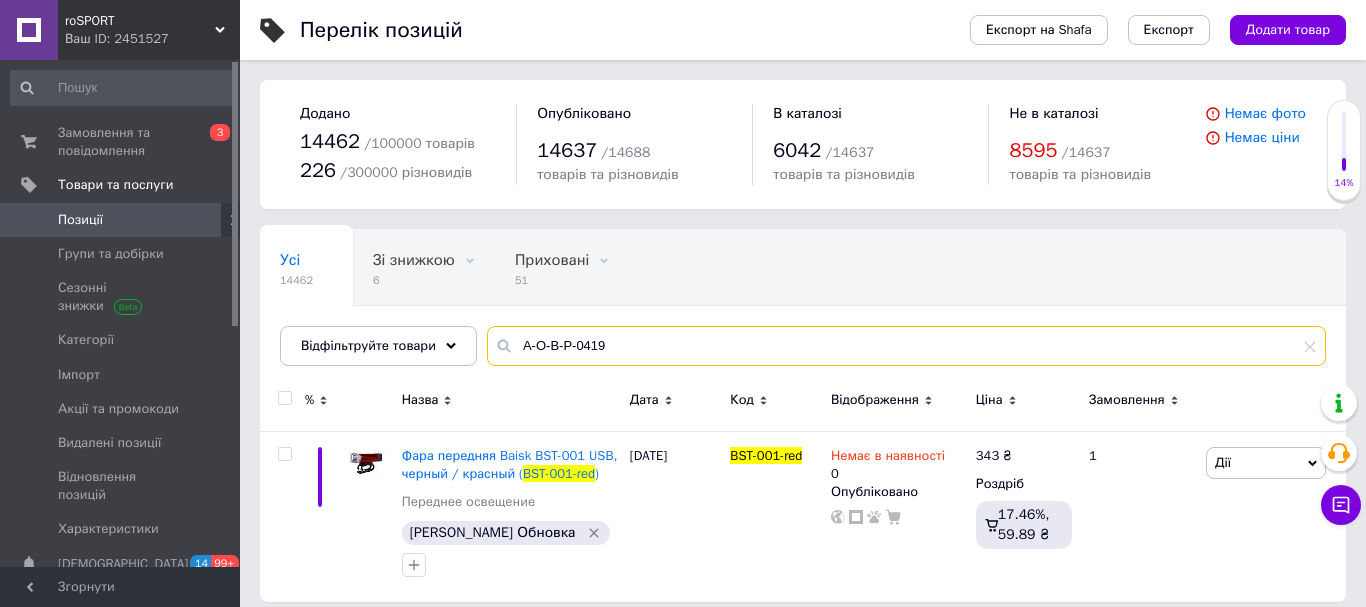type on "A-O-B-P-0419" 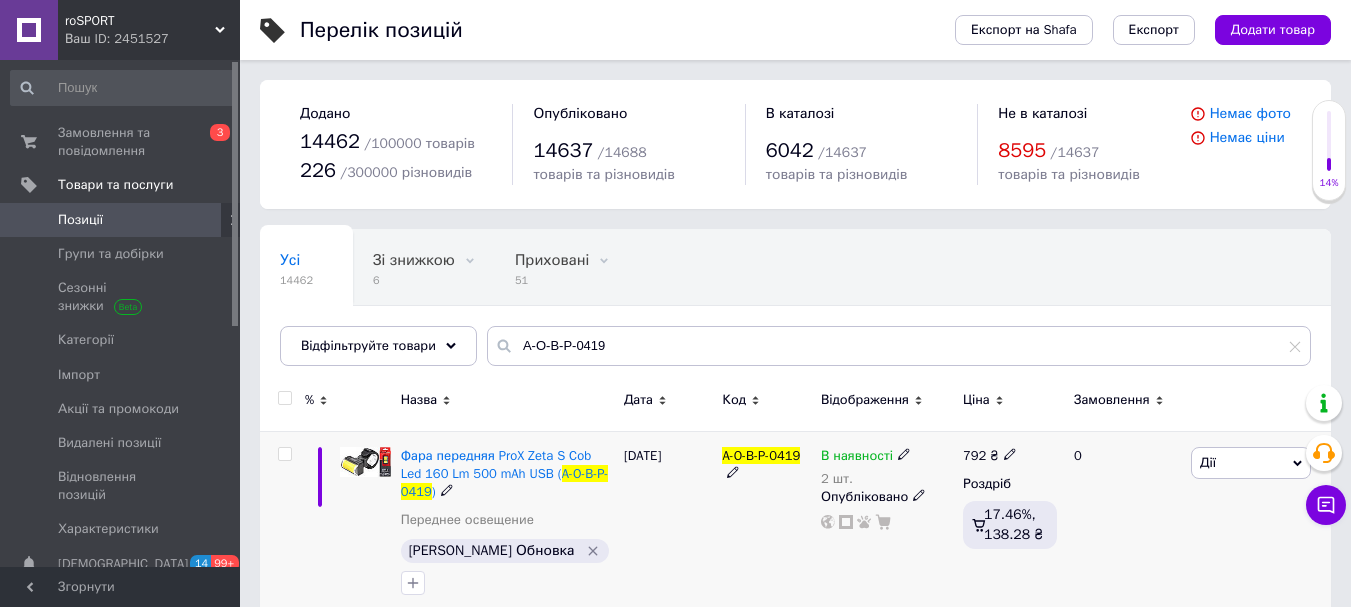 click on "В наявності 2 шт." at bounding box center (887, 467) 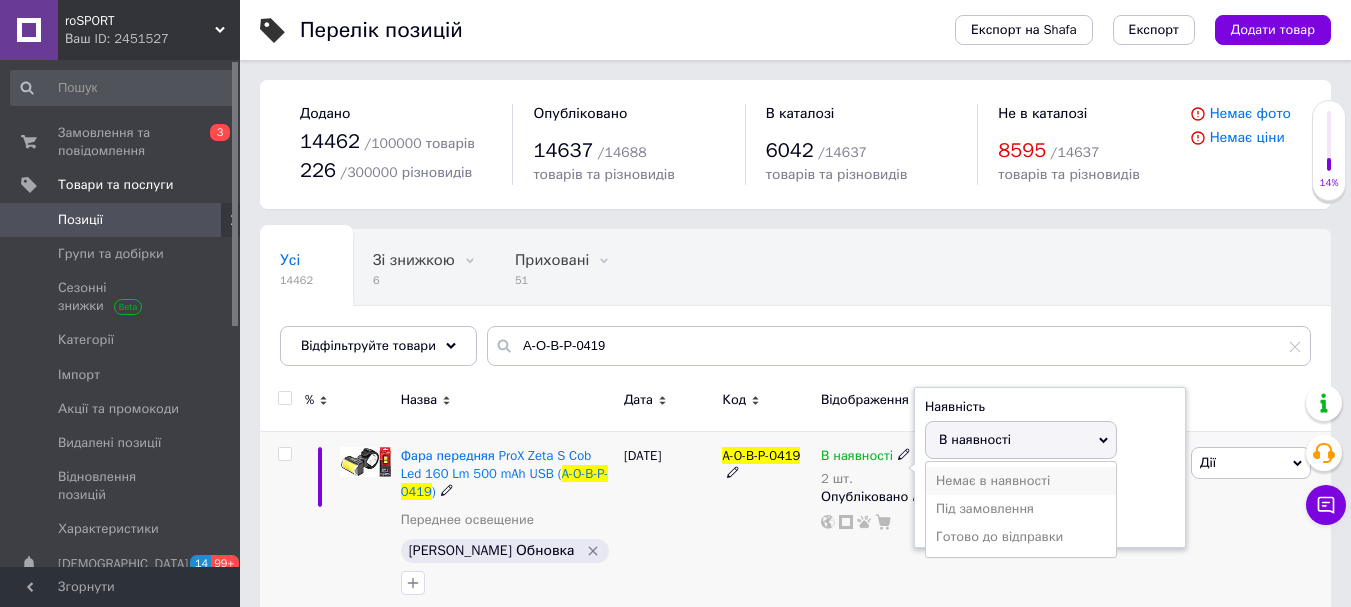 click on "Немає в наявності" at bounding box center [1021, 481] 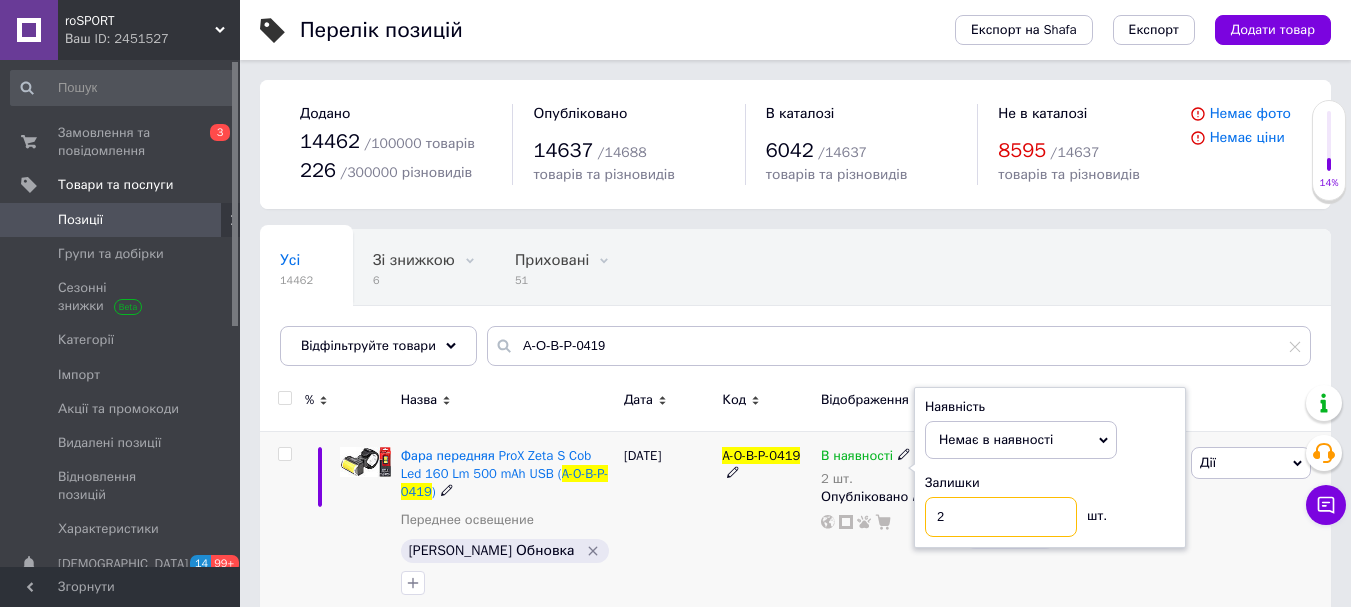 click on "2" at bounding box center (1001, 517) 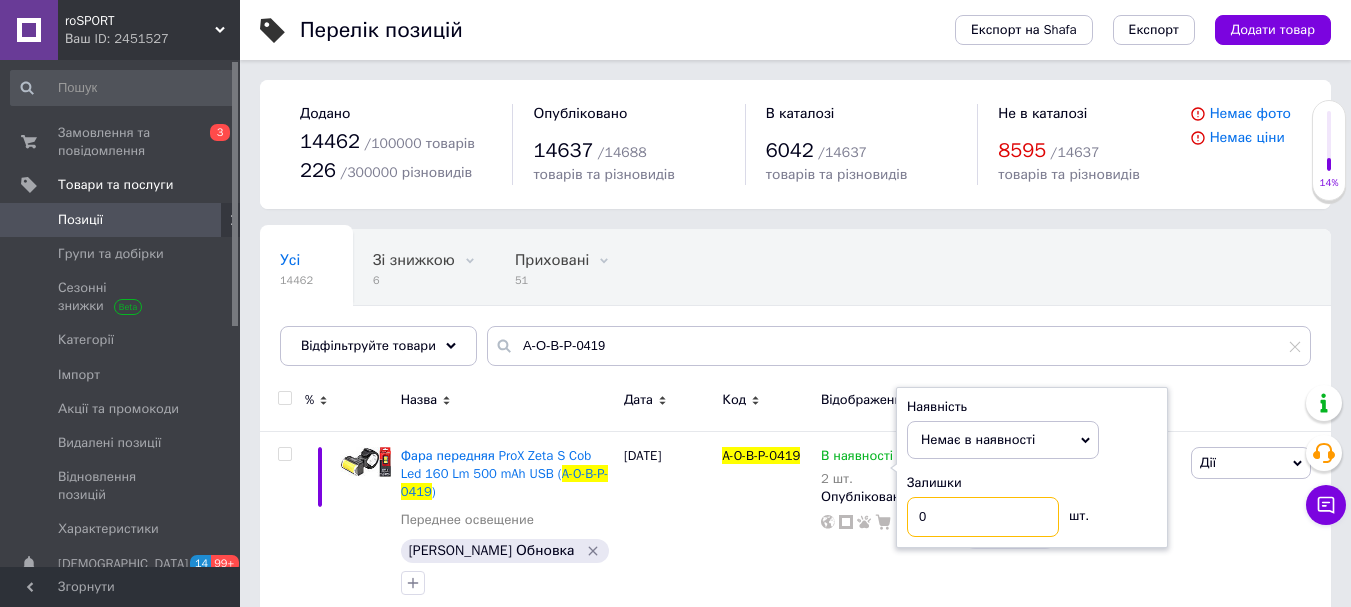 type on "0" 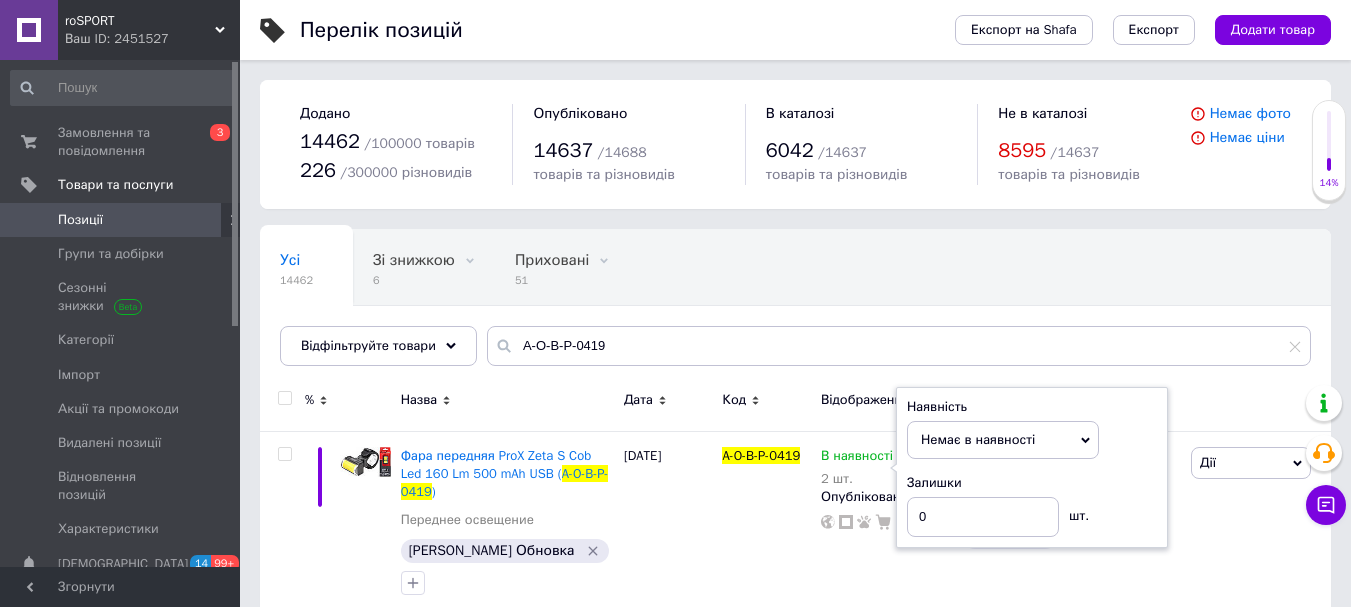 click on "Усі 14462 Зі знижкою 6 Видалити Редагувати Приховані 51 Видалити Редагувати [DOMAIN_NAME] 14154 Видалити Редагувати Ok Відфільтровано...  Зберегти" at bounding box center [795, 307] 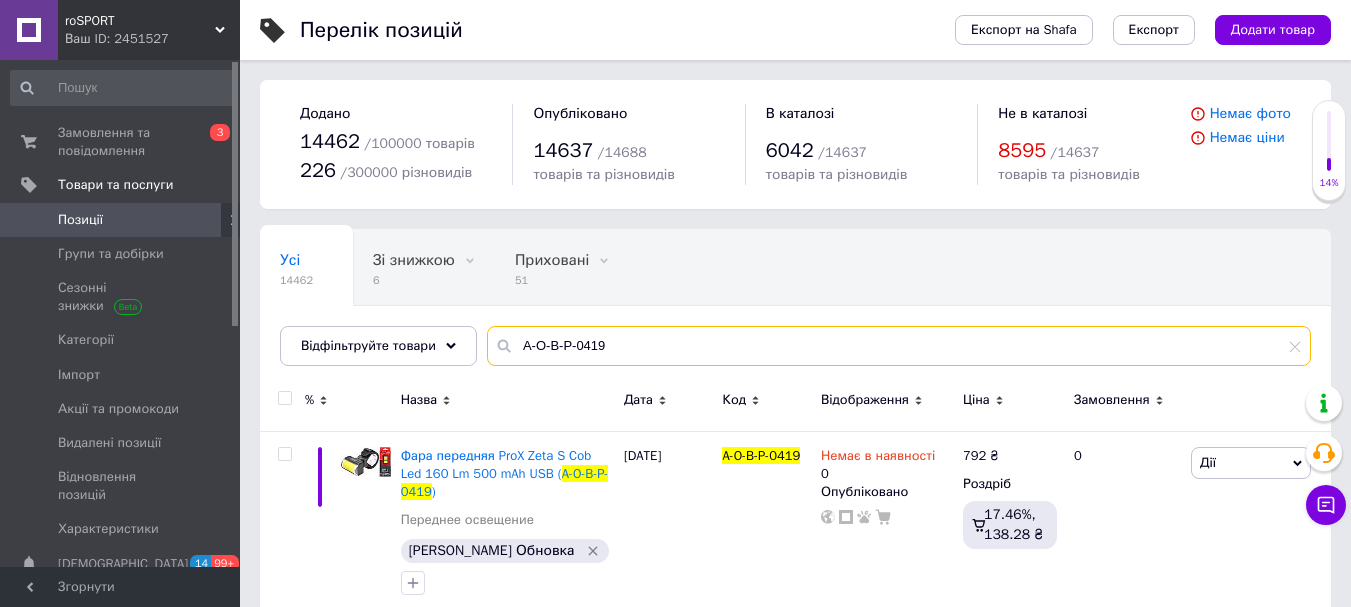 click on "A-O-B-P-0419" at bounding box center (899, 346) 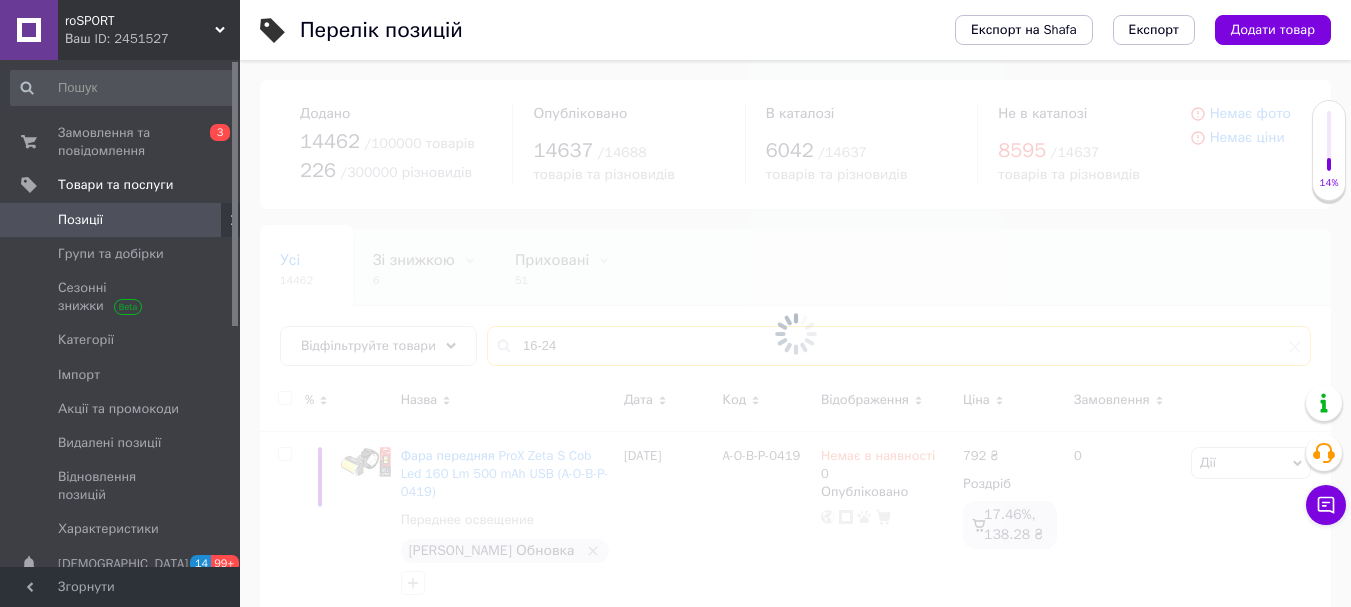 type on "16-24" 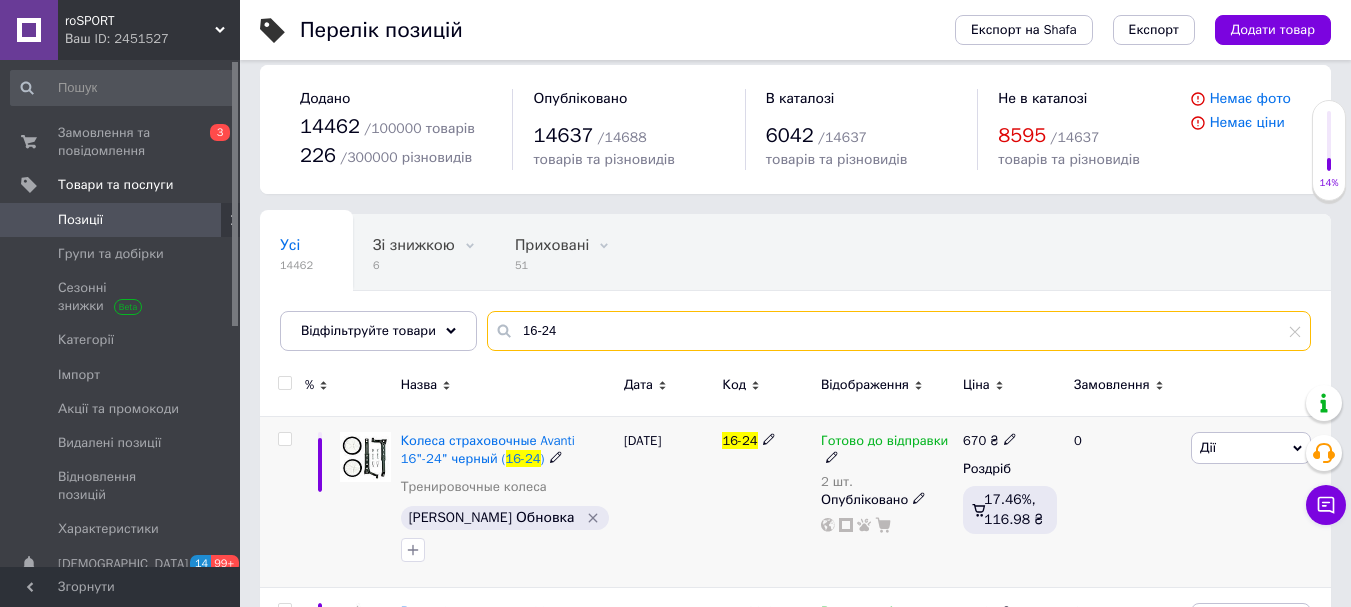 scroll, scrollTop: 102, scrollLeft: 0, axis: vertical 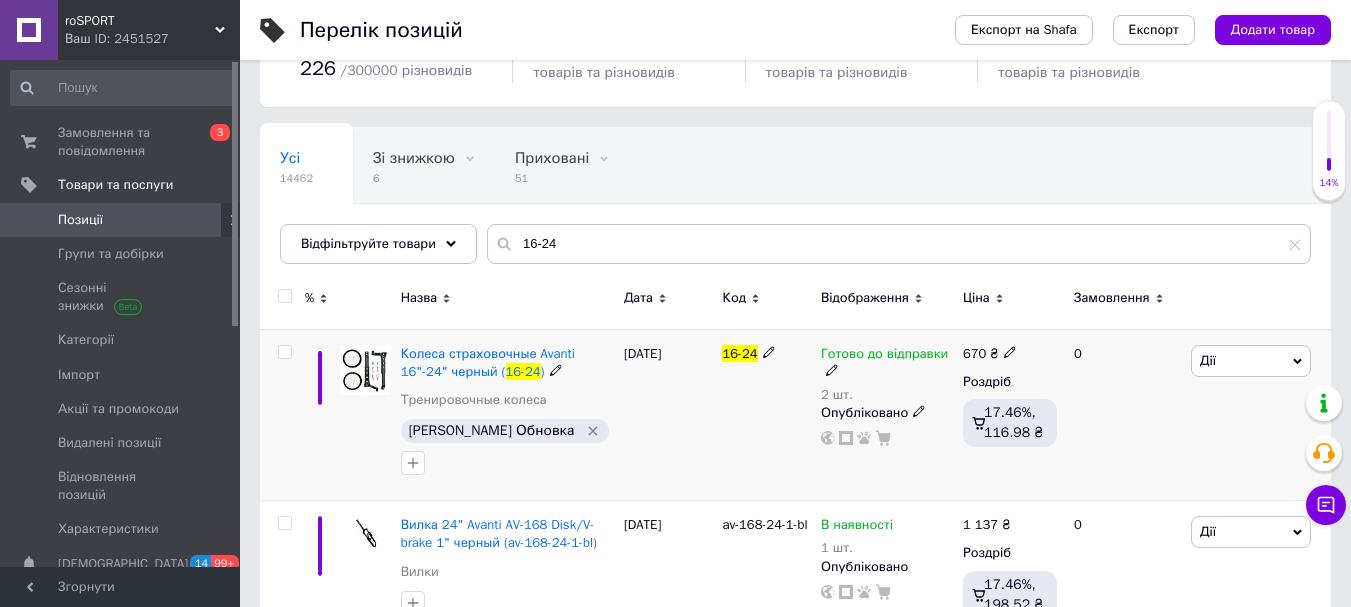 click 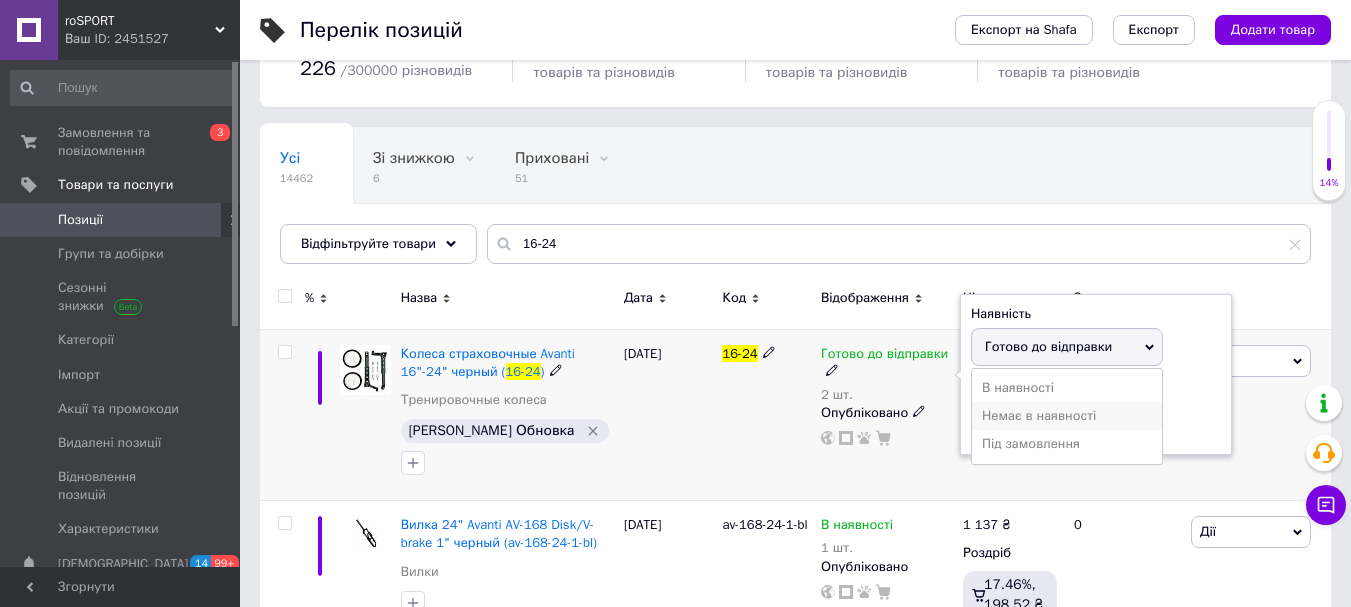 click on "Немає в наявності" at bounding box center (1067, 416) 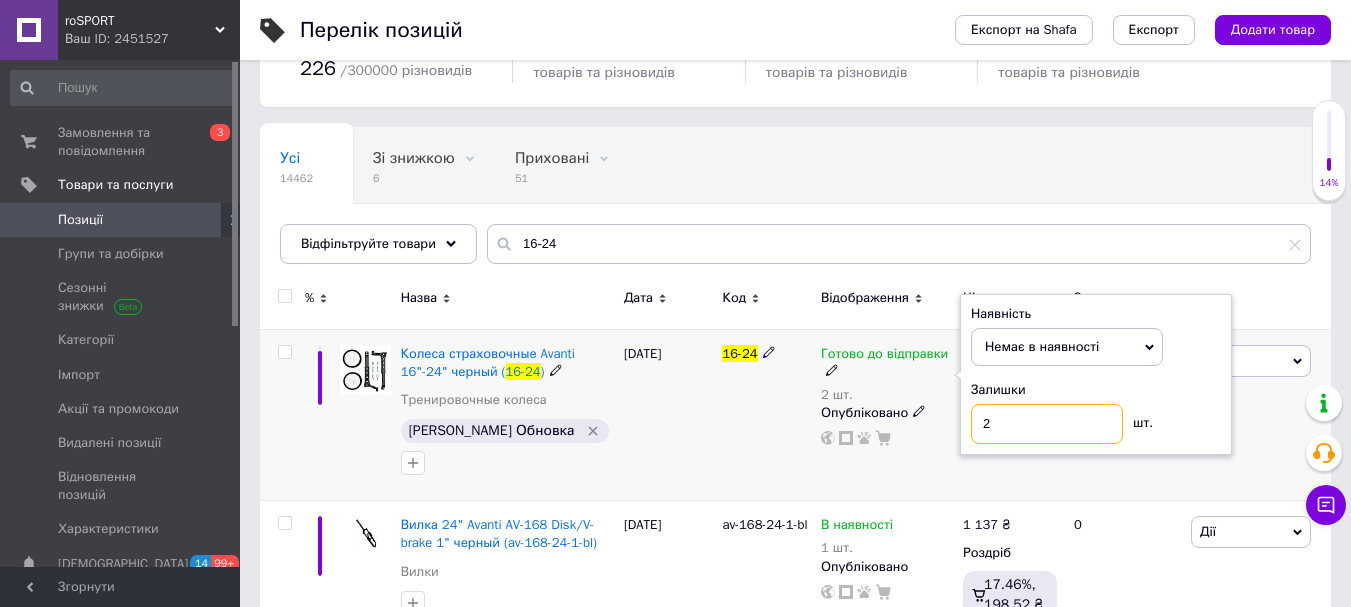 click on "2" at bounding box center (1047, 424) 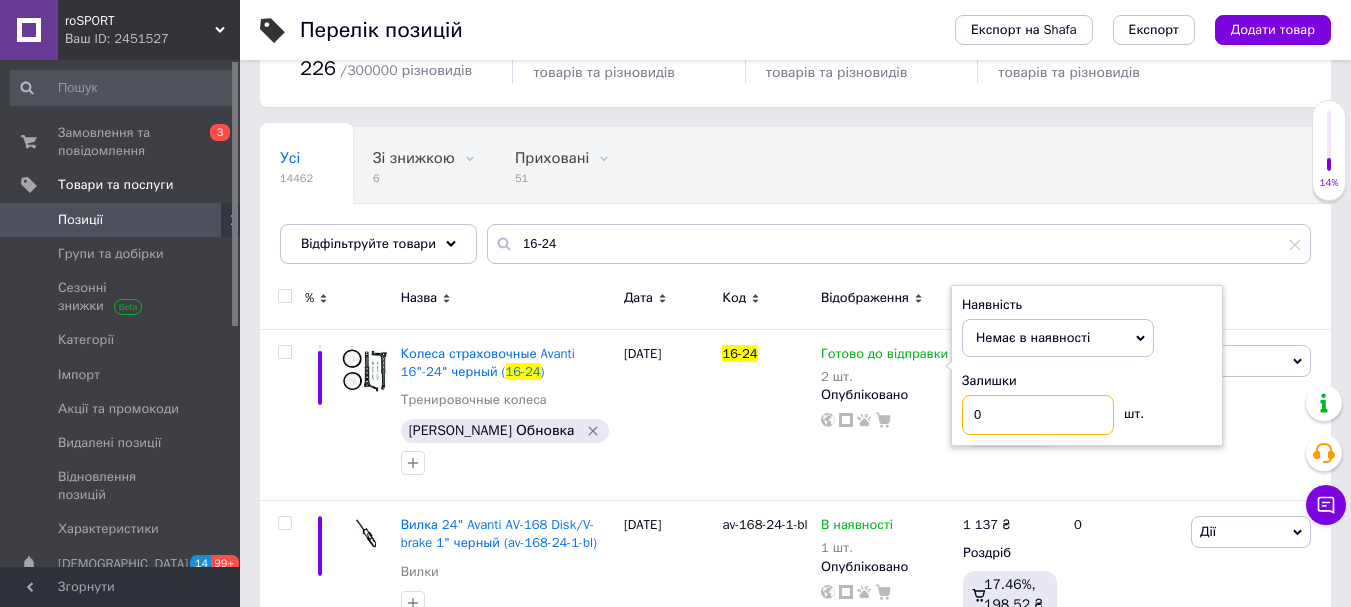 type on "0" 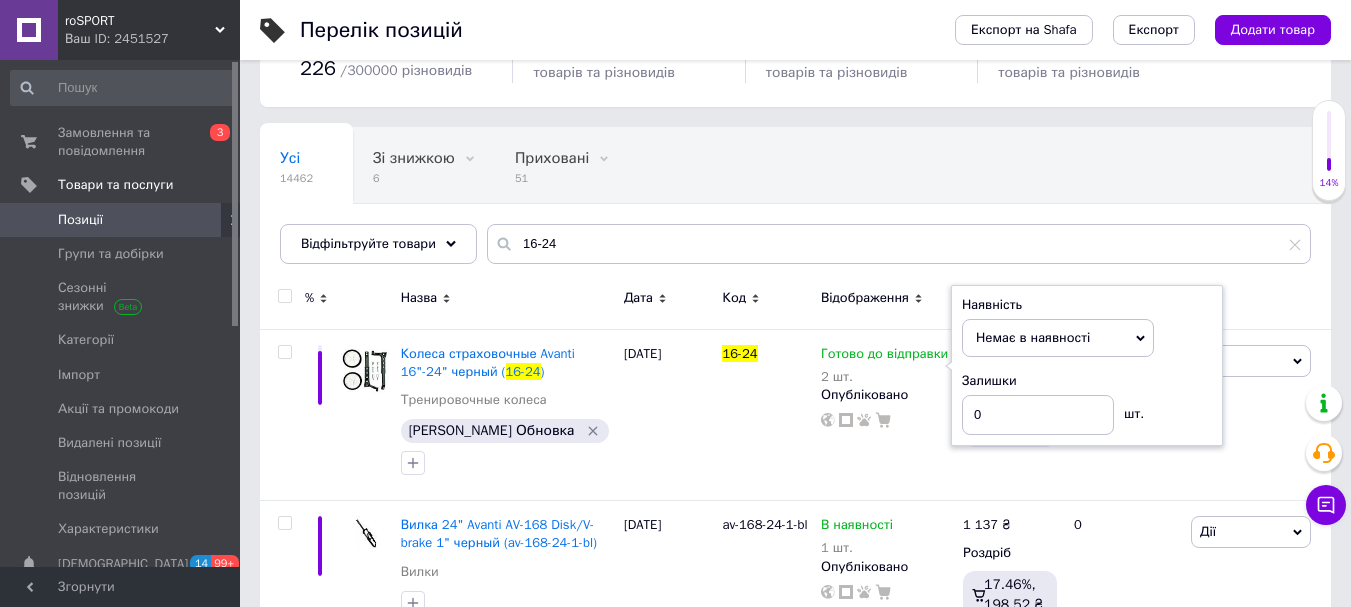 click on "Усі 14462 Зі знижкою 6 Видалити Редагувати Приховані 51 Видалити Редагувати [DOMAIN_NAME] 14154 Видалити Редагувати Ok Відфільтровано...  Зберегти" at bounding box center (795, 205) 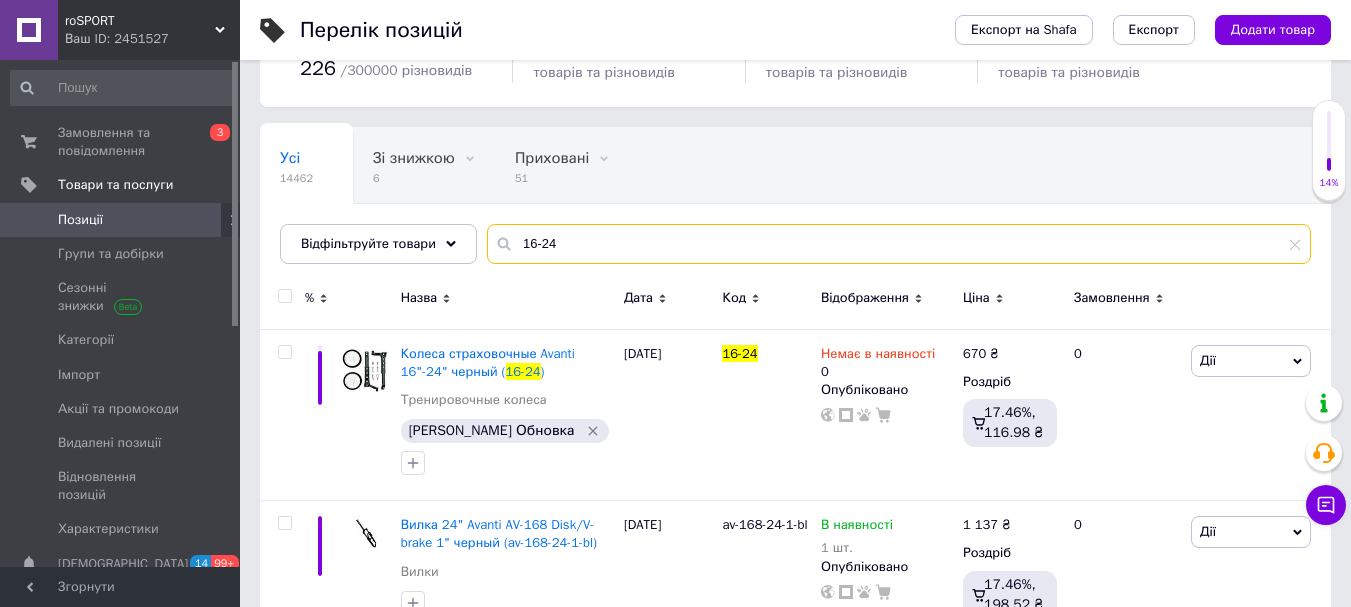 click on "16-24" at bounding box center (899, 244) 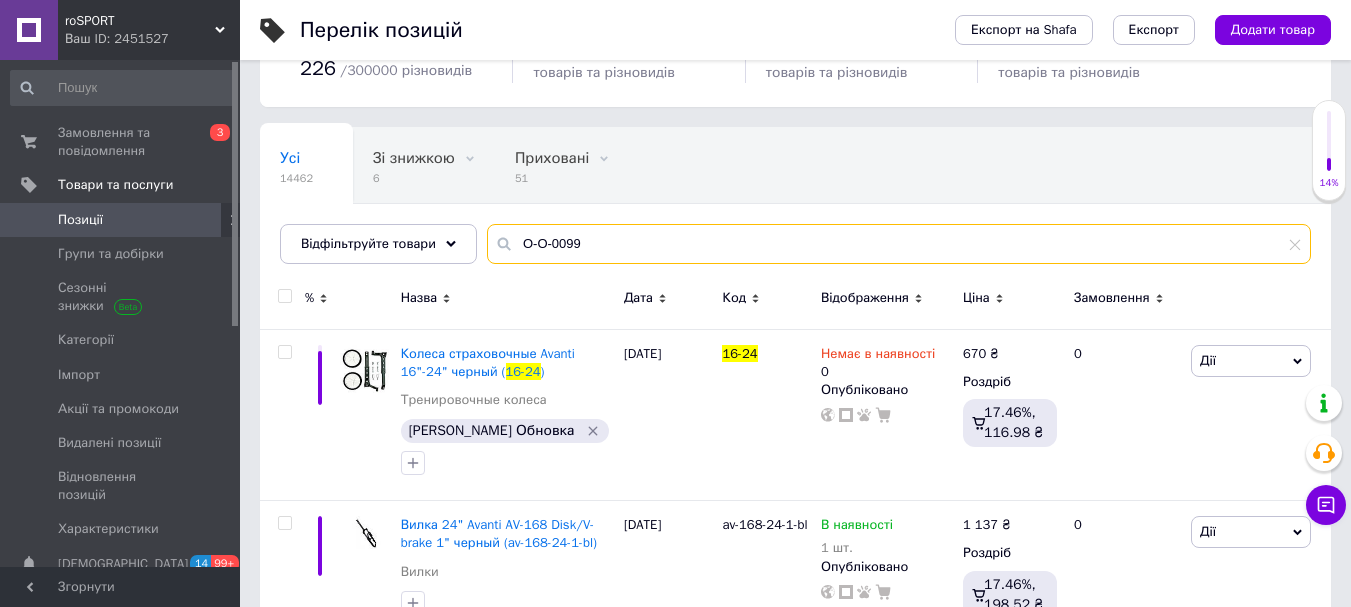 type on "O-O-0099" 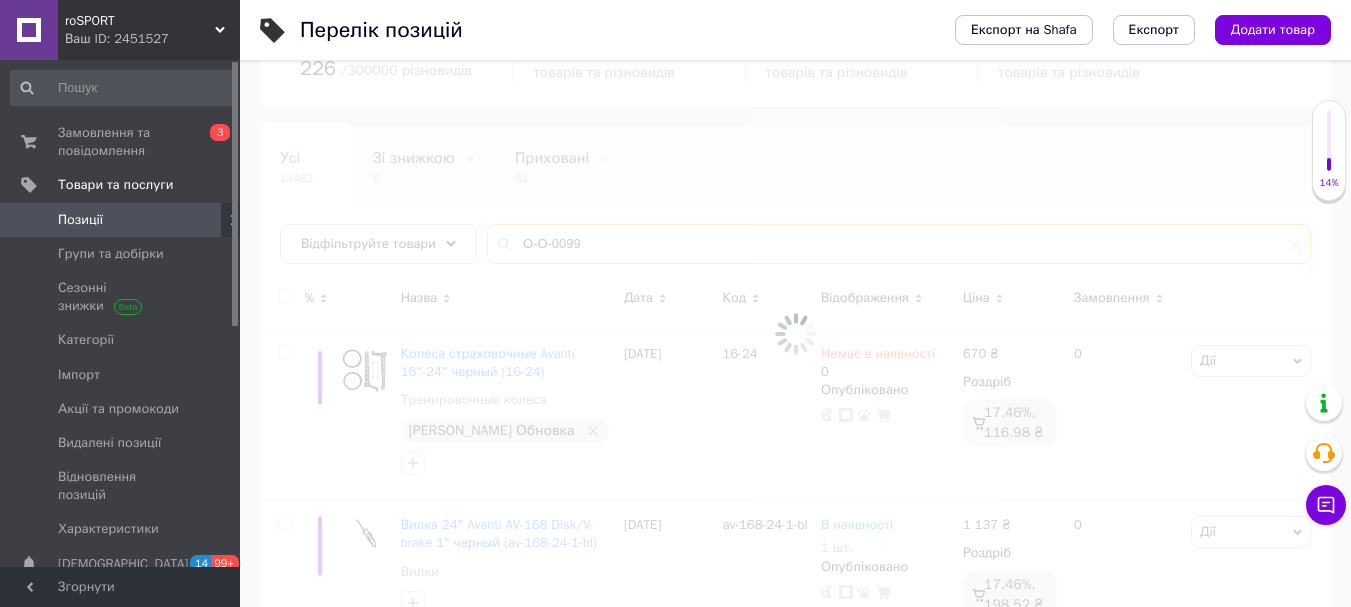scroll, scrollTop: 15, scrollLeft: 0, axis: vertical 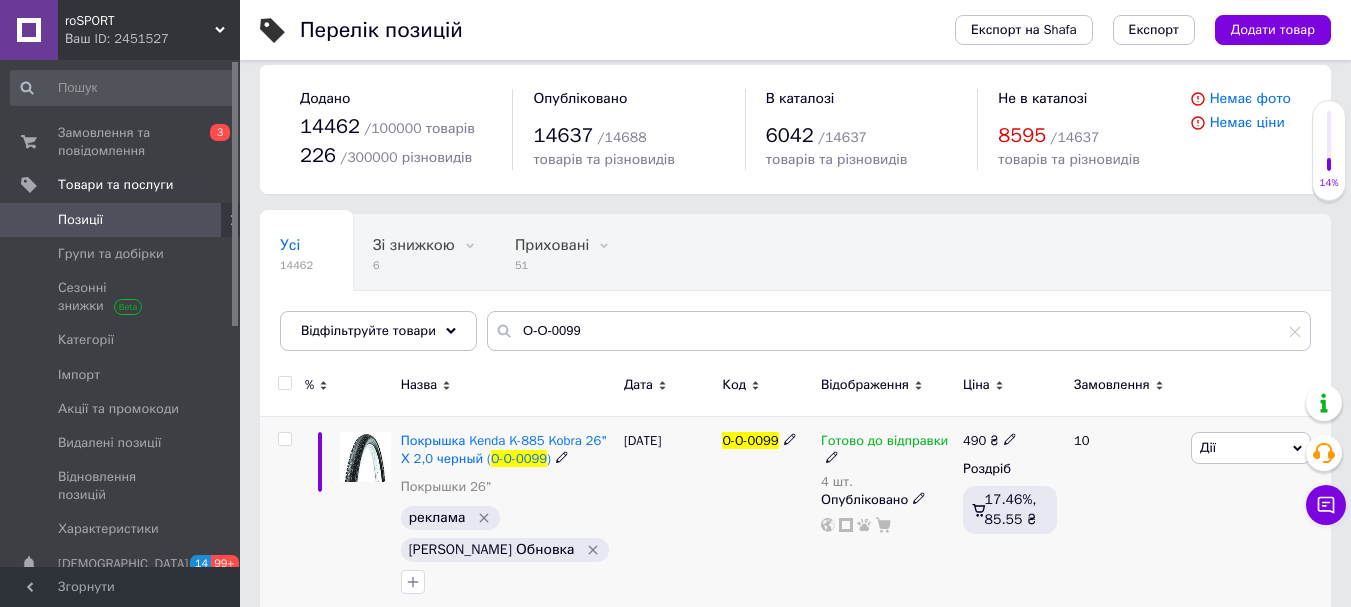 click 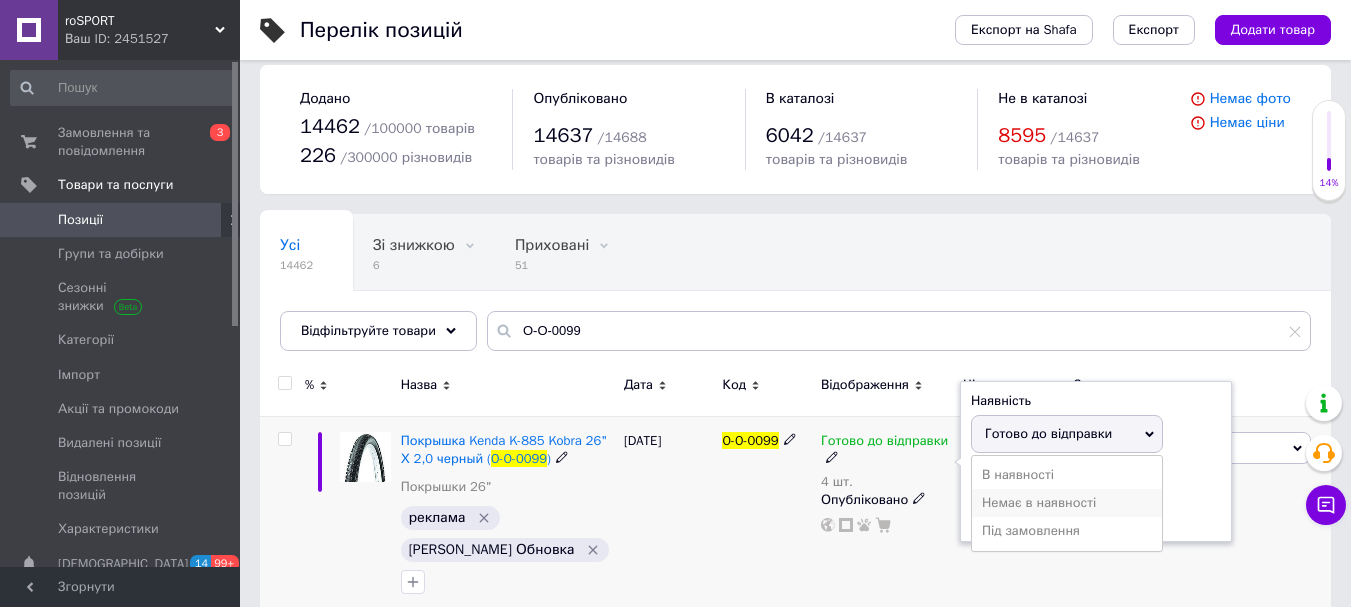 click on "Немає в наявності" at bounding box center [1067, 503] 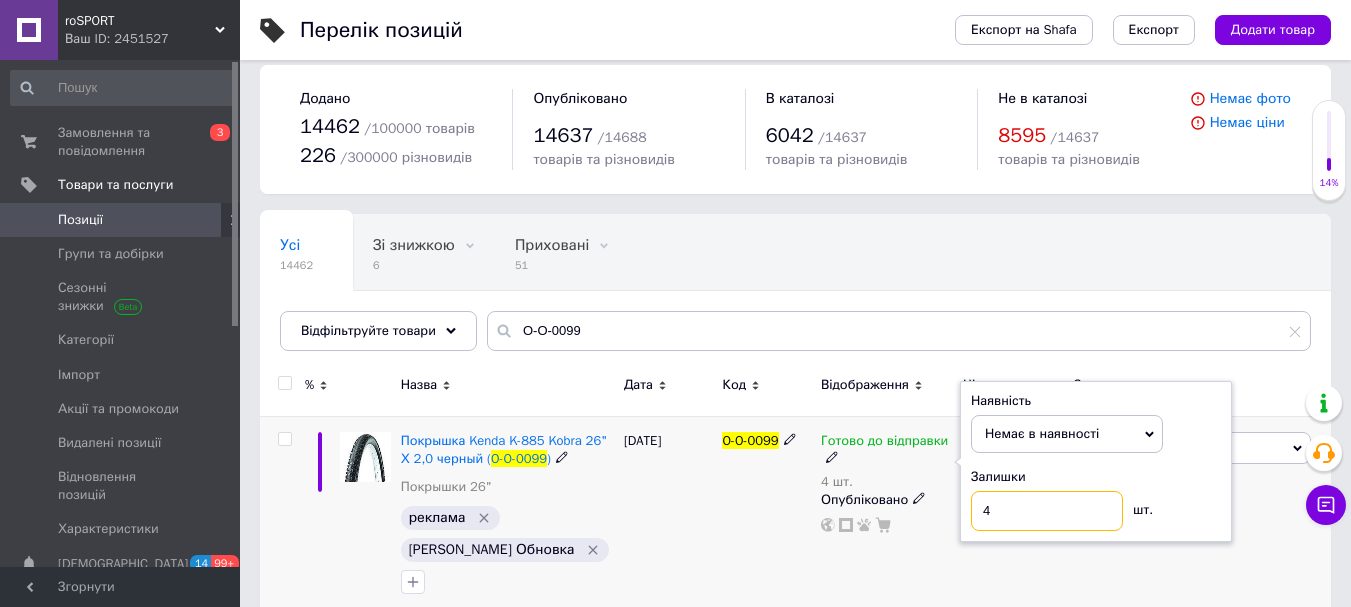 click on "4" at bounding box center (1047, 511) 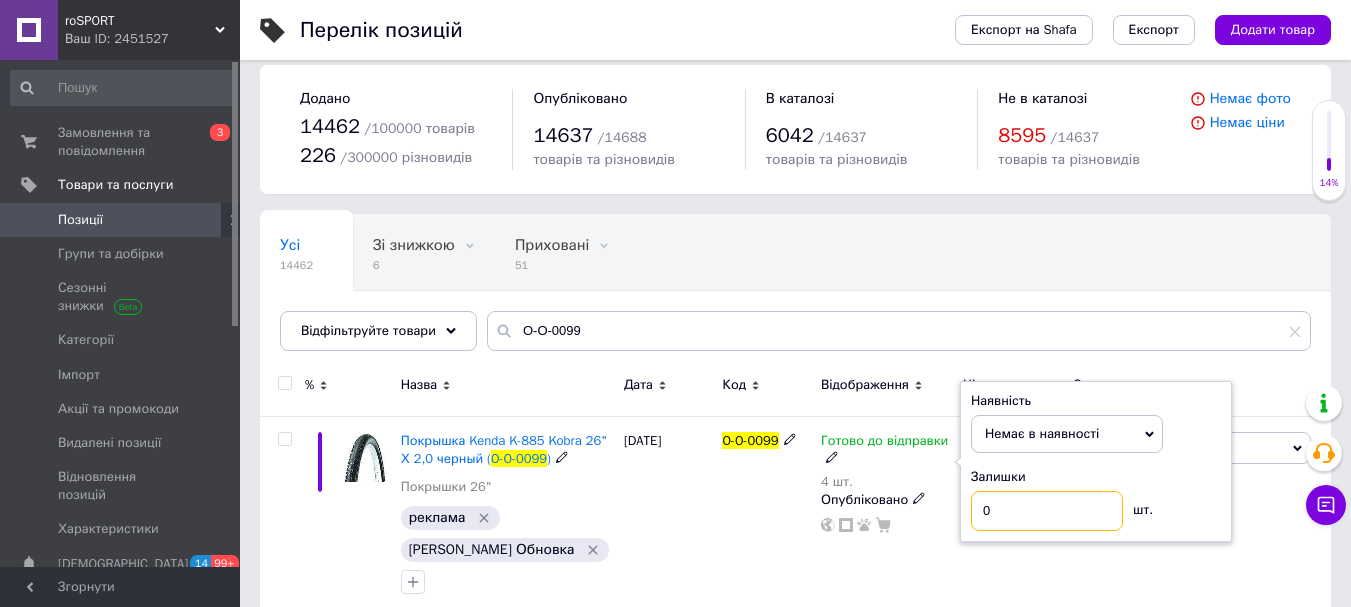 type on "0" 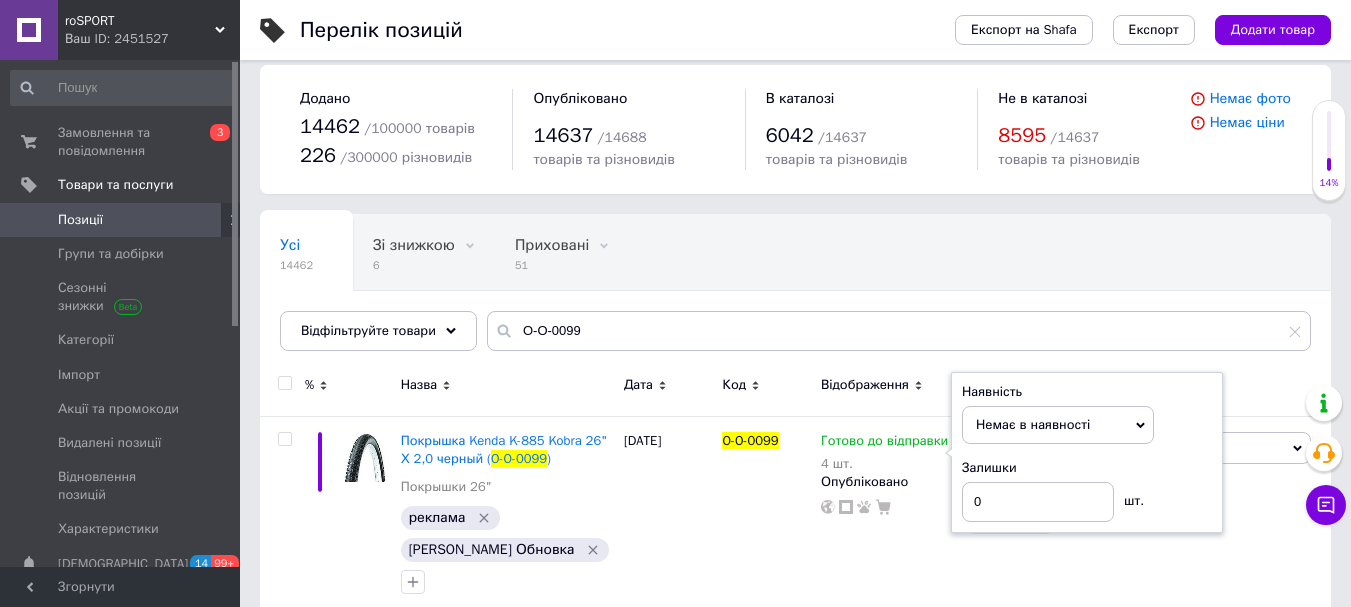 click on "Усі 14462 Зі знижкою 6 Видалити Редагувати Приховані 51 Видалити Редагувати [DOMAIN_NAME] 14154 Видалити Редагувати Ok Відфільтровано...  Зберегти" at bounding box center (795, 292) 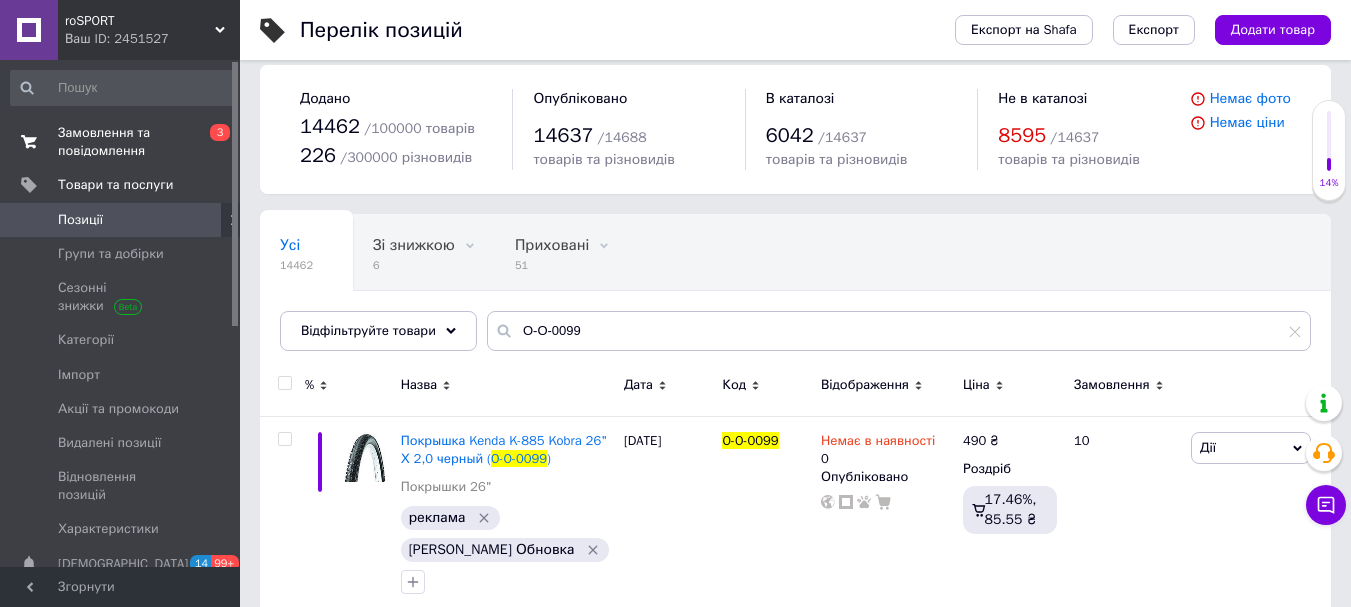 click on "Замовлення та повідомлення 0 3" at bounding box center (123, 142) 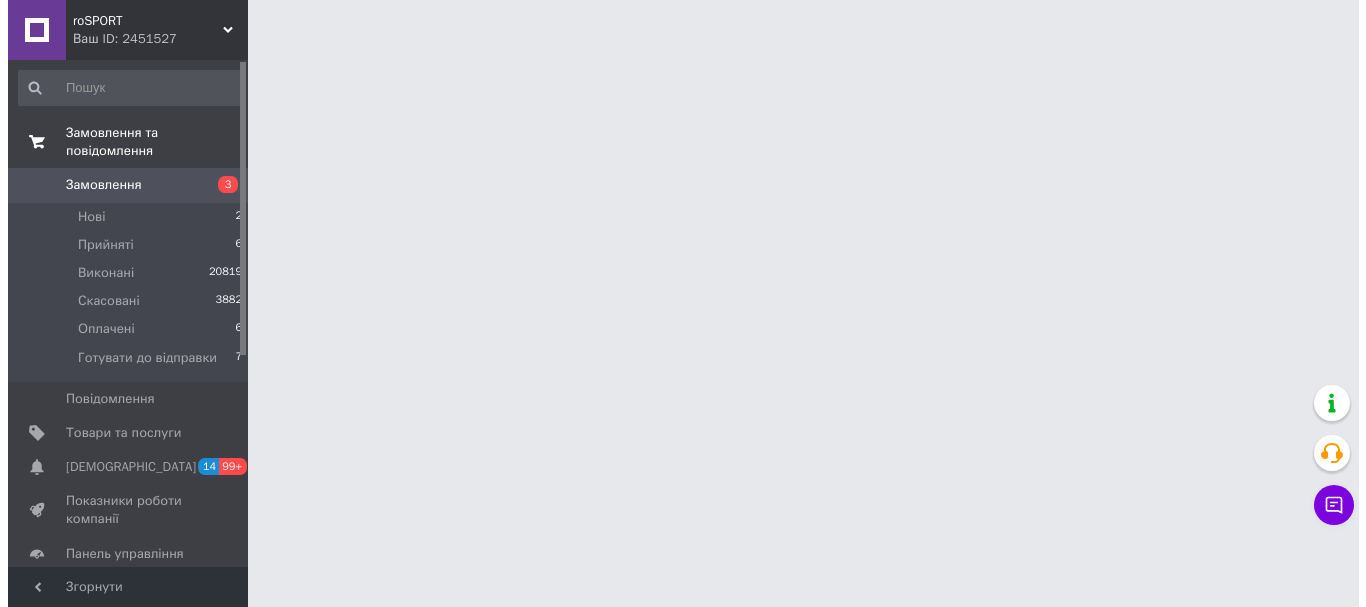 scroll, scrollTop: 0, scrollLeft: 0, axis: both 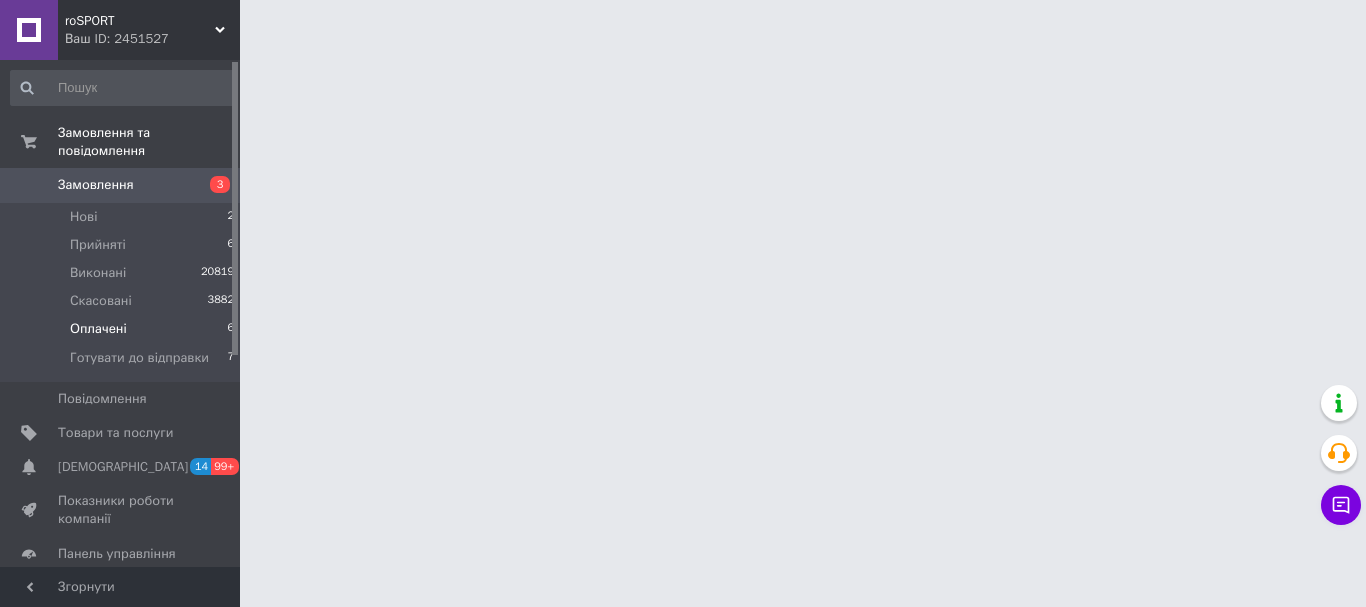 click on "Оплачені 6" at bounding box center (123, 329) 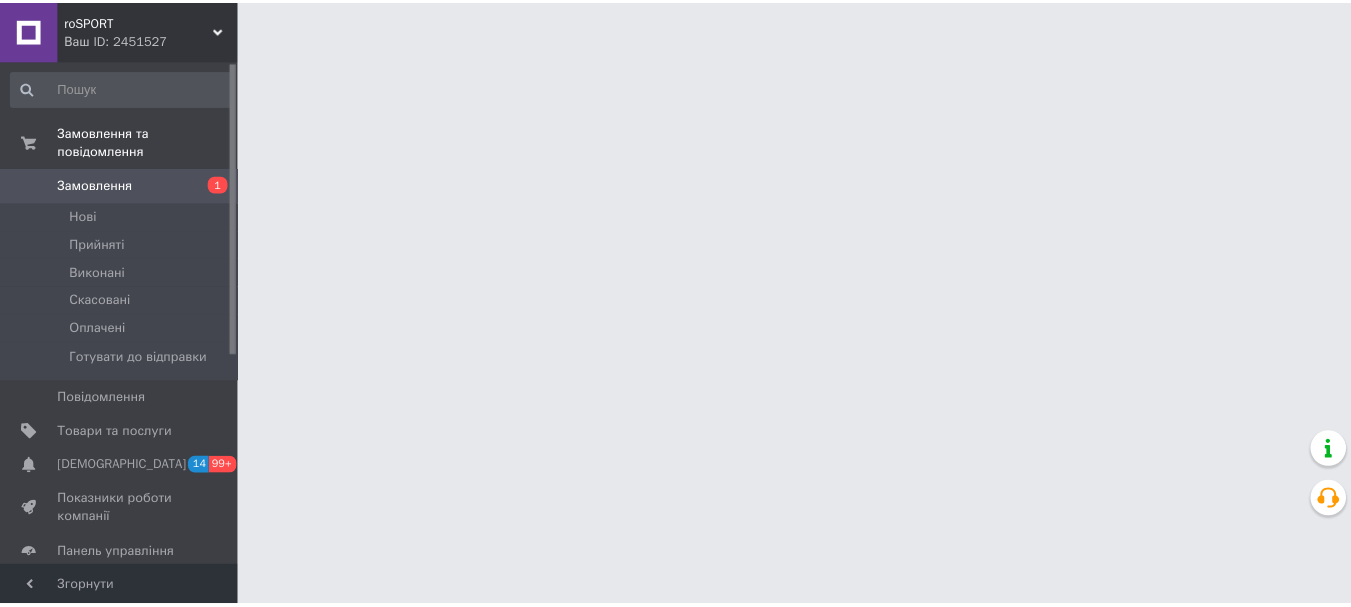 scroll, scrollTop: 0, scrollLeft: 0, axis: both 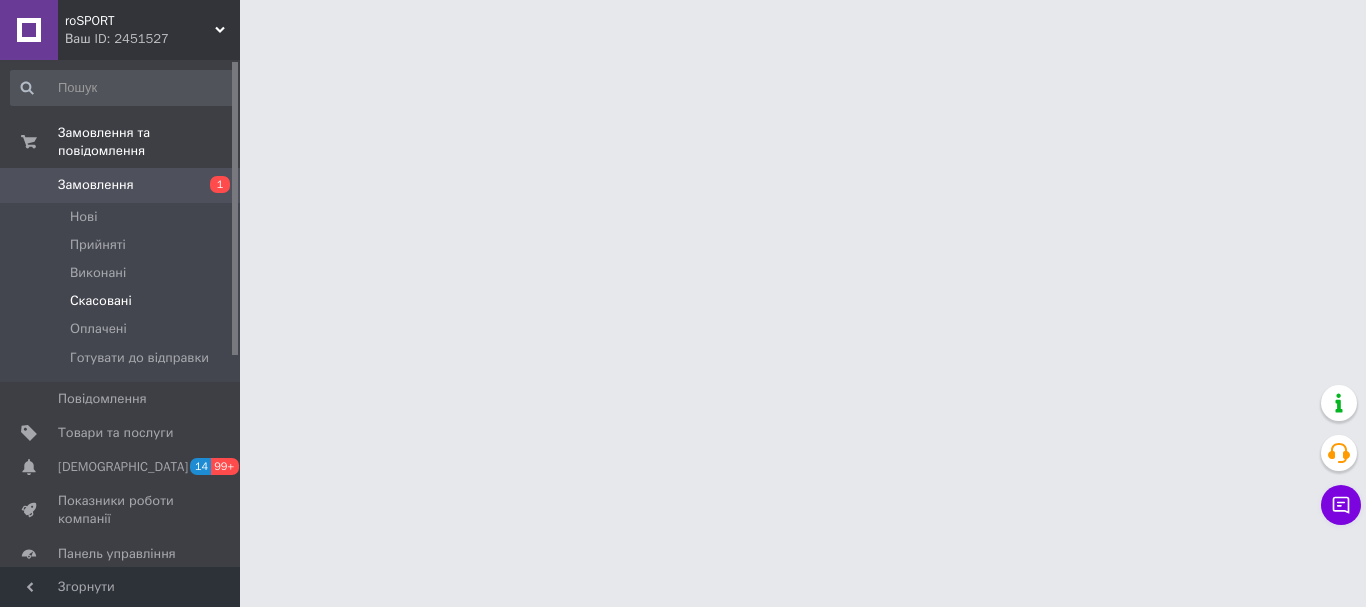 click on "Скасовані" at bounding box center (123, 301) 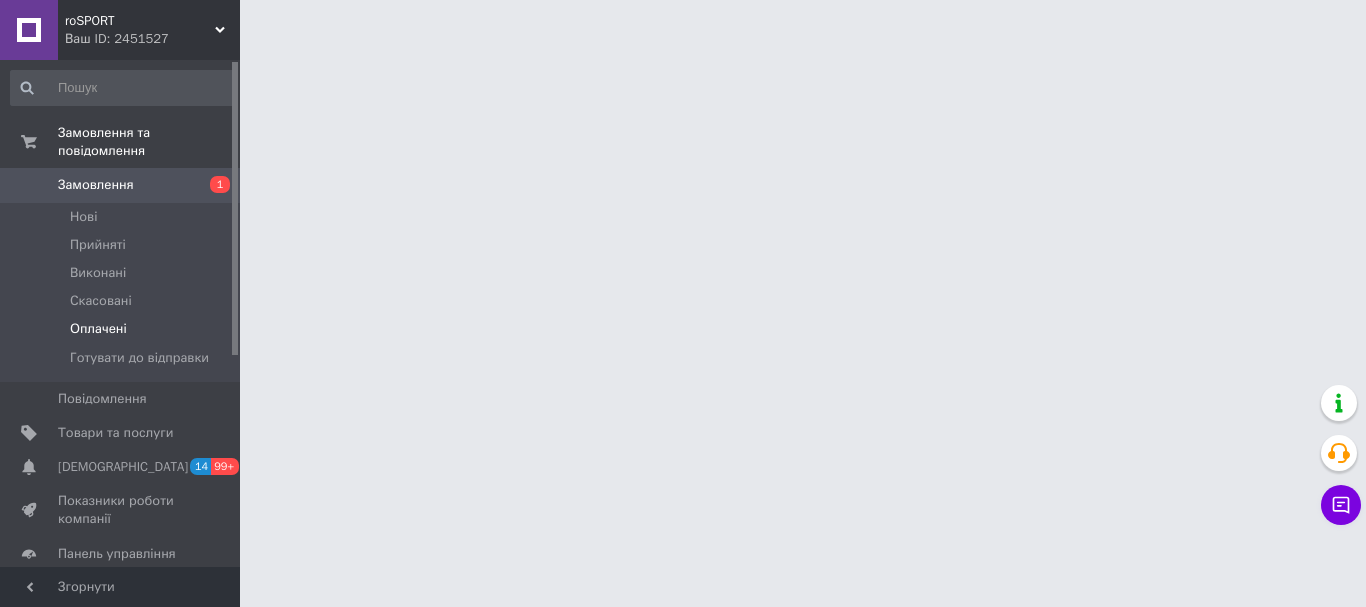 click on "Оплачені" at bounding box center (123, 329) 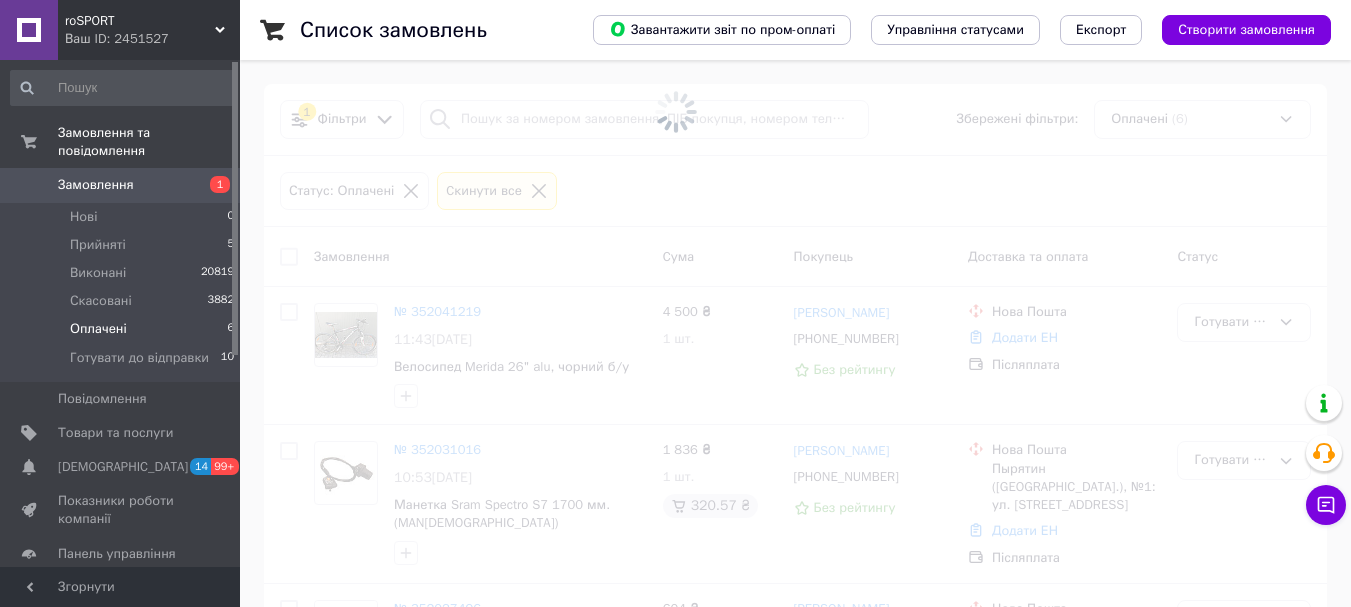 click on "Оплачені 6" at bounding box center (123, 329) 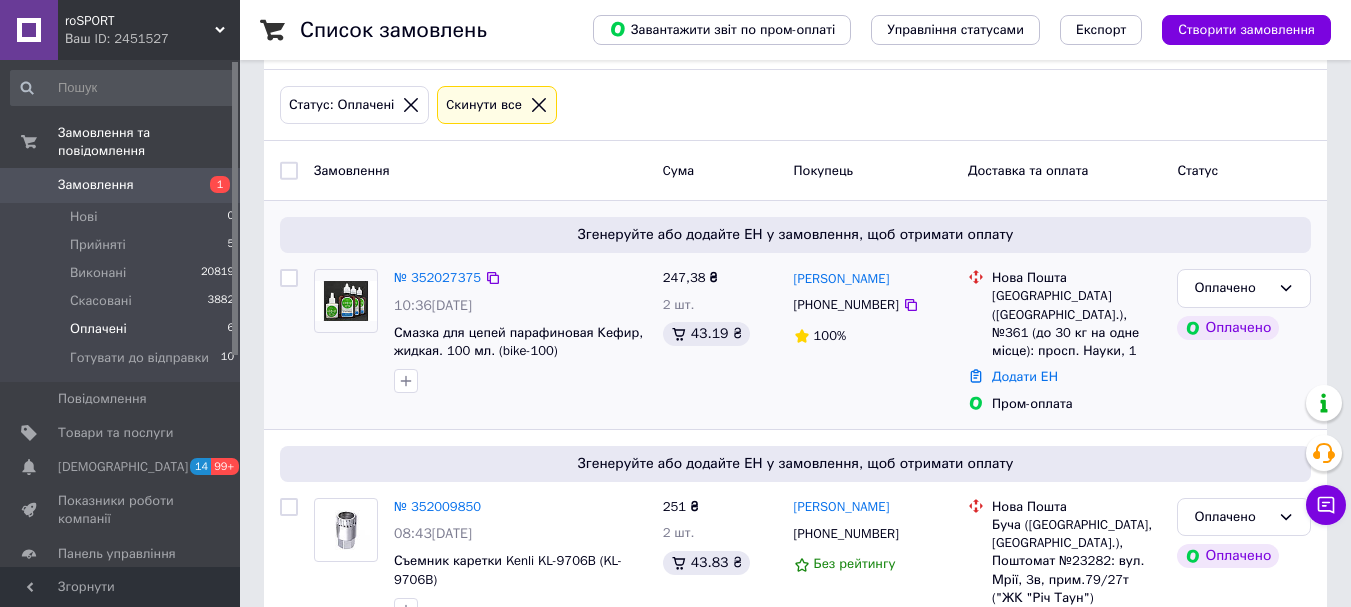 scroll, scrollTop: 200, scrollLeft: 0, axis: vertical 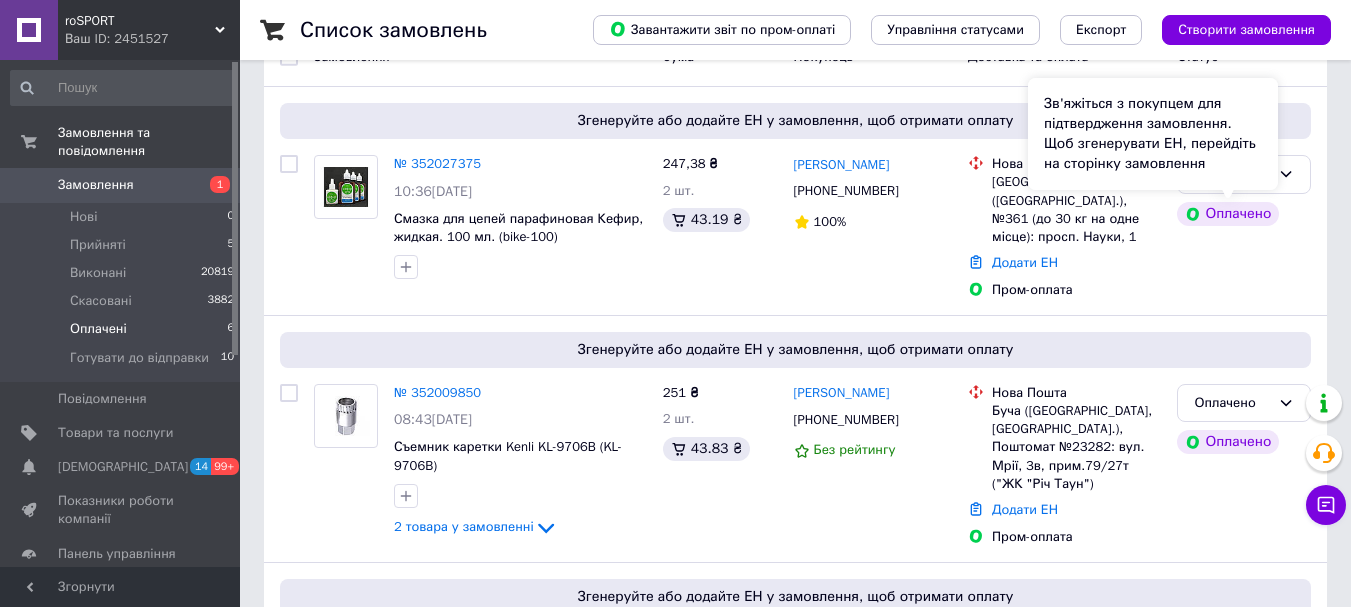 click on "Зв'яжіться з покупцем для підтвердження замовлення.
Щоб згенерувати ЕН, перейдіть на сторінку замовлення" at bounding box center [1153, 134] 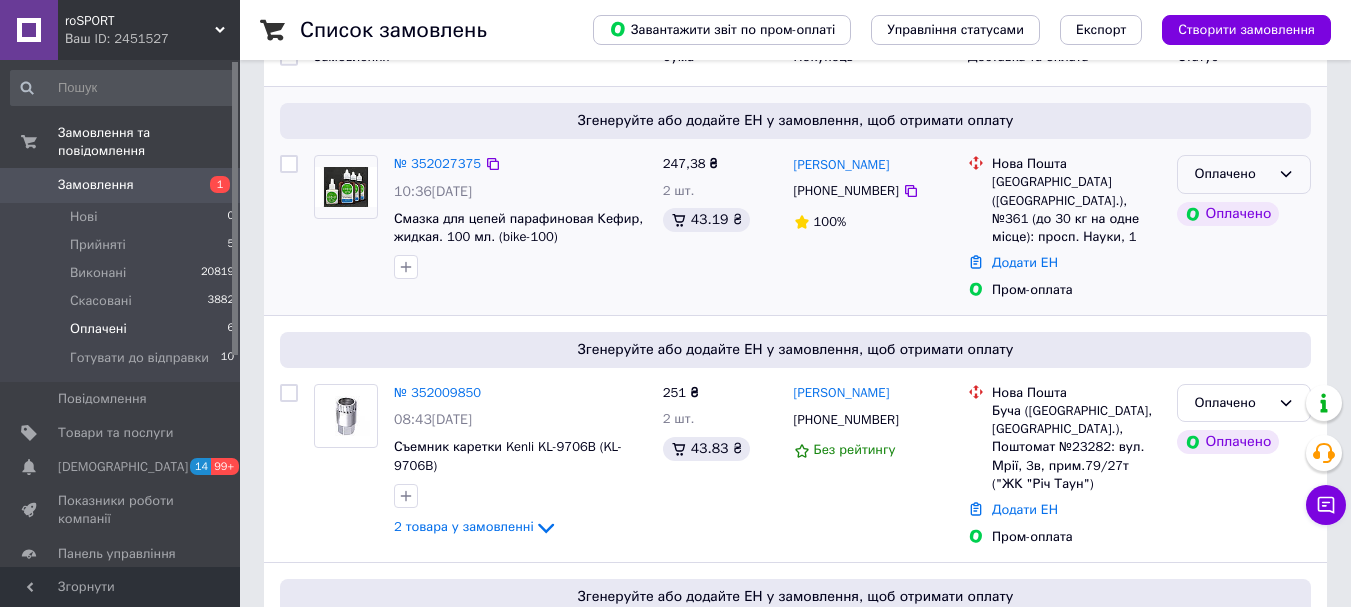 click 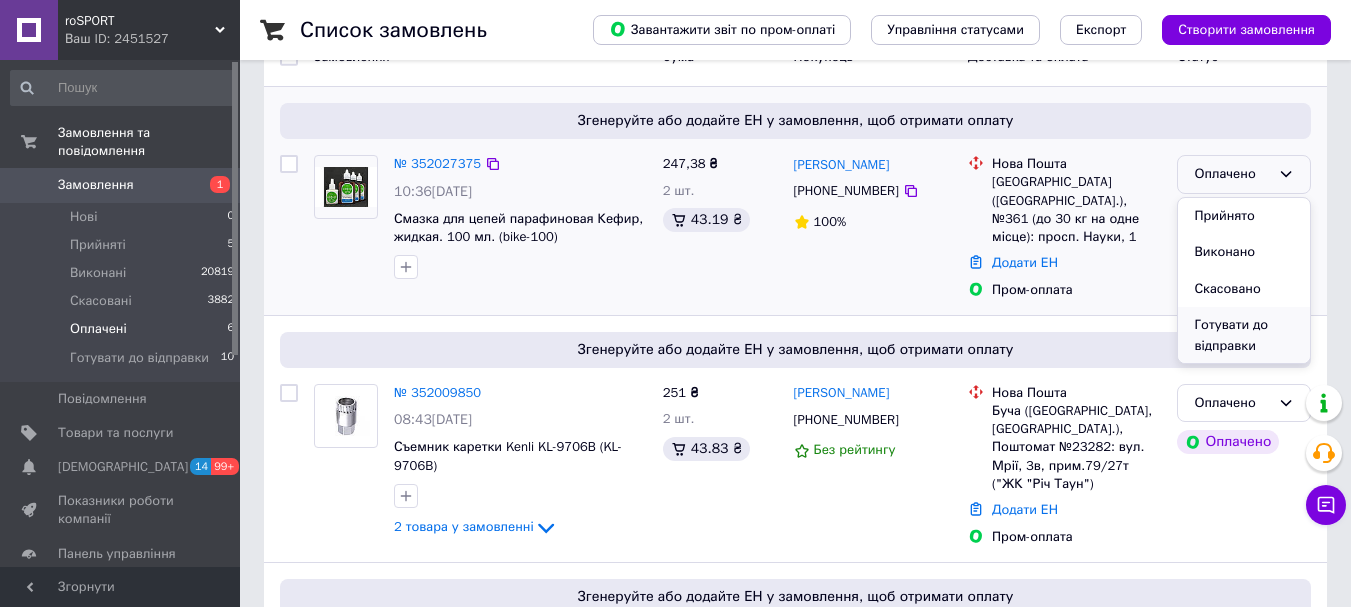 click on "Готувати до відправки" at bounding box center (1244, 335) 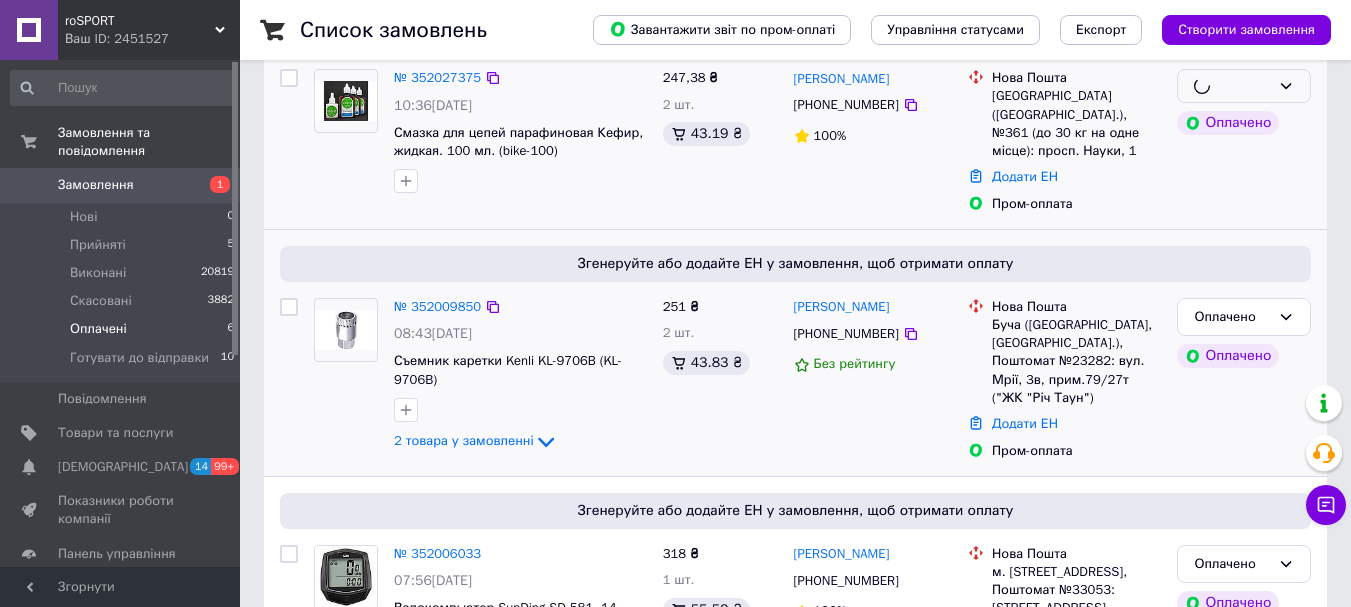 scroll, scrollTop: 400, scrollLeft: 0, axis: vertical 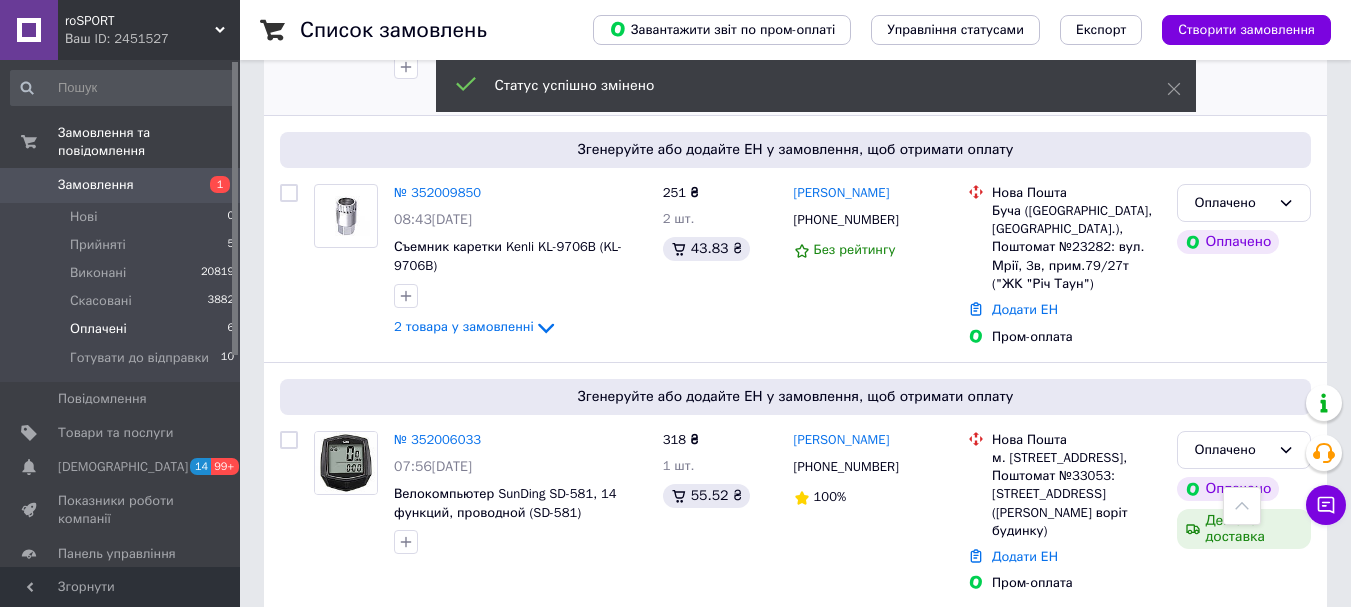 click 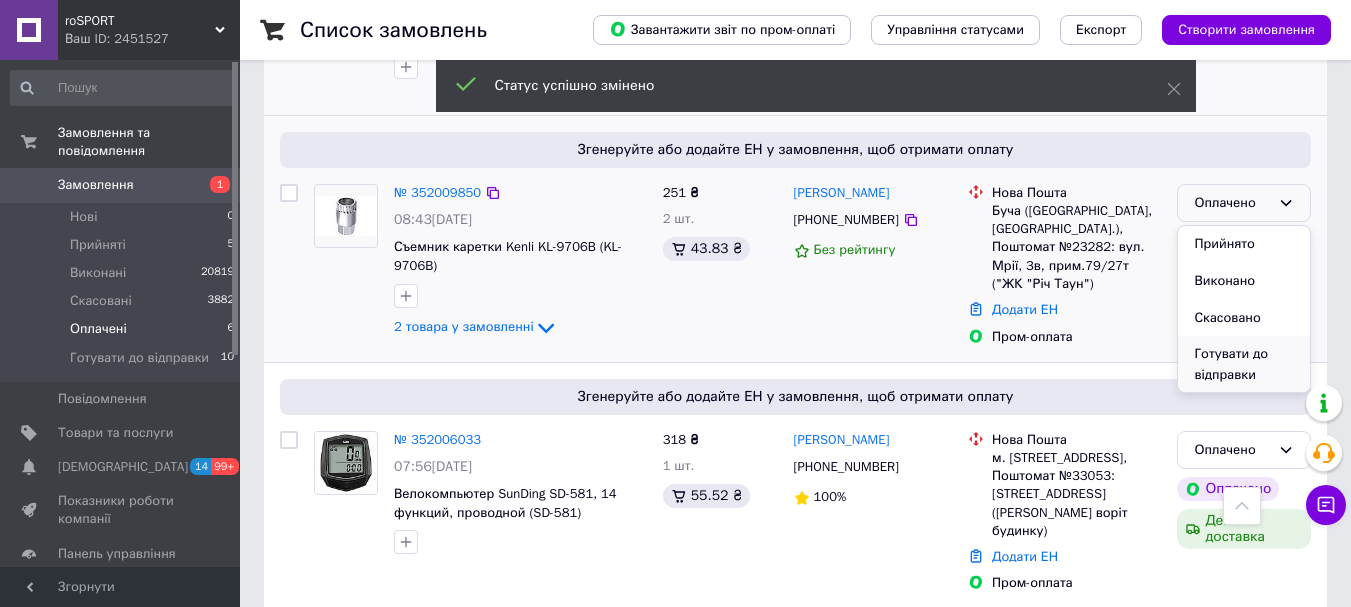 click on "Готувати до відправки" at bounding box center (1244, 364) 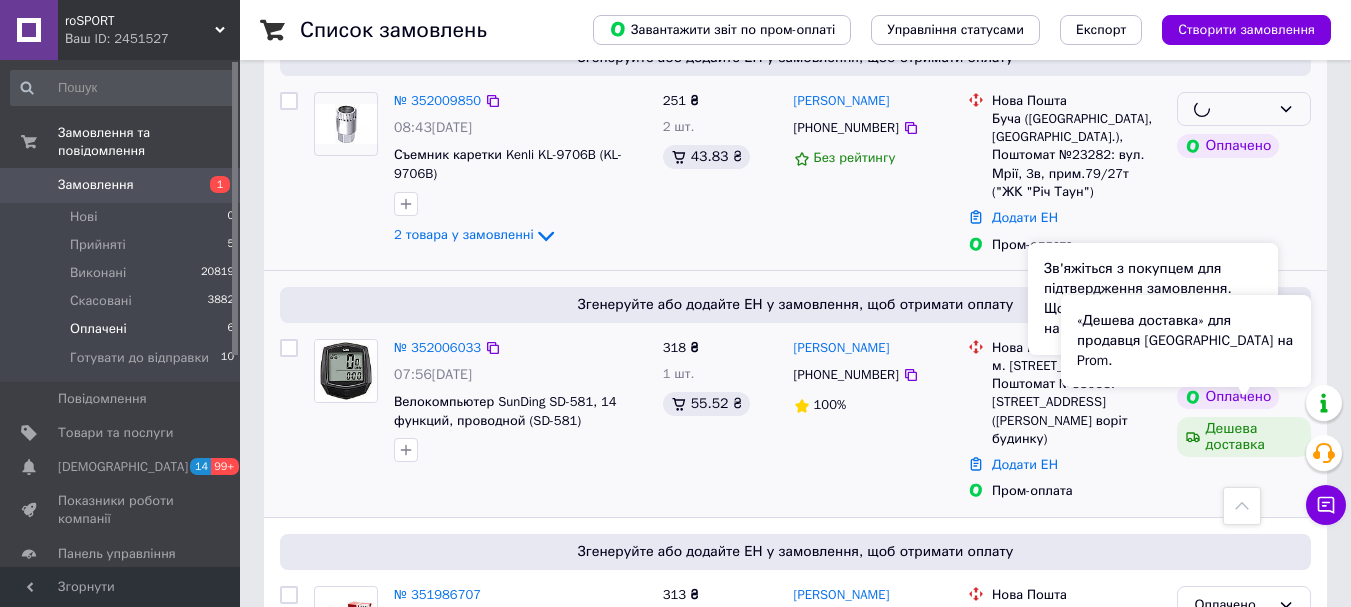 scroll, scrollTop: 700, scrollLeft: 0, axis: vertical 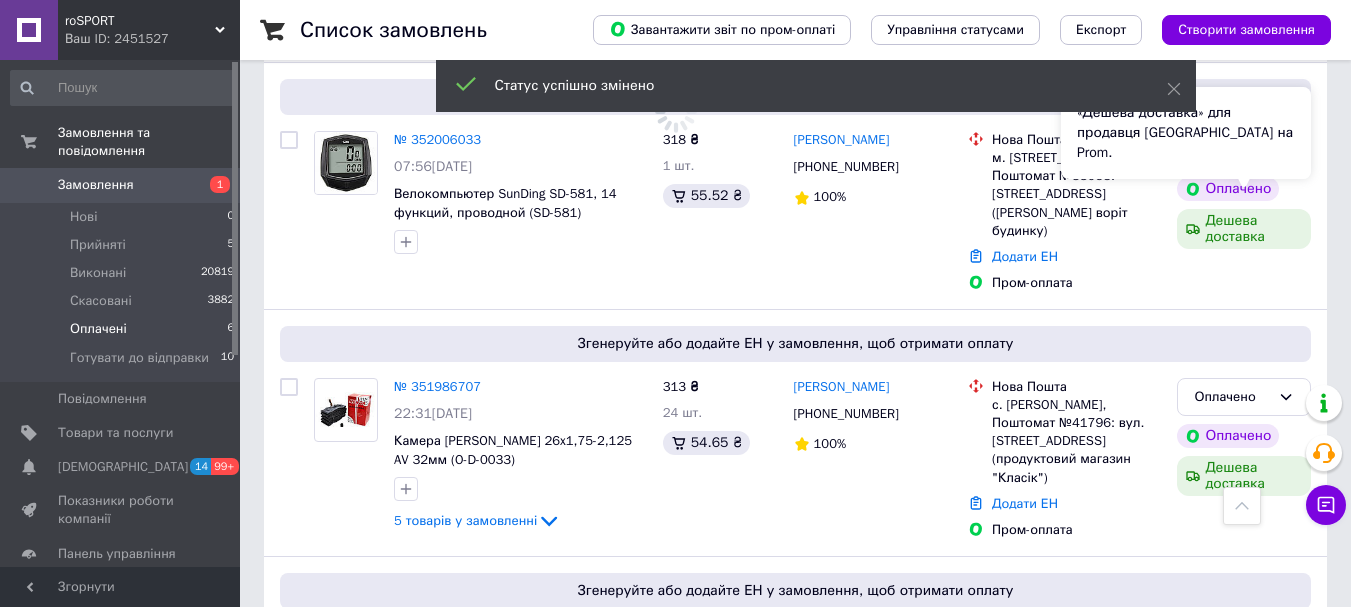 click on "«Дешева доставка» для продавця Новою Поштою на Prom." at bounding box center [1186, 133] 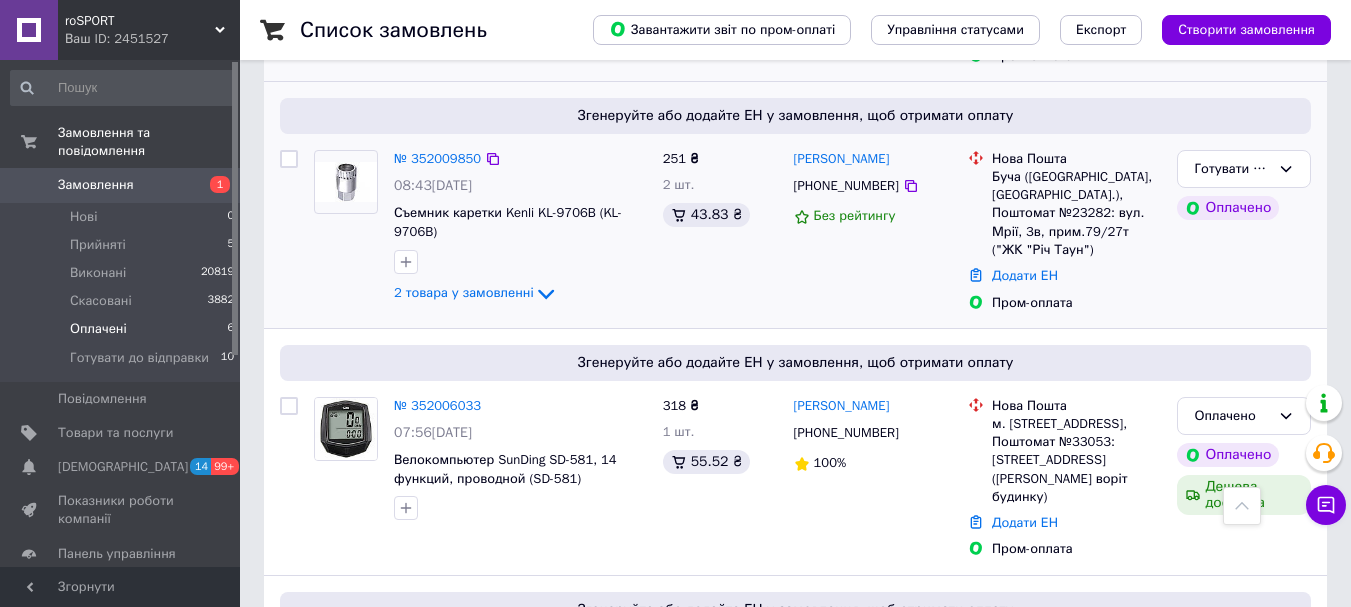 scroll, scrollTop: 469, scrollLeft: 0, axis: vertical 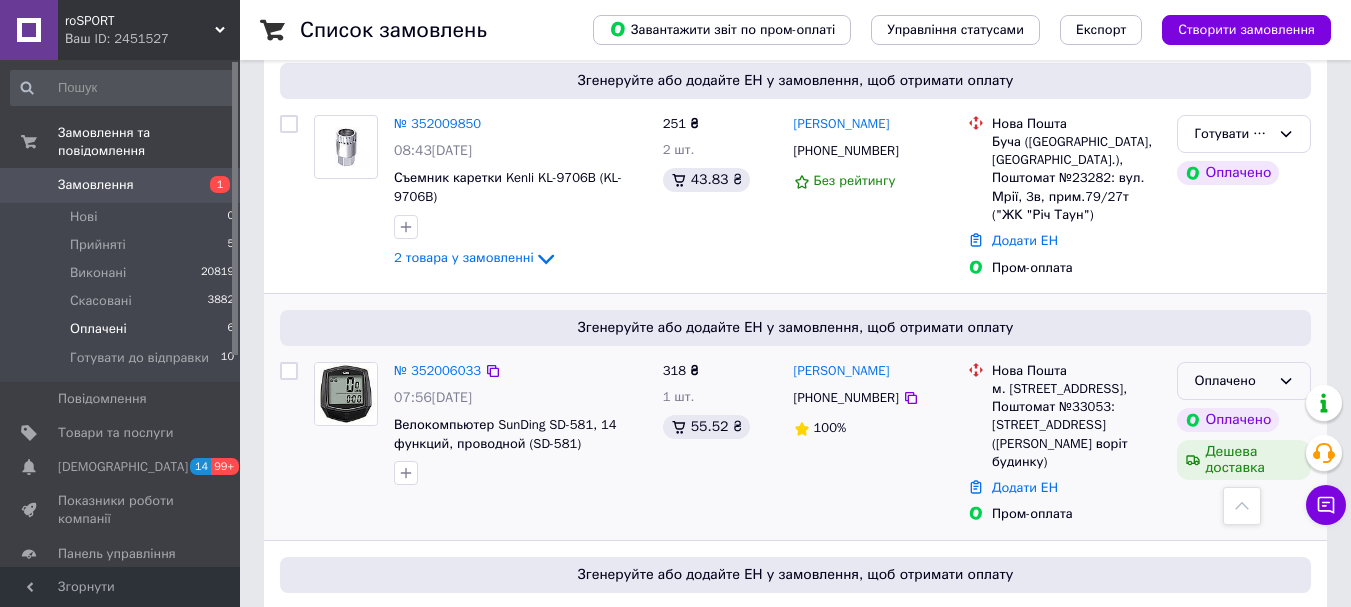 click on "Оплачено" at bounding box center (1232, 381) 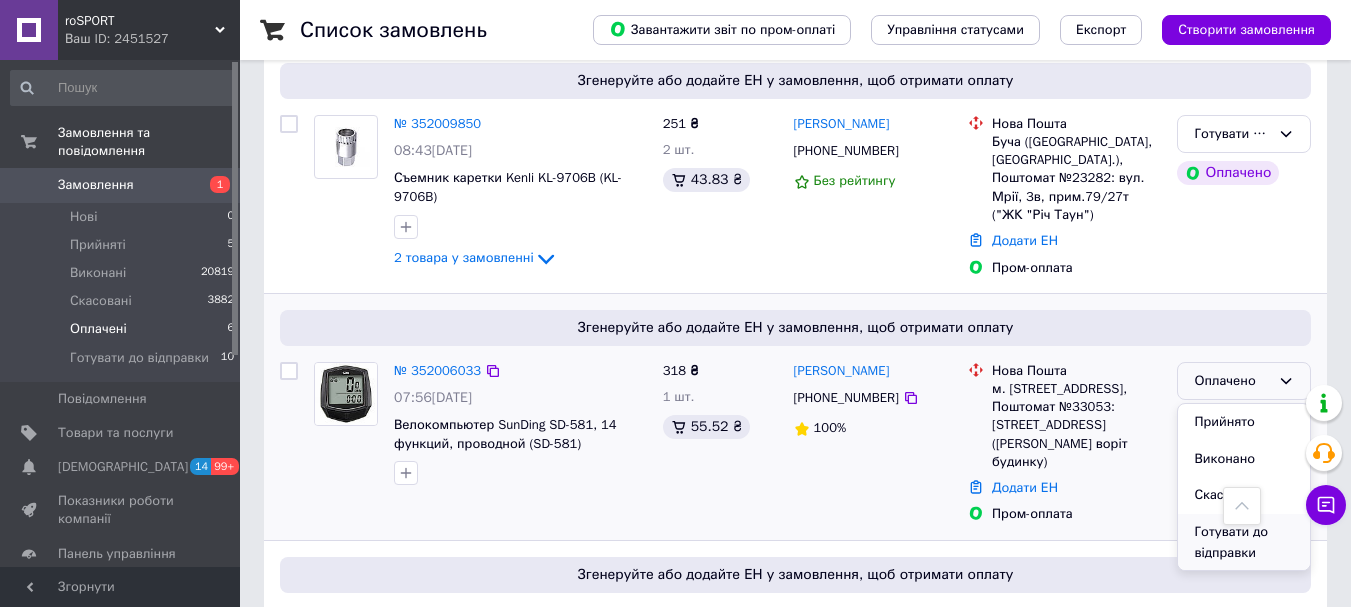 click on "Готувати до відправки" at bounding box center [1244, 542] 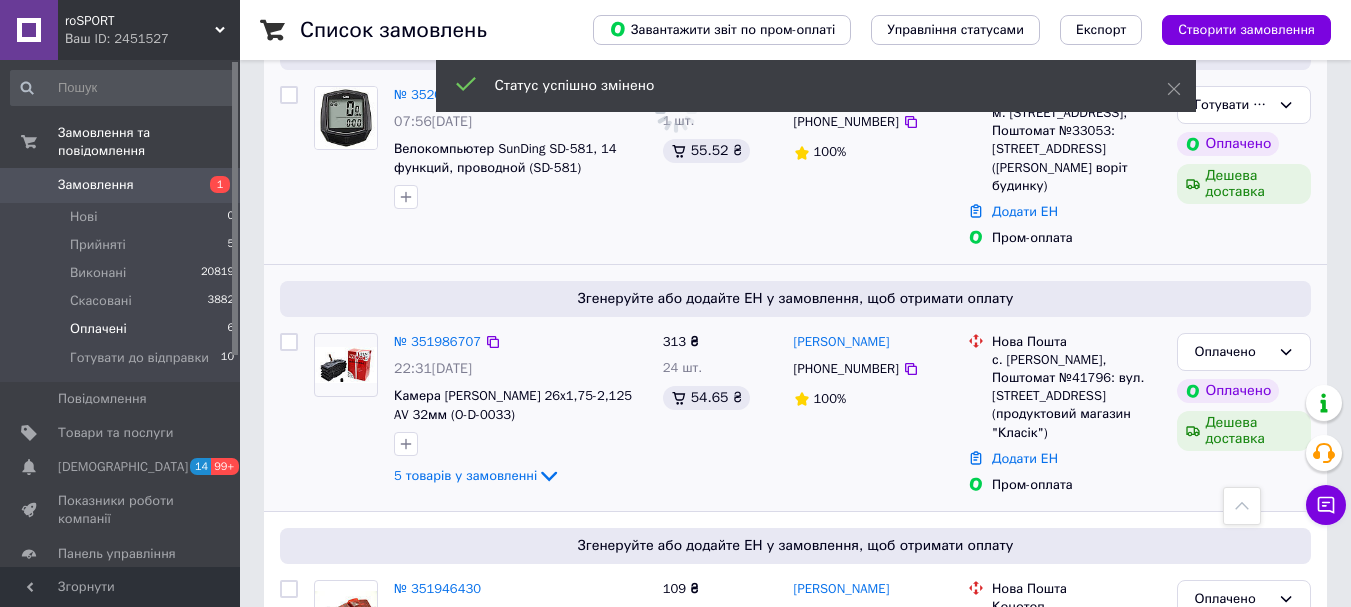 scroll, scrollTop: 769, scrollLeft: 0, axis: vertical 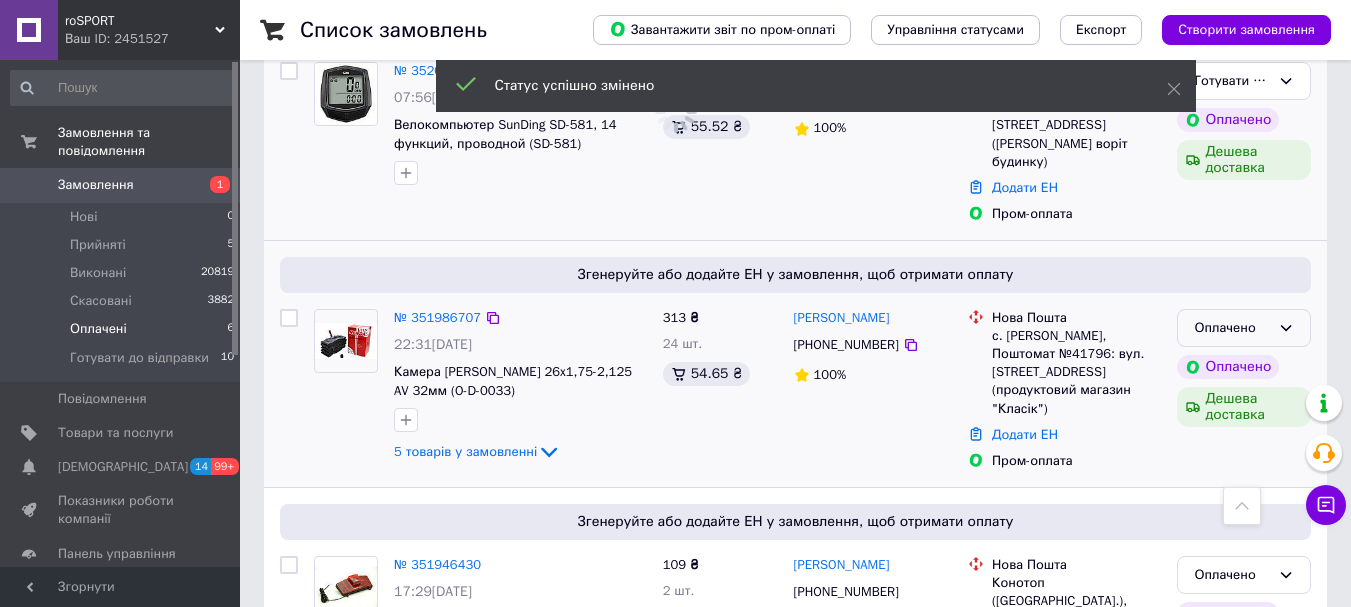 click 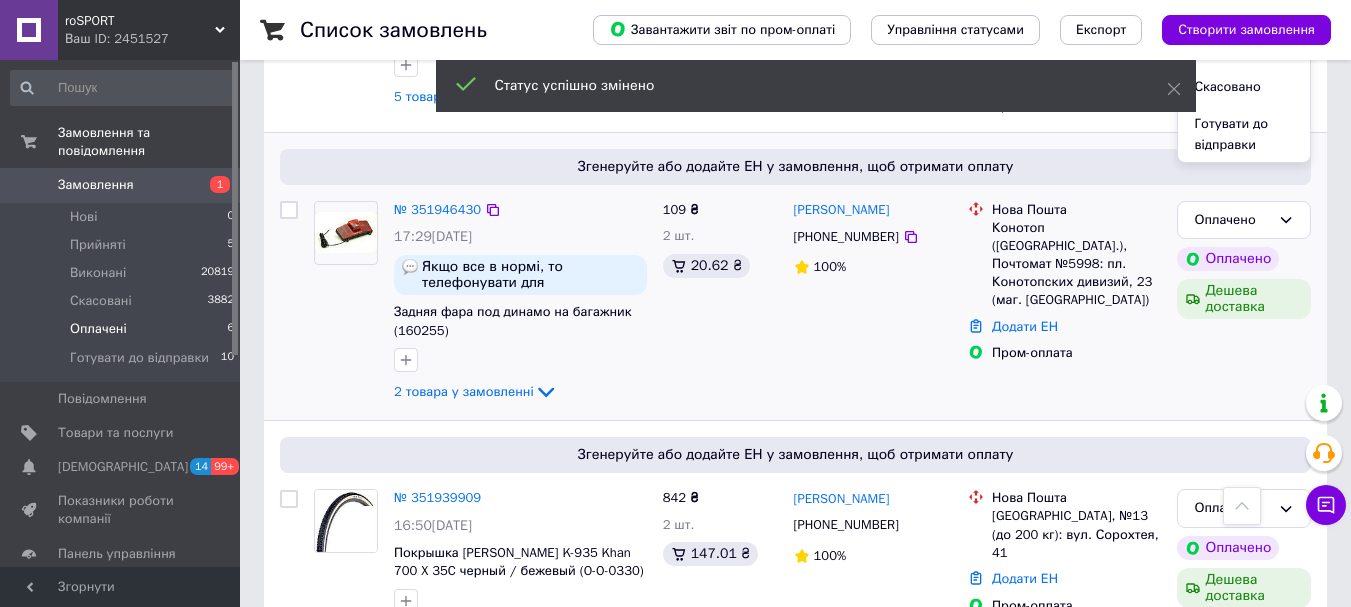 scroll, scrollTop: 1127, scrollLeft: 0, axis: vertical 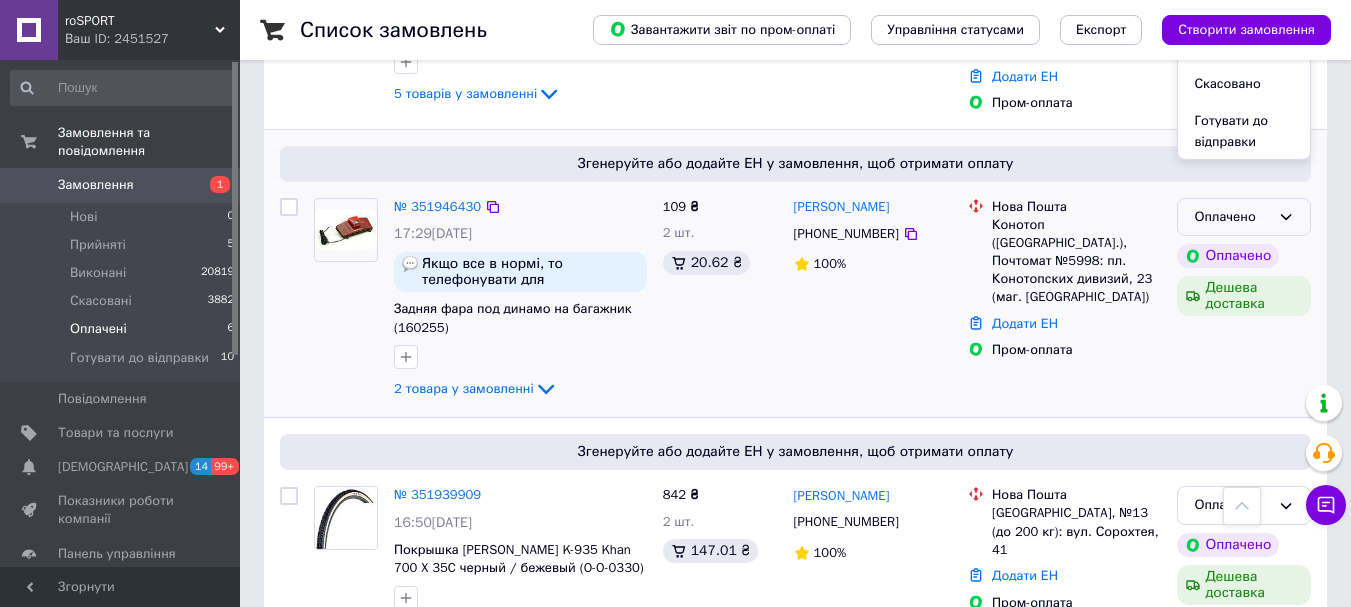 click on "Оплачено" at bounding box center (1232, 217) 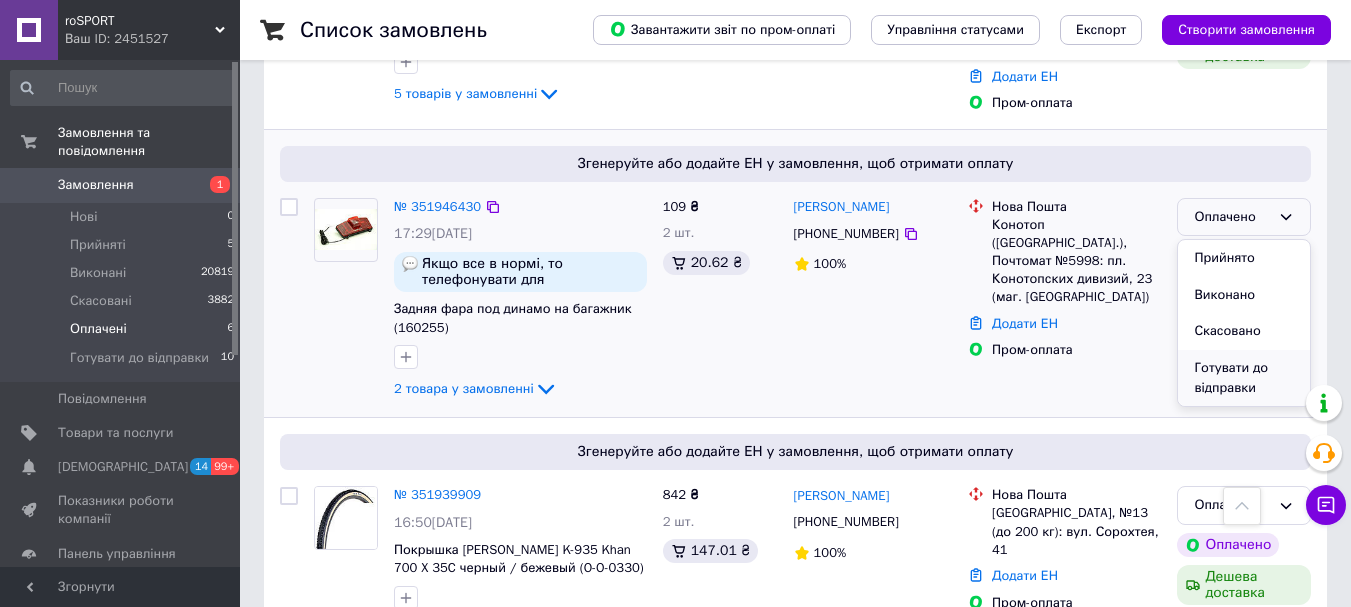 click on "Готувати до відправки" at bounding box center [1244, 378] 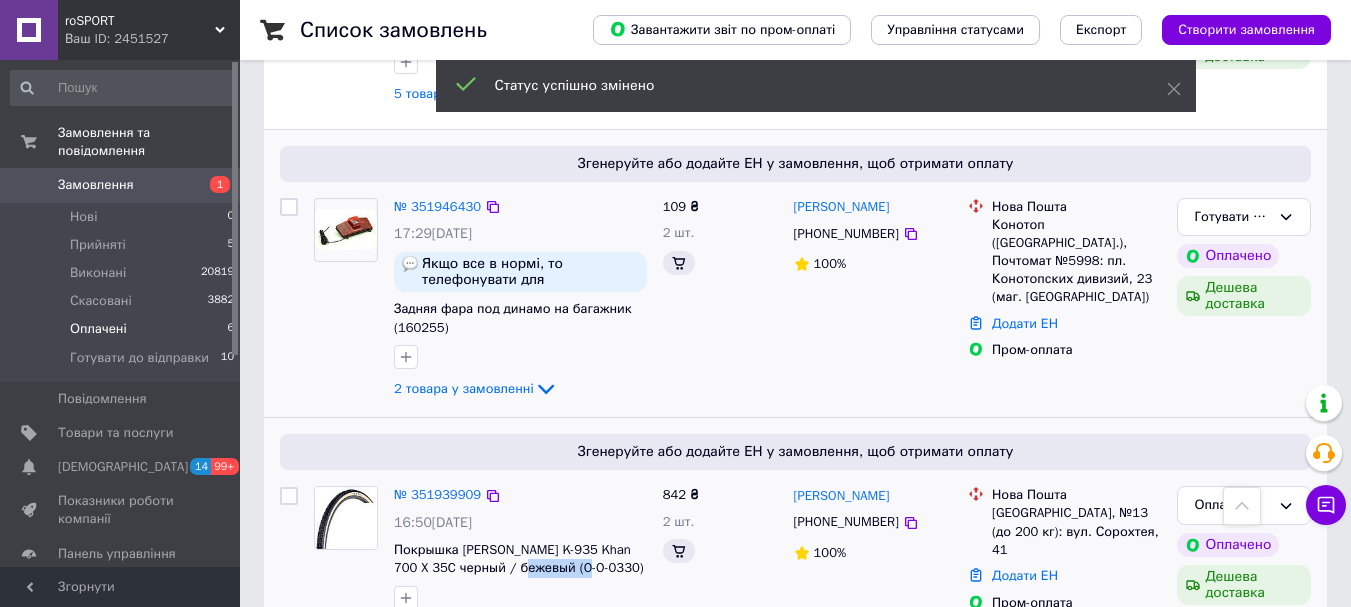 drag, startPoint x: 587, startPoint y: 525, endPoint x: 514, endPoint y: 534, distance: 73.552704 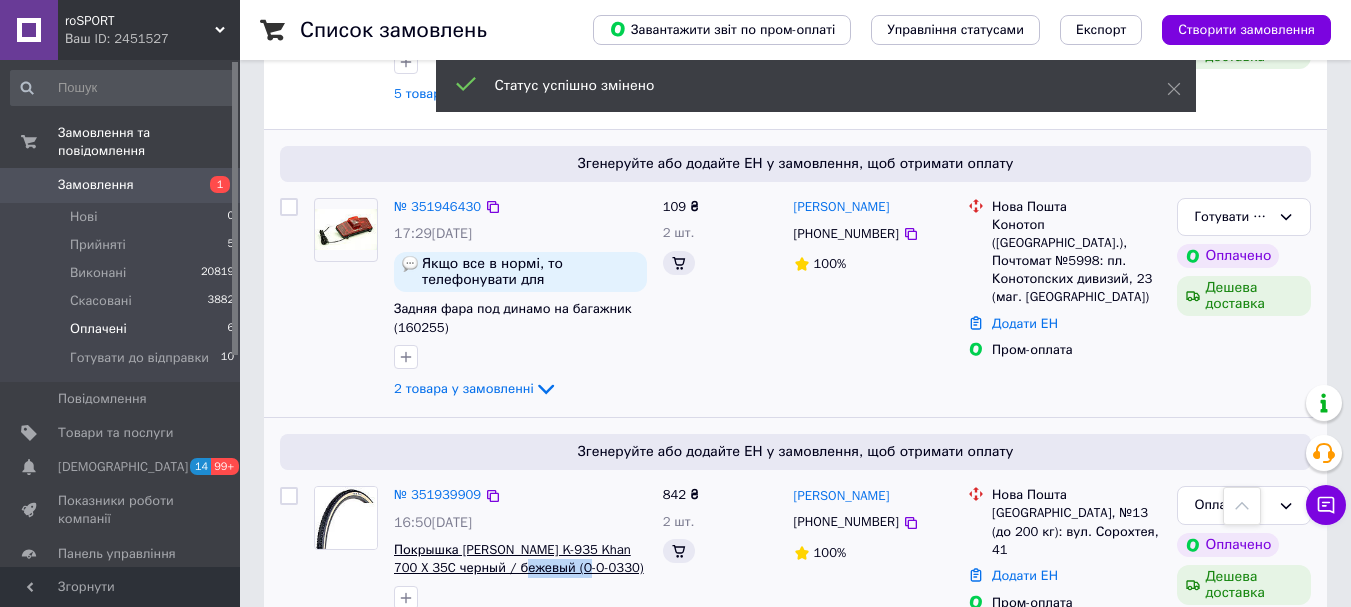 copy on "O-O-0330)" 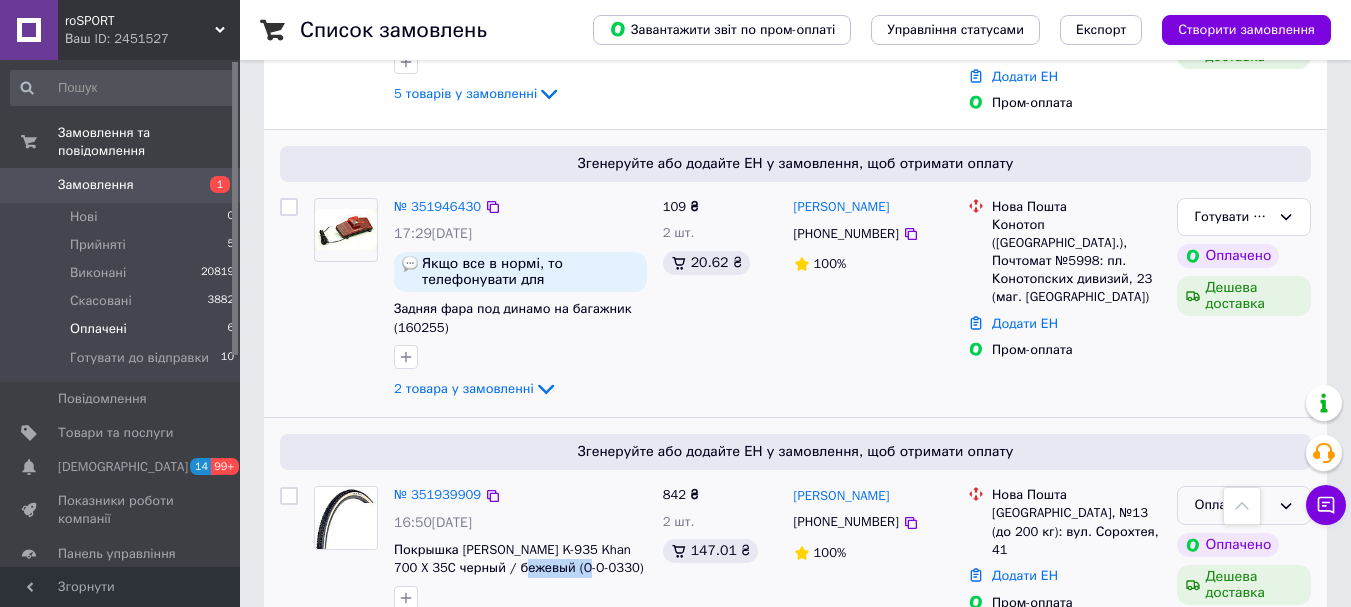click on "Оплачено" at bounding box center [1244, 505] 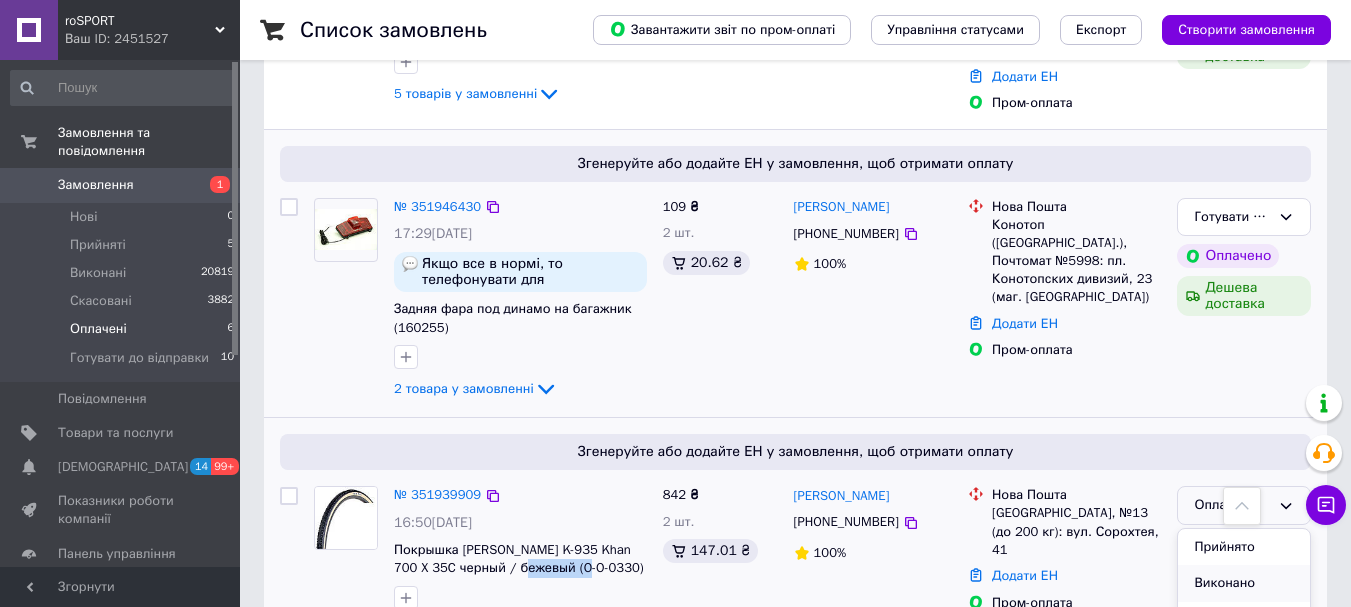 scroll, scrollTop: 1, scrollLeft: 0, axis: vertical 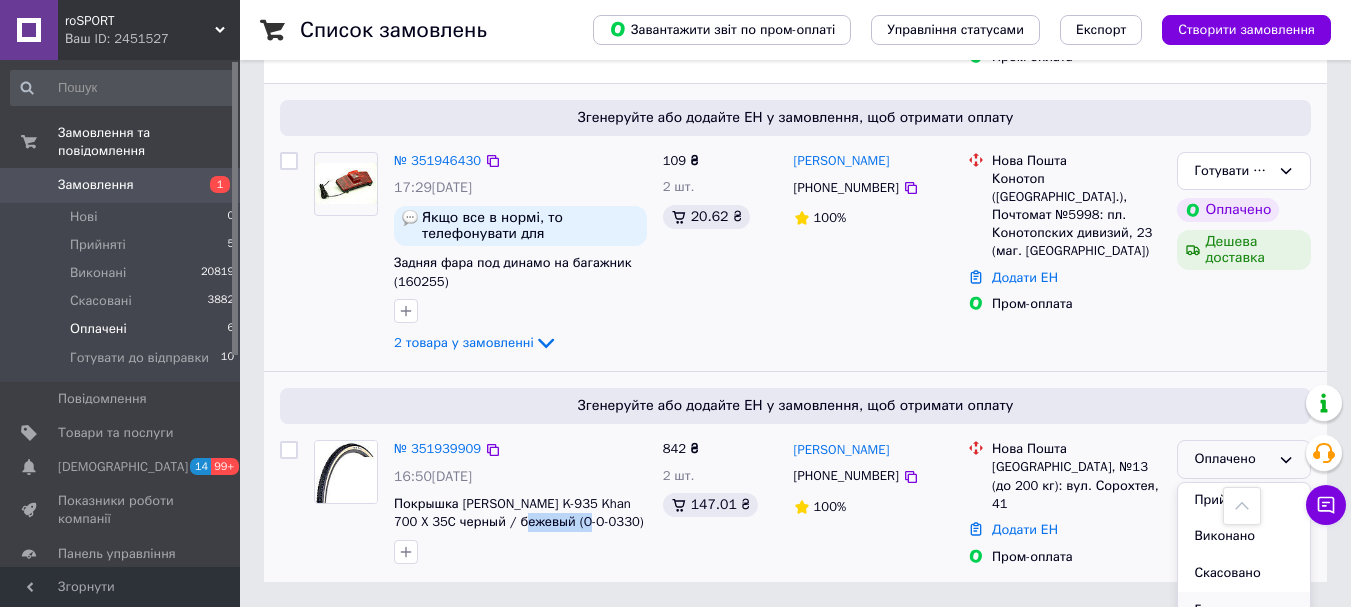 click on "Готувати до відправки" at bounding box center [1244, 620] 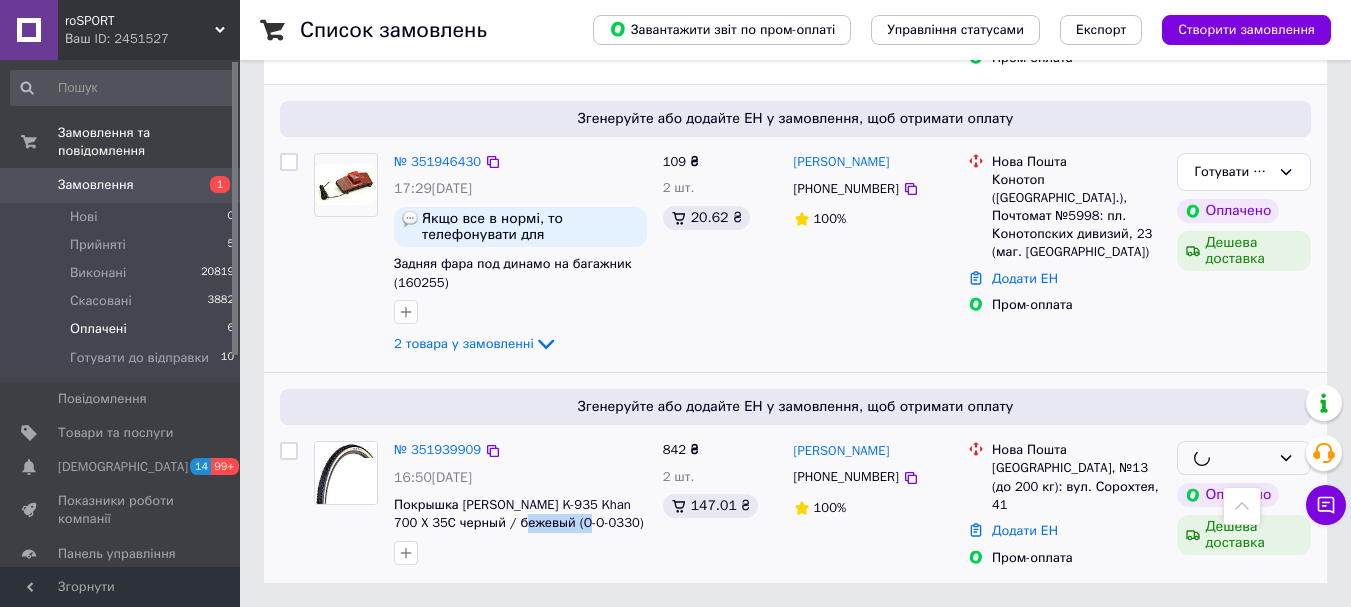 scroll, scrollTop: 1127, scrollLeft: 0, axis: vertical 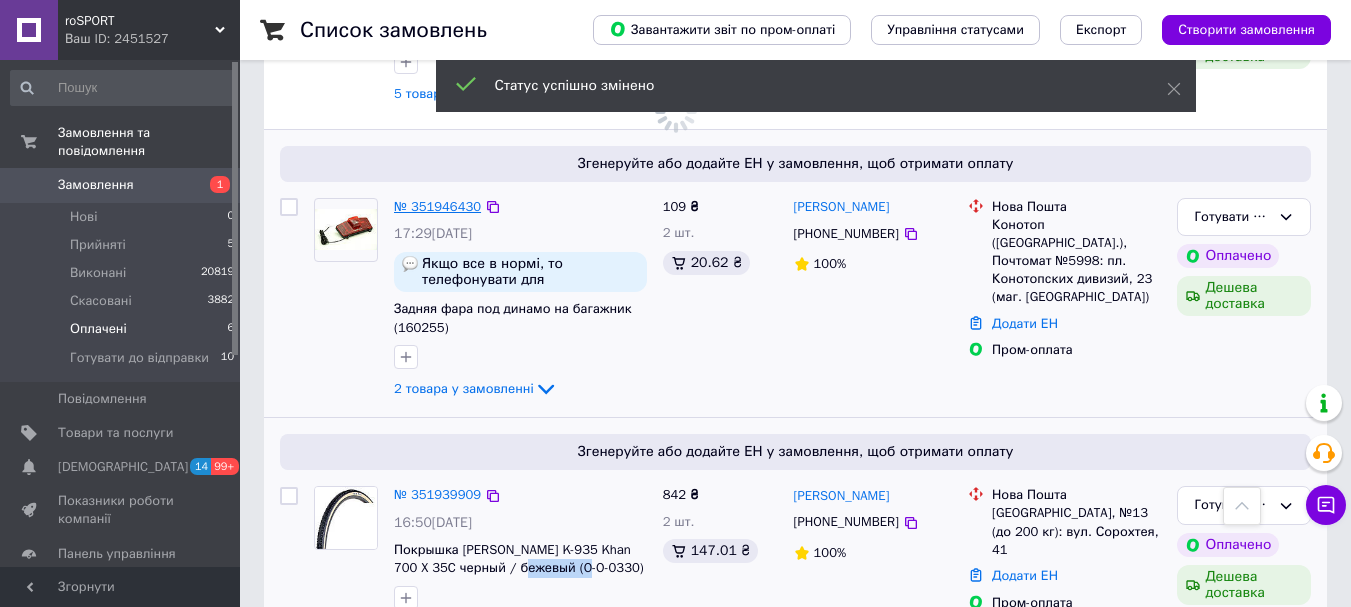 click on "№ 351946430" at bounding box center (437, 206) 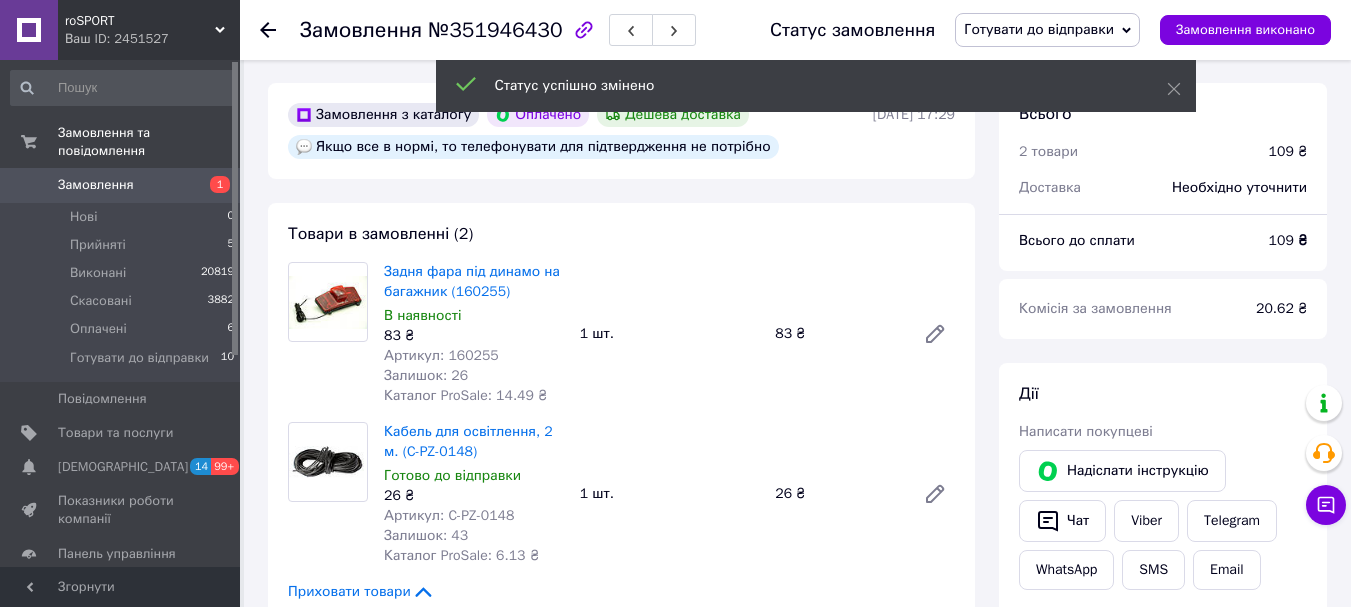 scroll, scrollTop: 300, scrollLeft: 0, axis: vertical 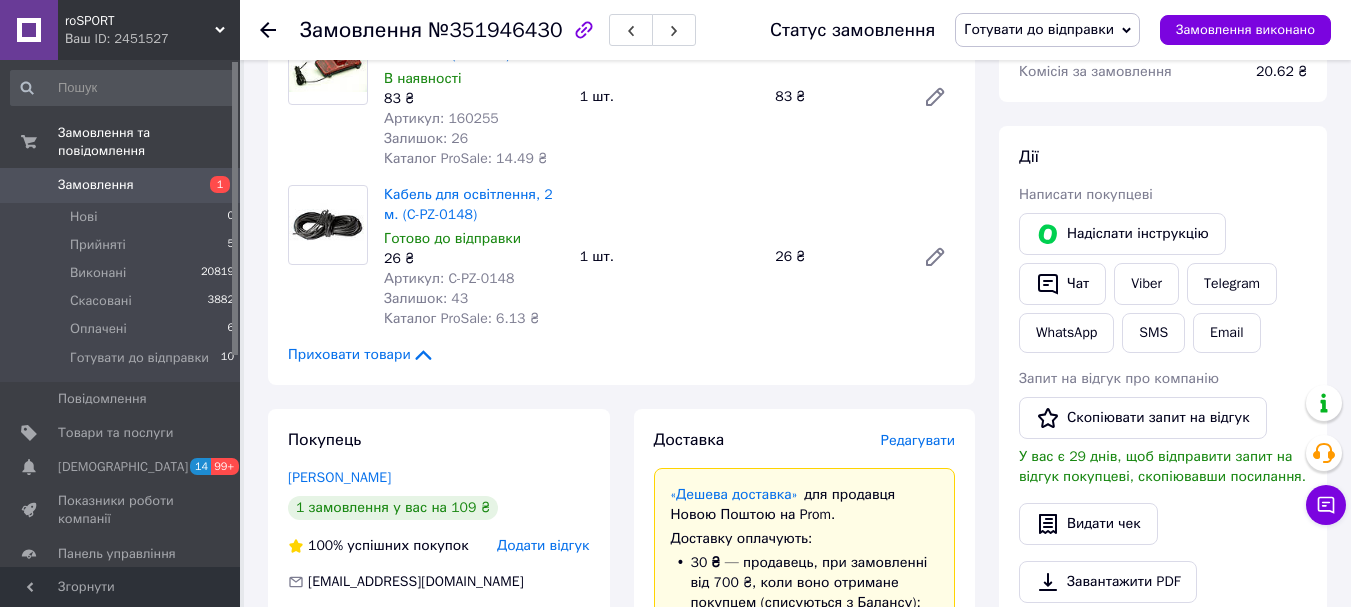 click on "Готувати до відправки" at bounding box center [1047, 30] 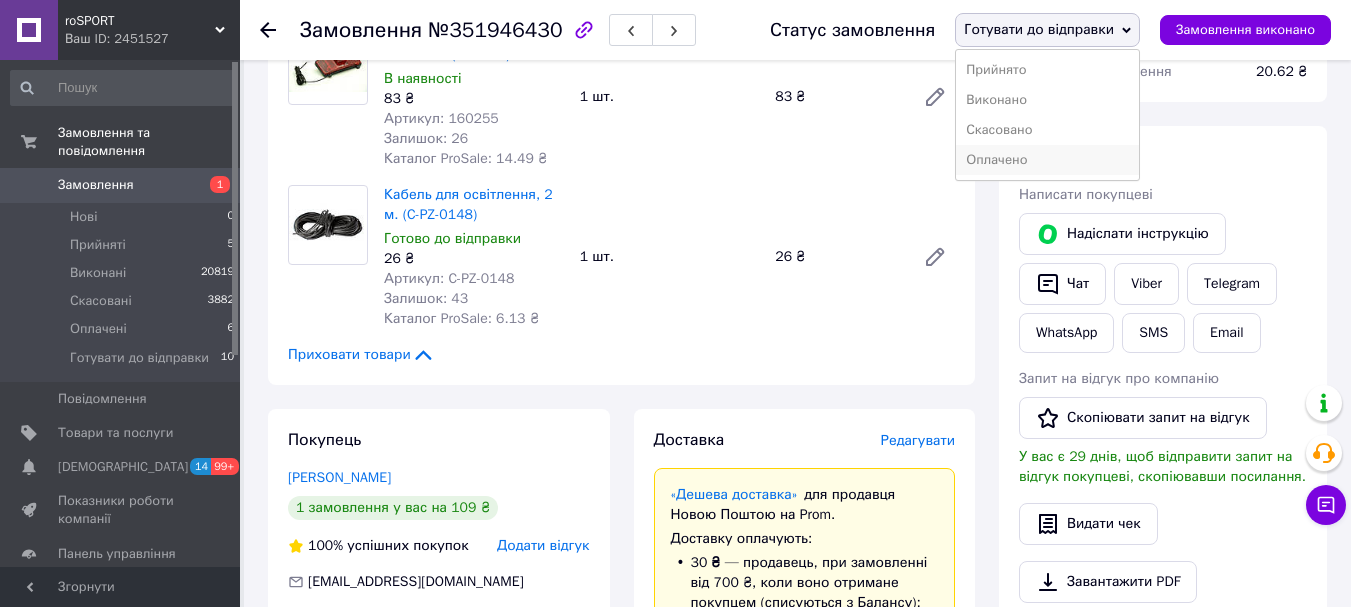 click on "Оплачено" at bounding box center [1047, 160] 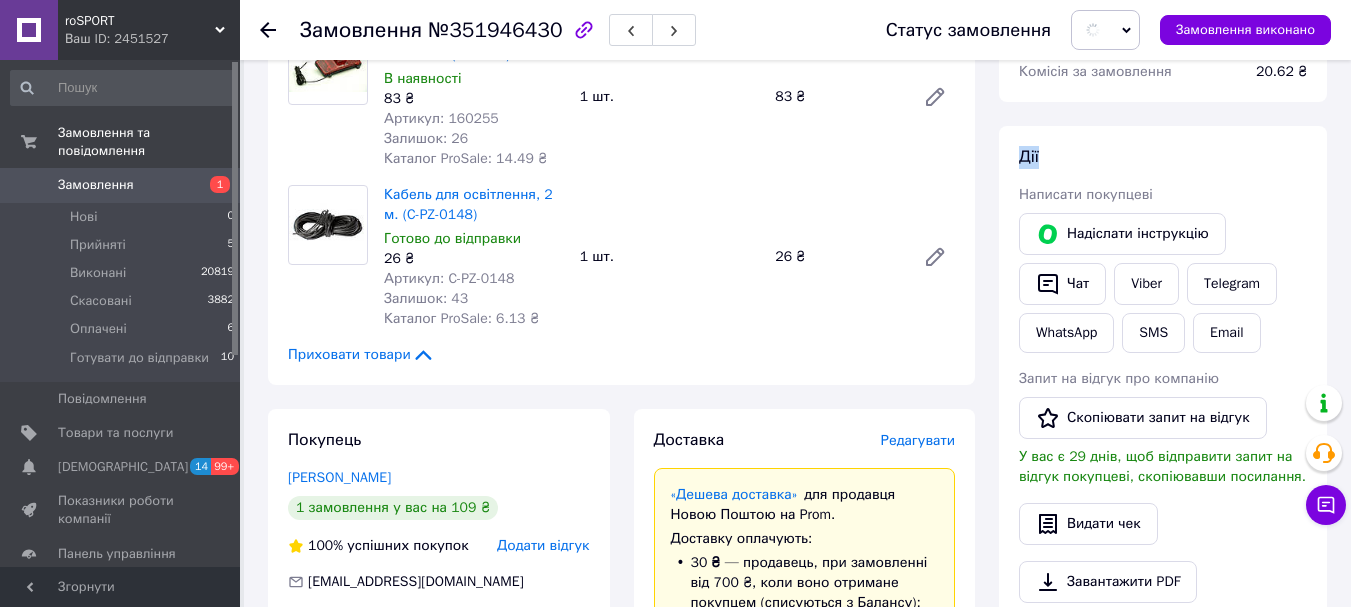 drag, startPoint x: 1098, startPoint y: 168, endPoint x: 989, endPoint y: 140, distance: 112.53888 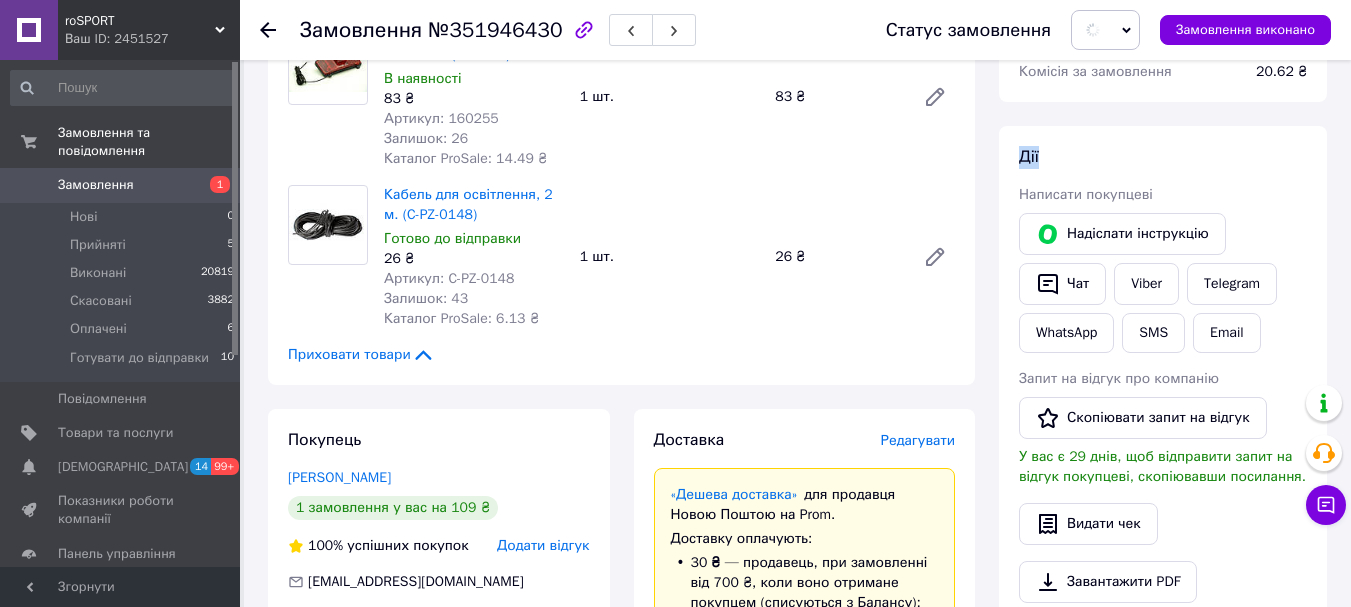click on "Всього 2 товари 109 ₴ Доставка Необхідно уточнити Всього до сплати 109 ₴ Комісія за замовлення 20.62 ₴ Дії Написати покупцеві   Надіслати інструкцію   Чат Viber Telegram WhatsApp SMS Email Запит на відгук про компанію   Скопіювати запит на відгук У вас є 29 днів, щоб відправити запит на відгук покупцеві, скопіювавши посилання.   Видати чек   Завантажити PDF   Друк PDF   Повернути гроші покупцеві Мітки Особисті нотатки, які бачите лише ви. З їх допомогою можна фільтрувати замовлення Примітки Залишилося 300 символів Очистити Зберегти" at bounding box center [1163, 764] 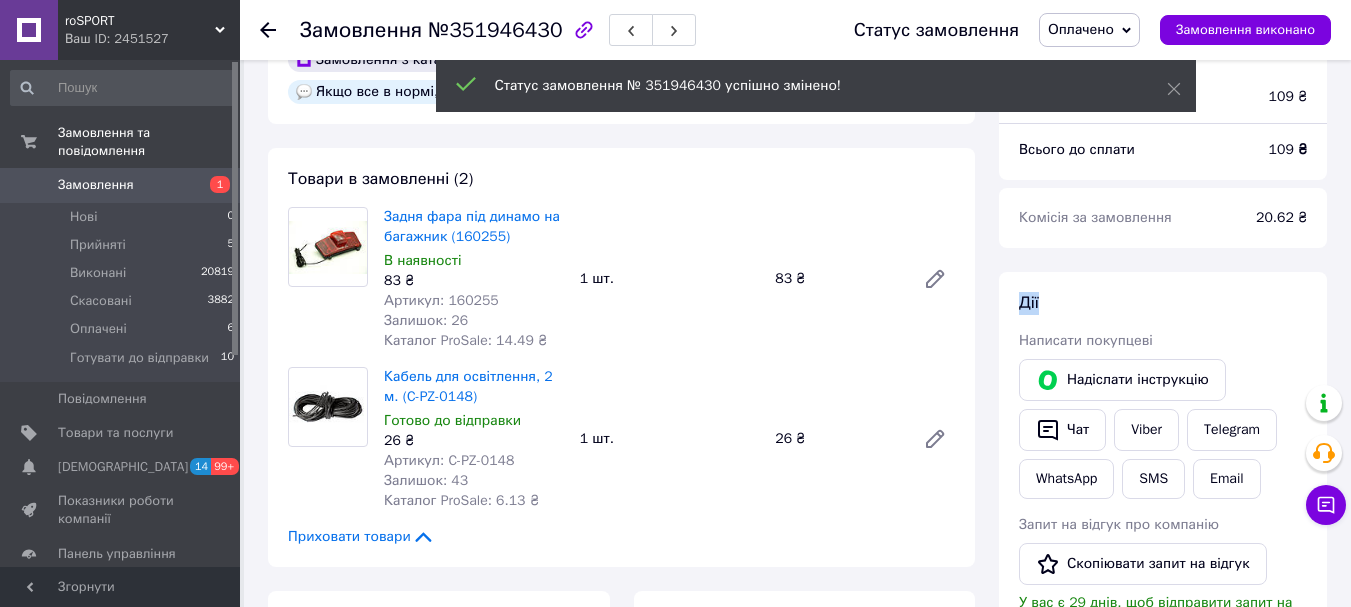 scroll, scrollTop: 0, scrollLeft: 0, axis: both 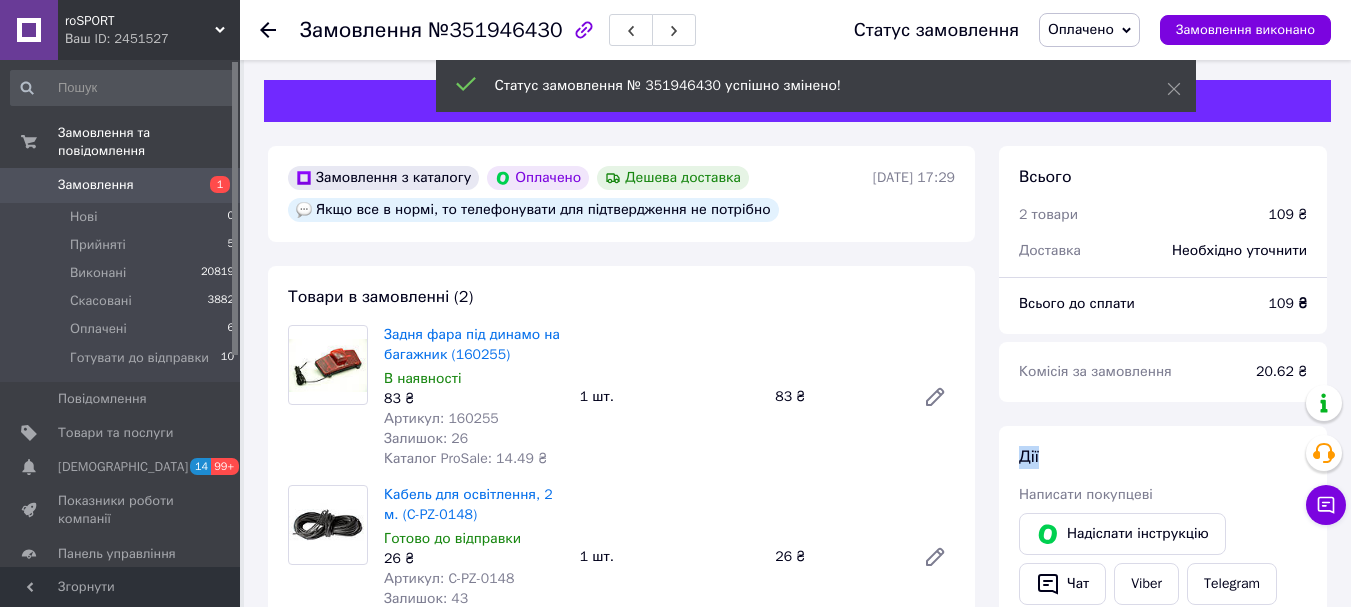 click on "Оплачено" at bounding box center [1081, 29] 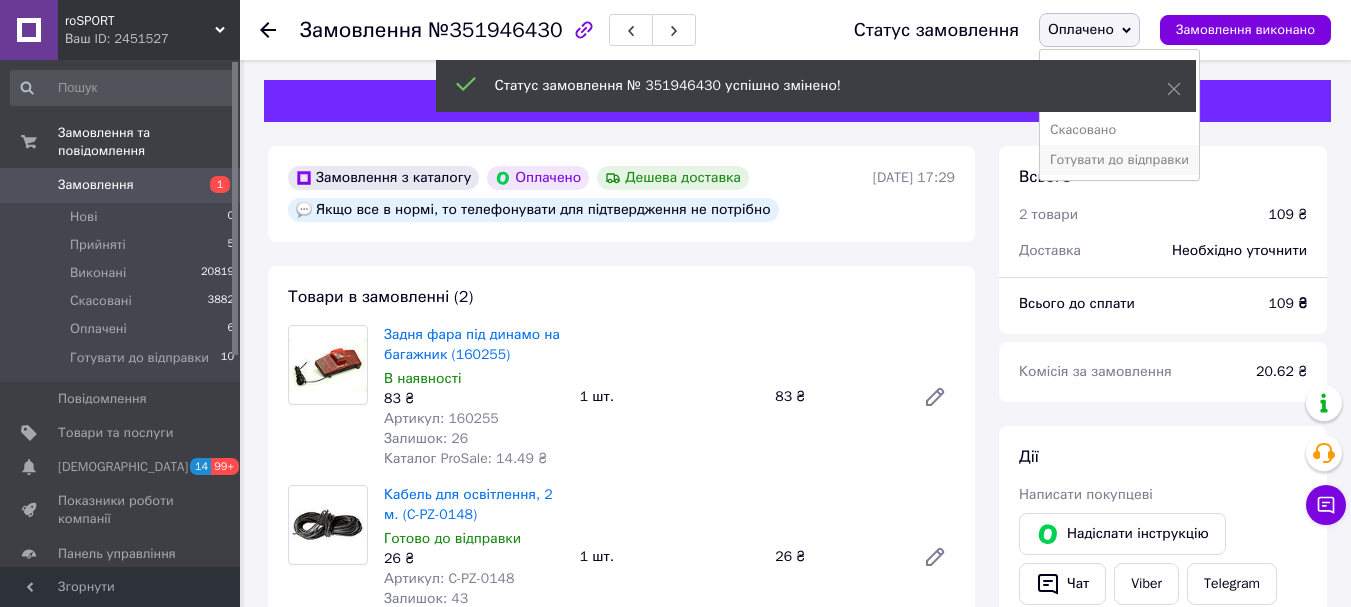 click on "Готувати до відправки" at bounding box center (1119, 160) 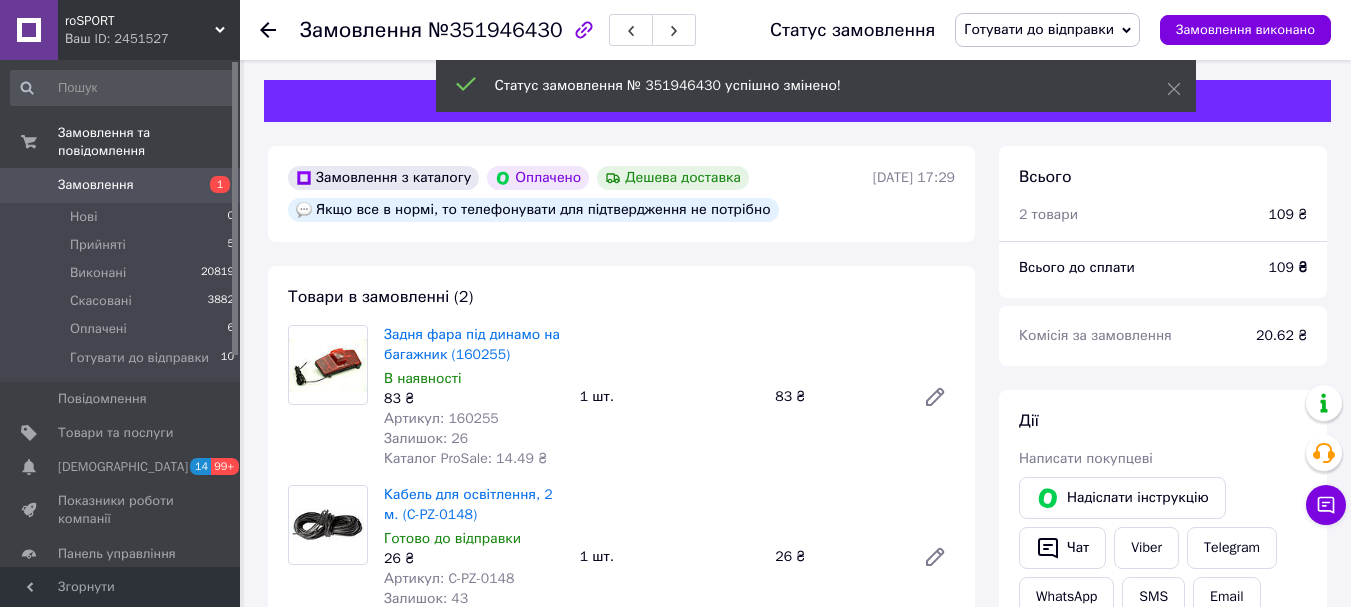 click 